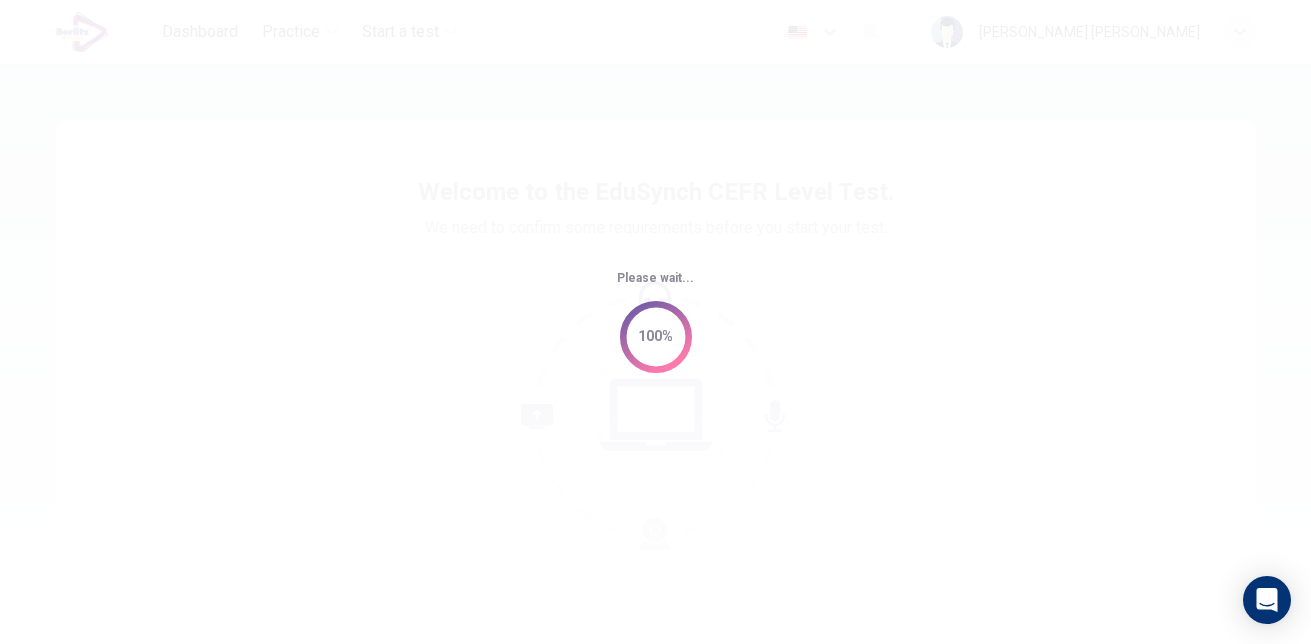 scroll, scrollTop: 0, scrollLeft: 0, axis: both 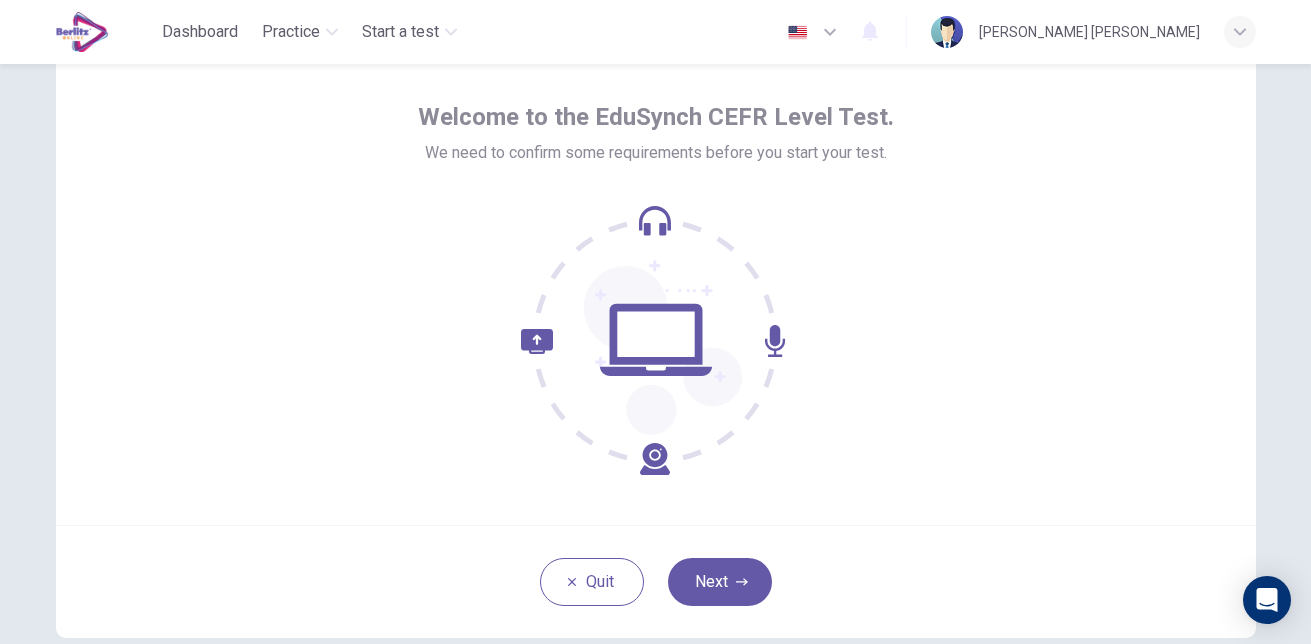click 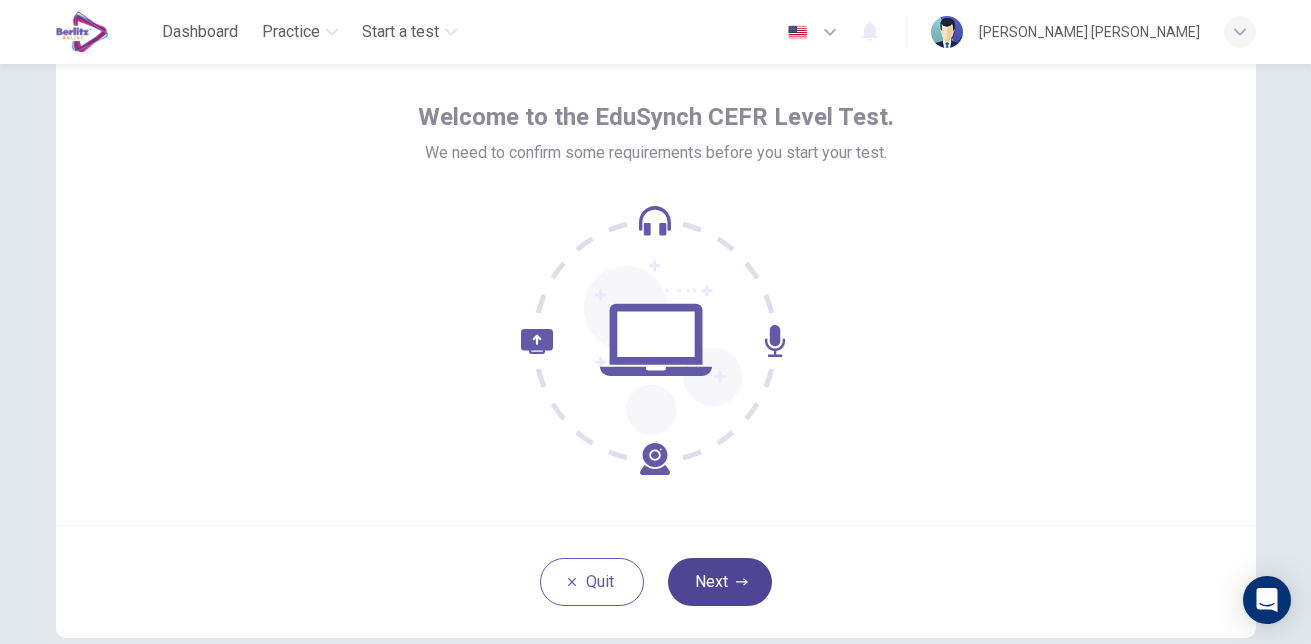 click on "Next" at bounding box center (720, 582) 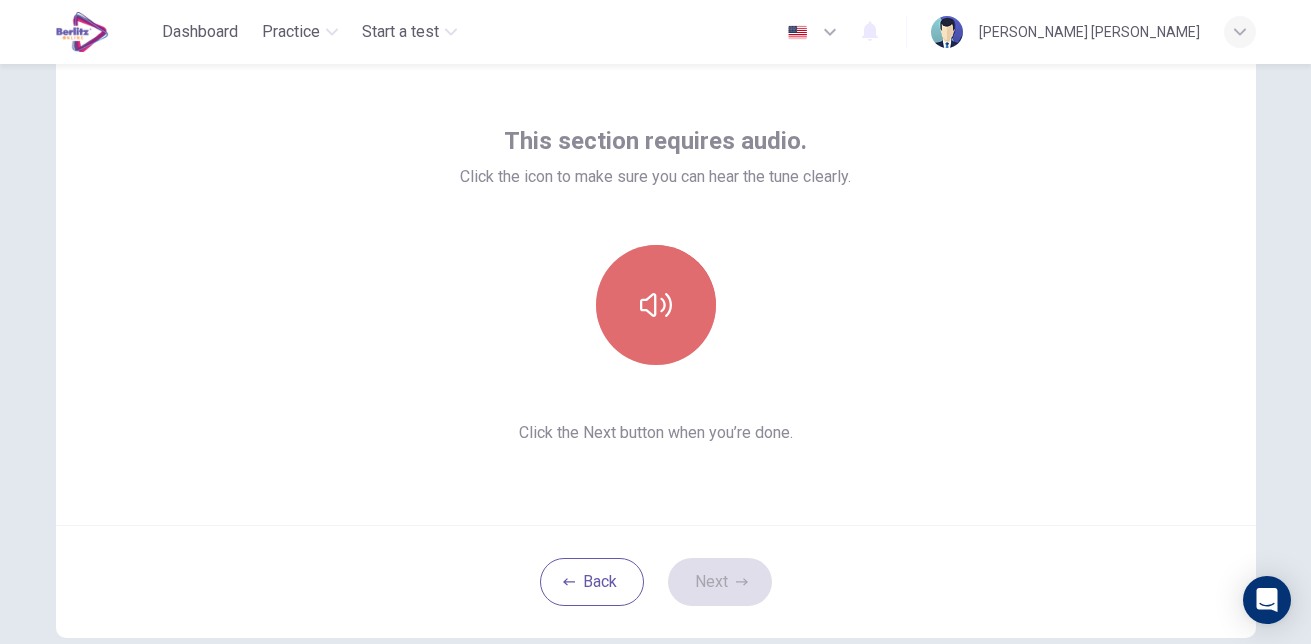 click at bounding box center (656, 305) 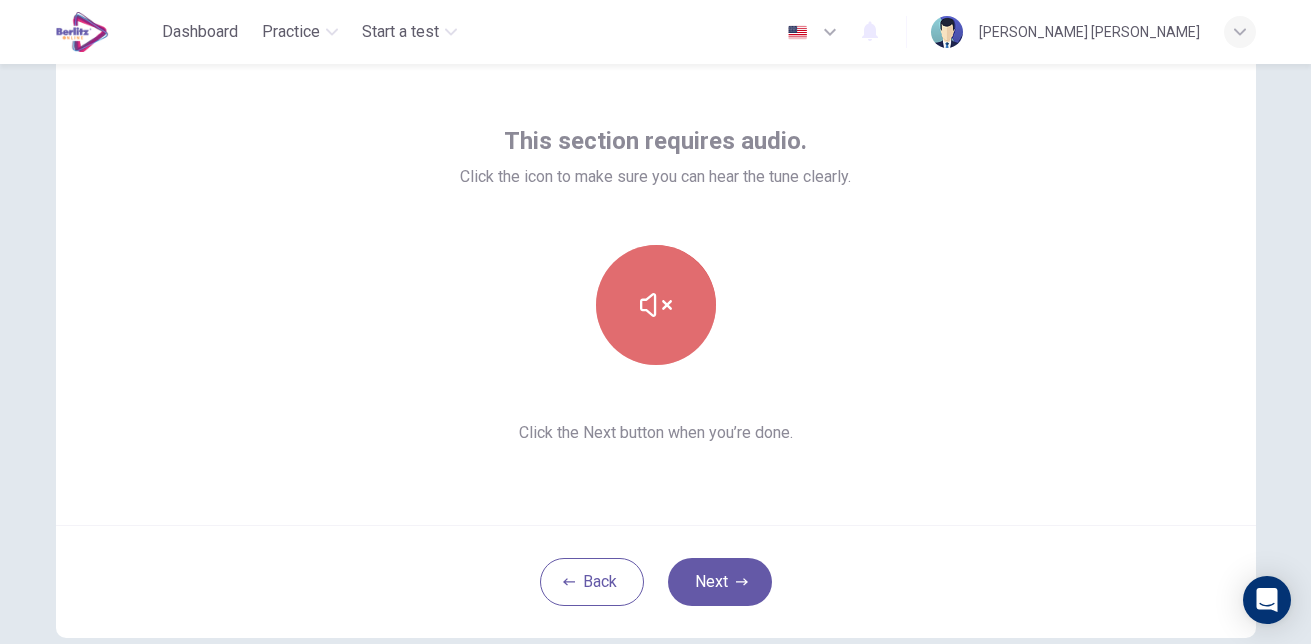 click at bounding box center [656, 305] 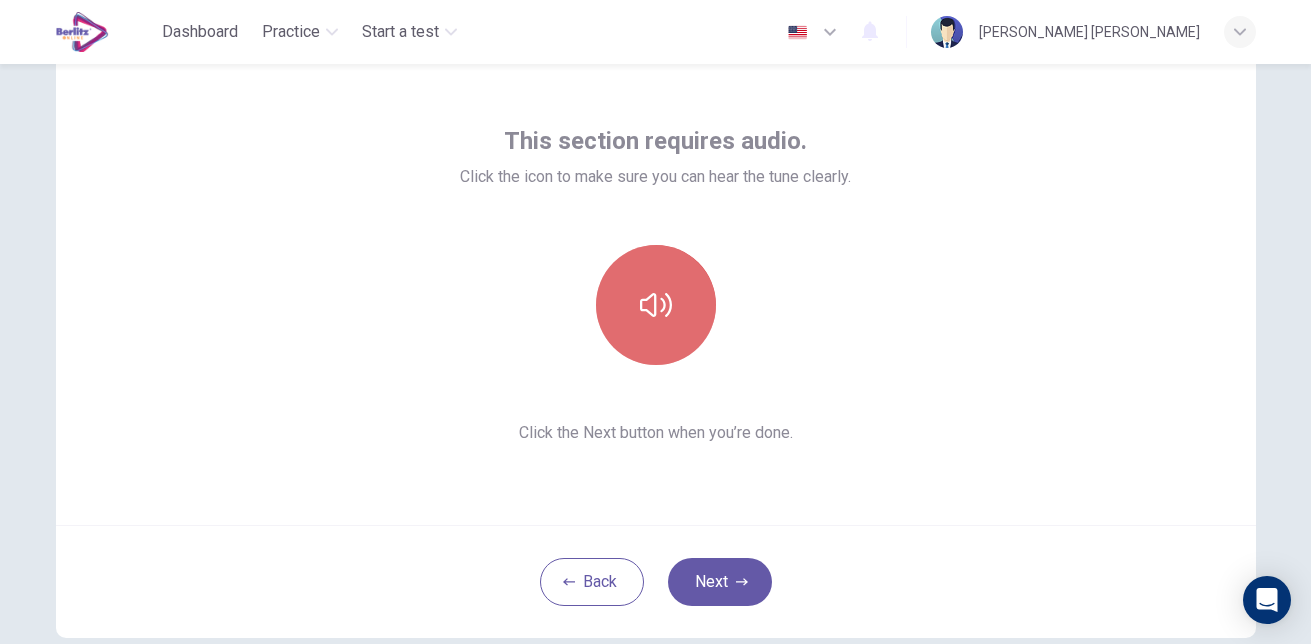 click at bounding box center (656, 305) 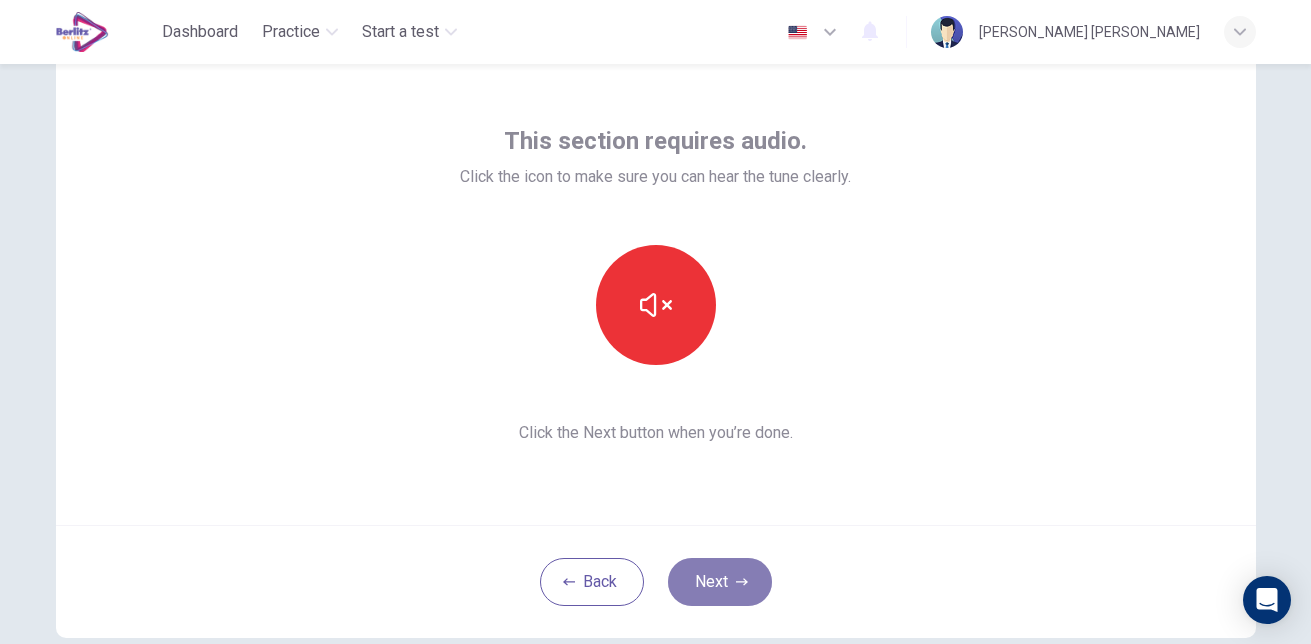 click on "Next" at bounding box center [720, 582] 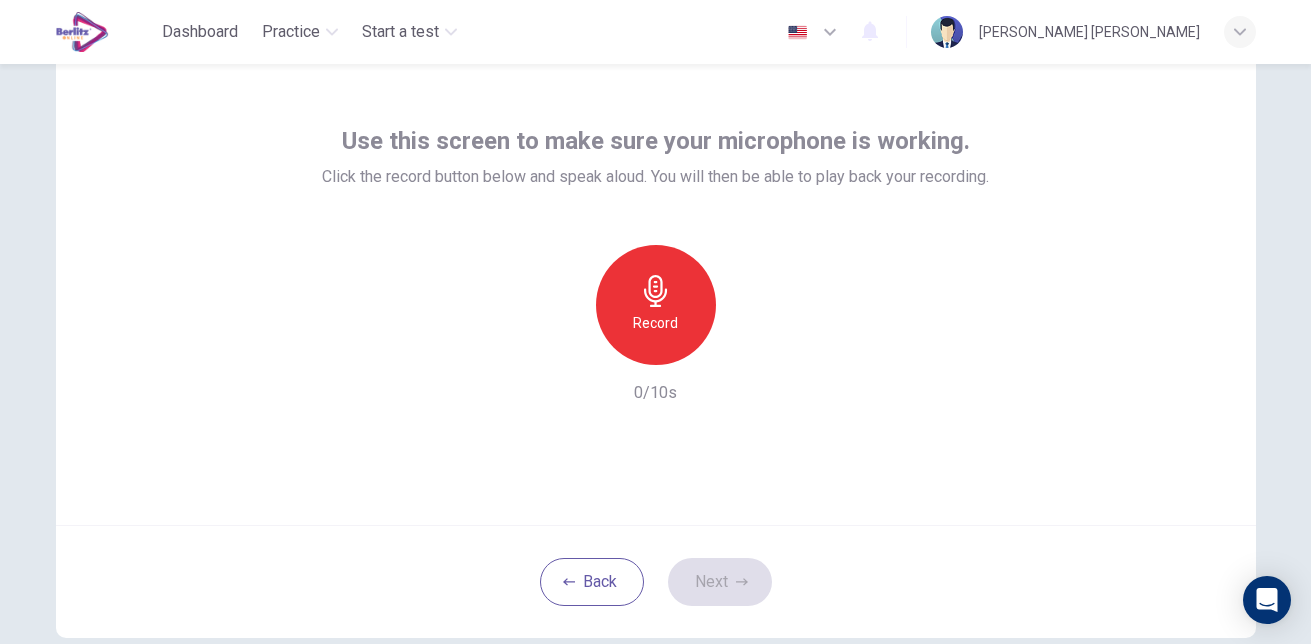 click 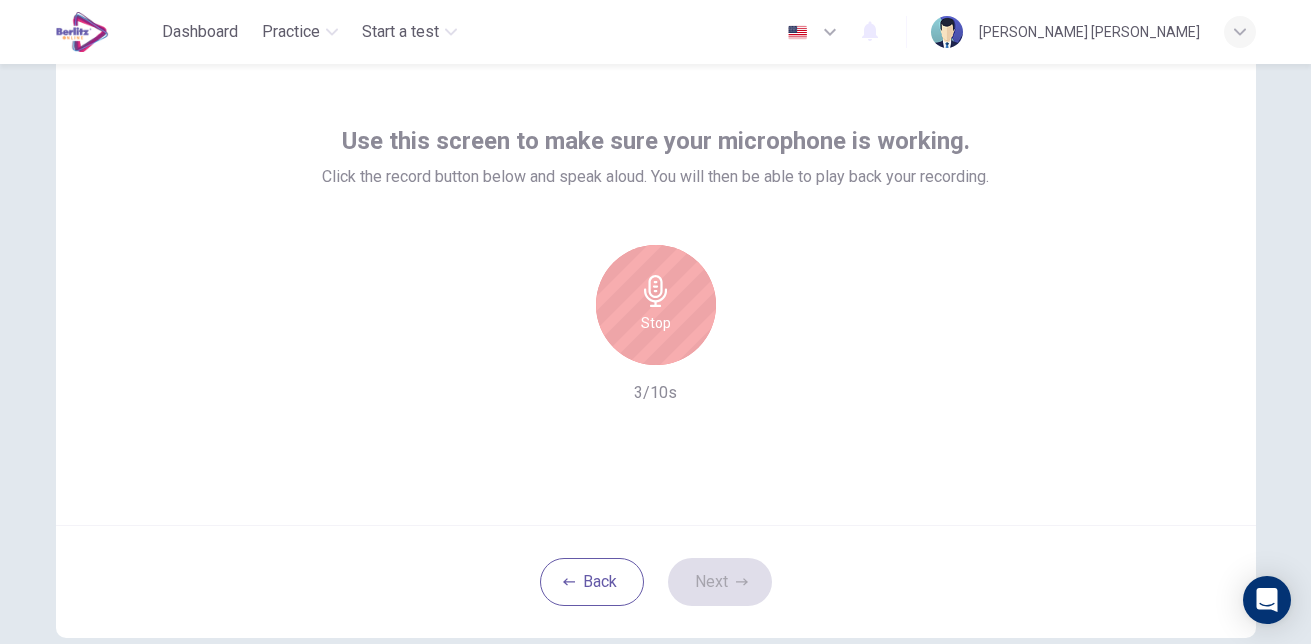click 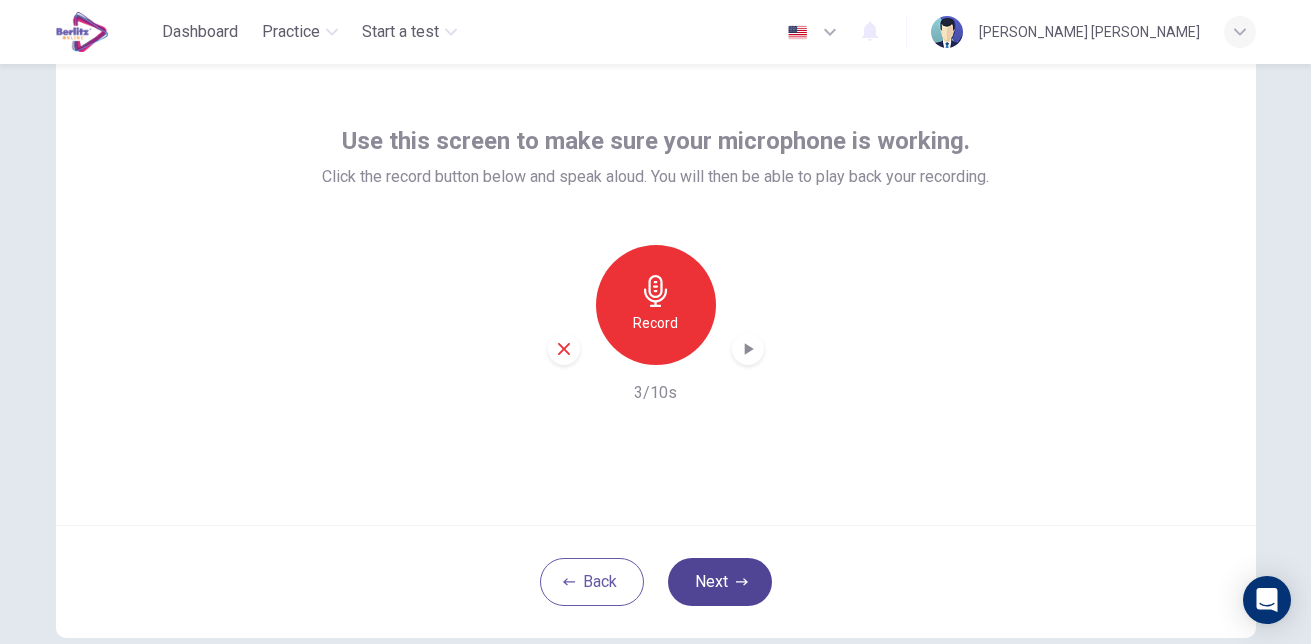 click on "Next" at bounding box center (720, 582) 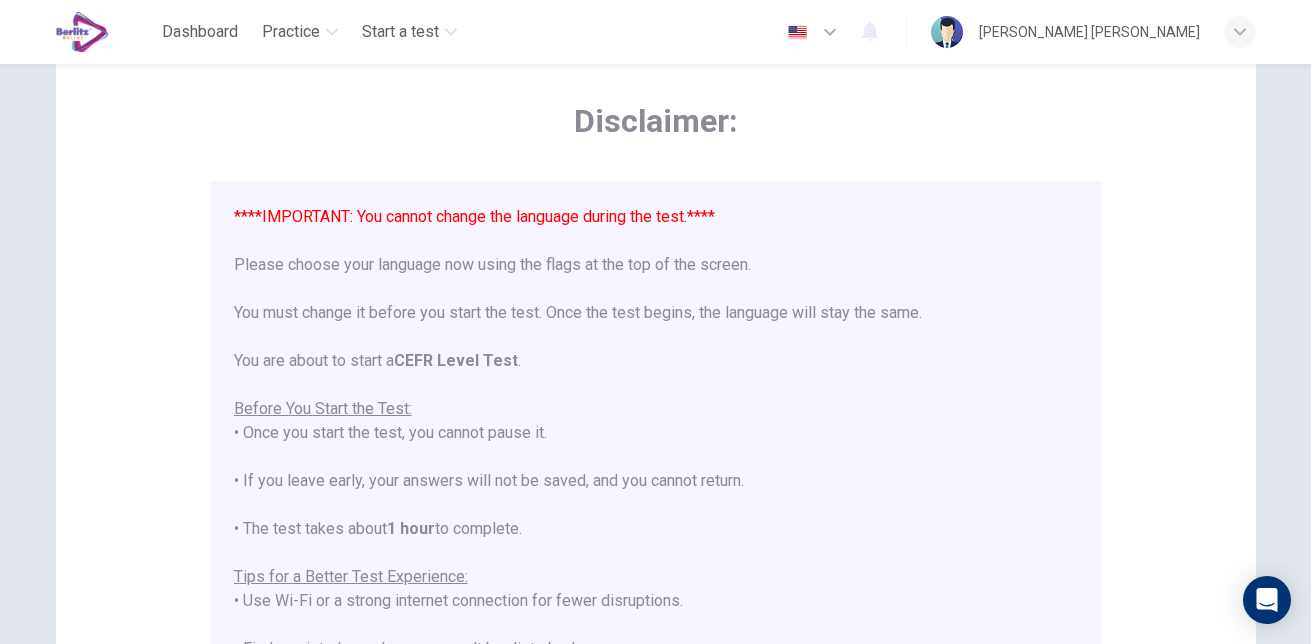 scroll, scrollTop: 198, scrollLeft: 0, axis: vertical 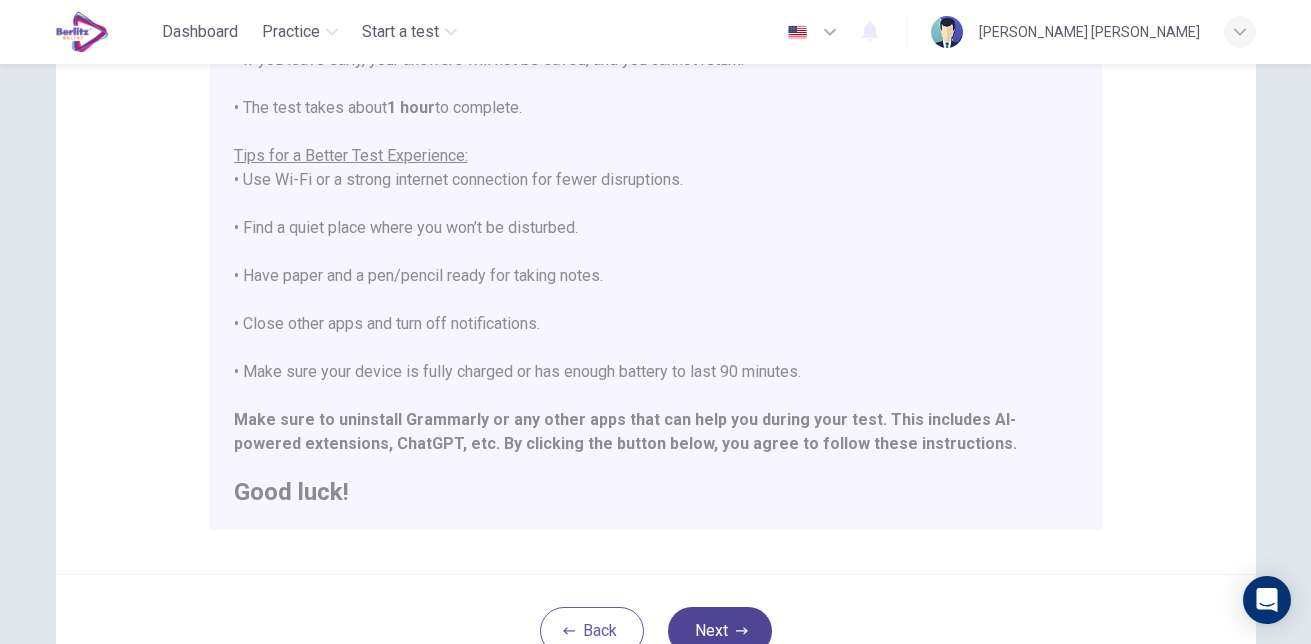 click on "Next" at bounding box center (720, 631) 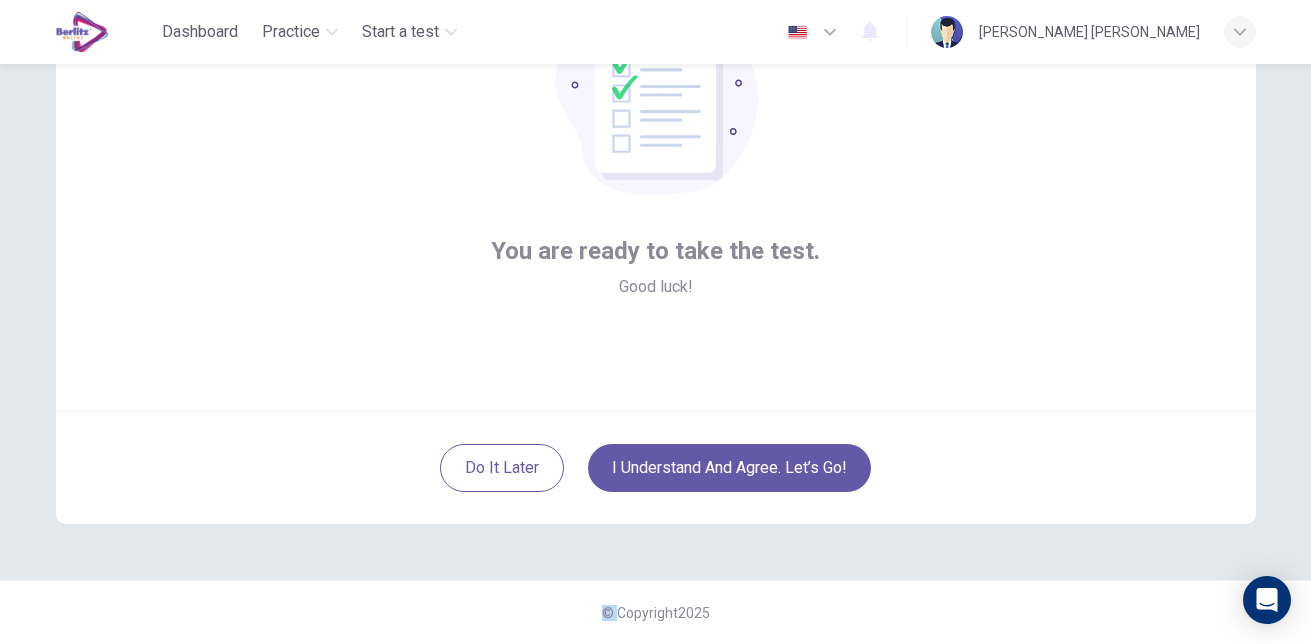scroll, scrollTop: 110, scrollLeft: 0, axis: vertical 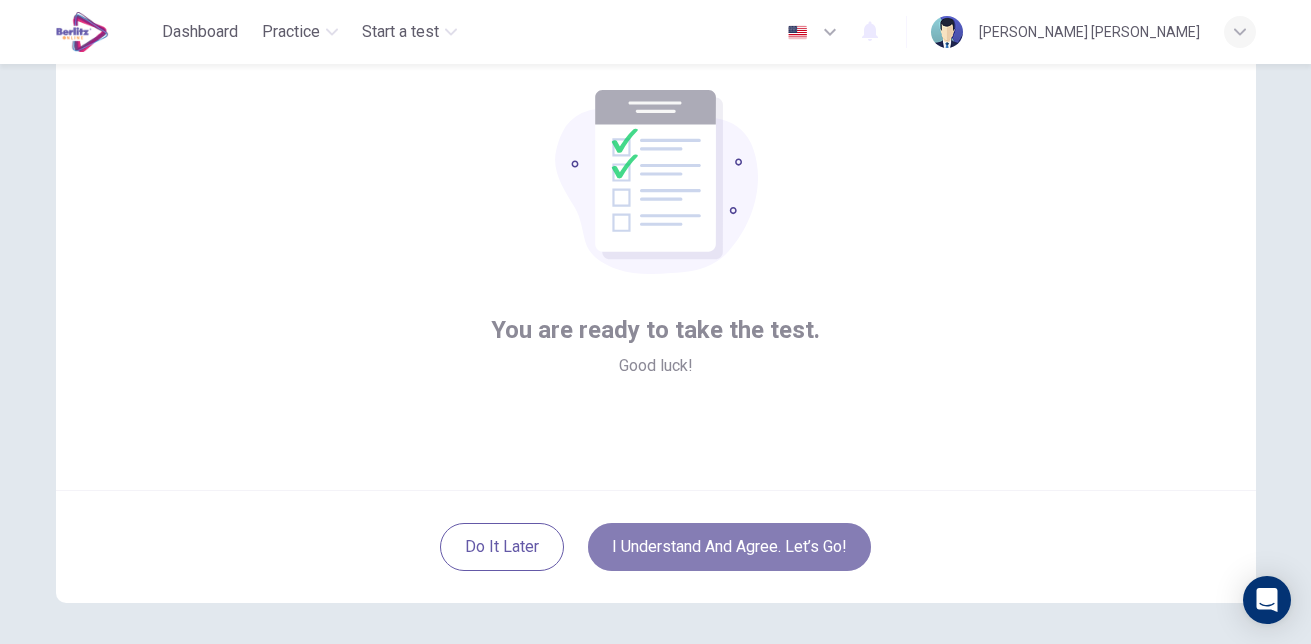 click on "I understand and agree. Let’s go!" at bounding box center (729, 547) 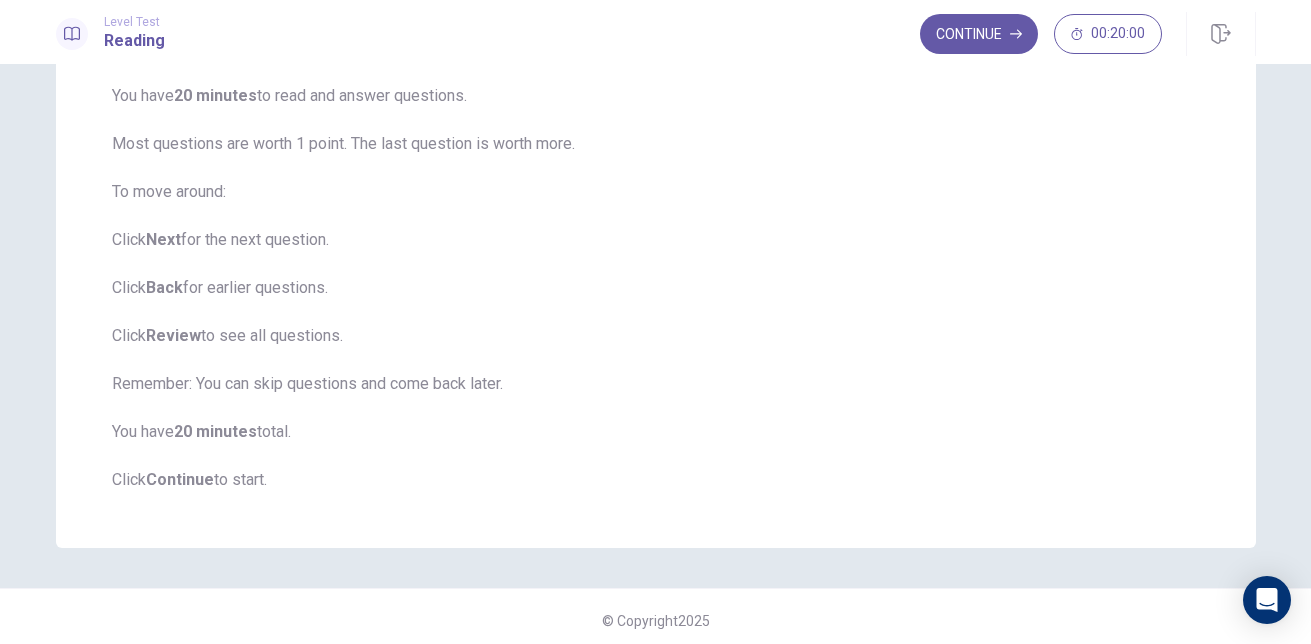 scroll, scrollTop: 212, scrollLeft: 0, axis: vertical 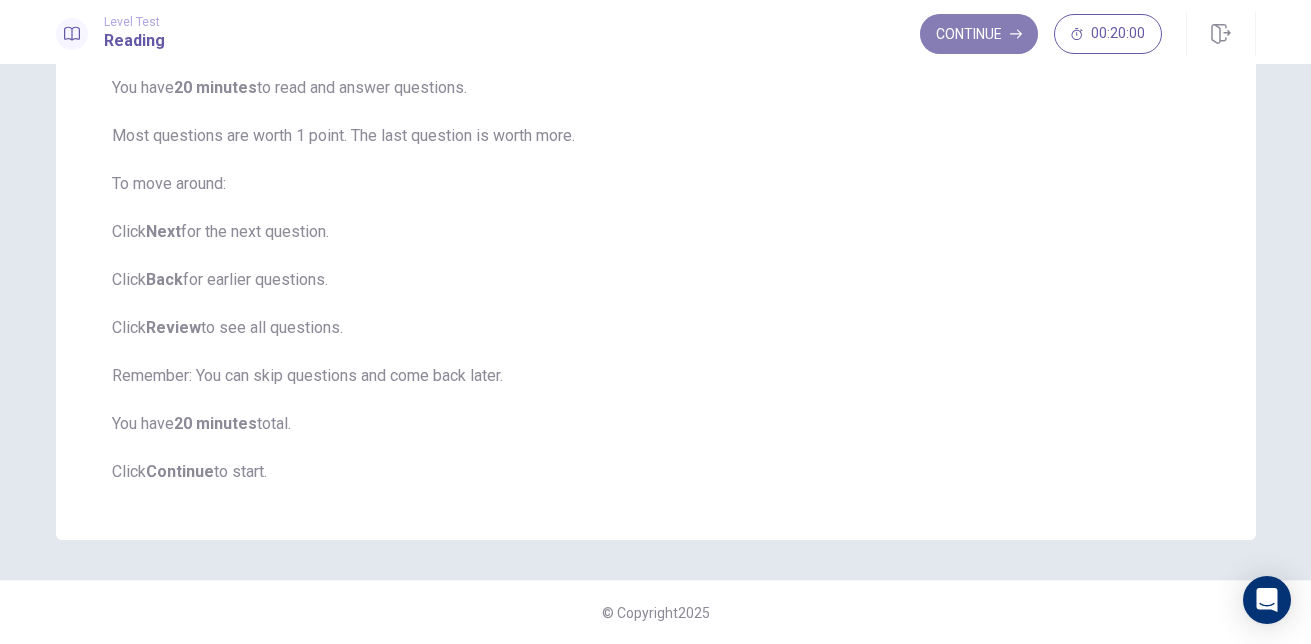 click on "Continue" at bounding box center (979, 34) 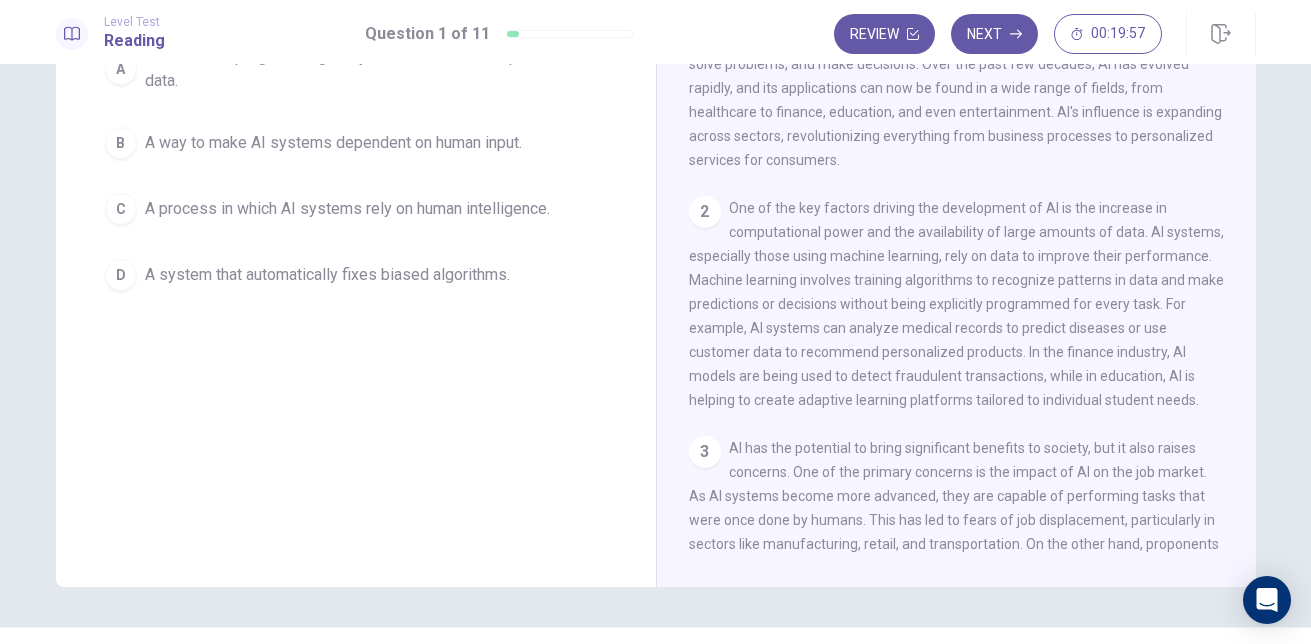 scroll, scrollTop: 50, scrollLeft: 0, axis: vertical 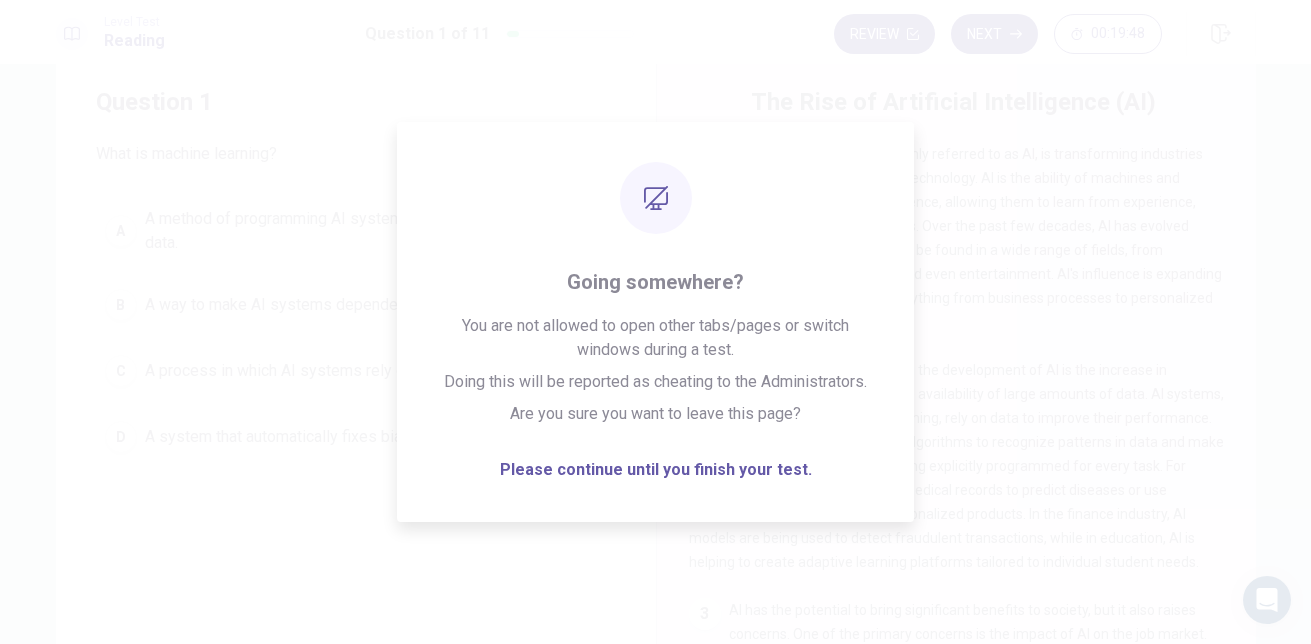 click on "Artificial Intelligence, commonly referred to as AI, is transforming industries and reshaping the future of technology. AI is the ability of machines and computers to mimic human intelligence, allowing them to learn from experience, solve problems, and make decisions. Over the past few decades, AI has evolved rapidly, and its applications can now be found in a wide range of fields, from healthcare to finance, education, and even entertainment. AI's influence is expanding across sectors, revolutionizing everything from business processes to personalized services for consumers." at bounding box center (955, 238) 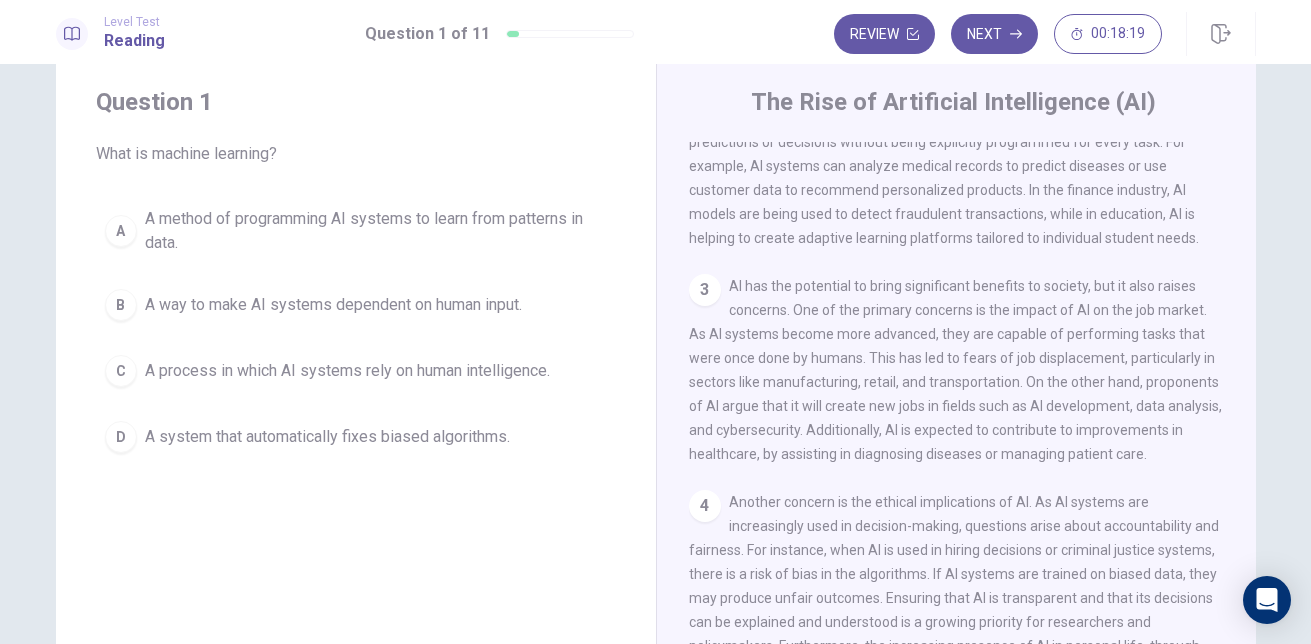 scroll, scrollTop: 595, scrollLeft: 0, axis: vertical 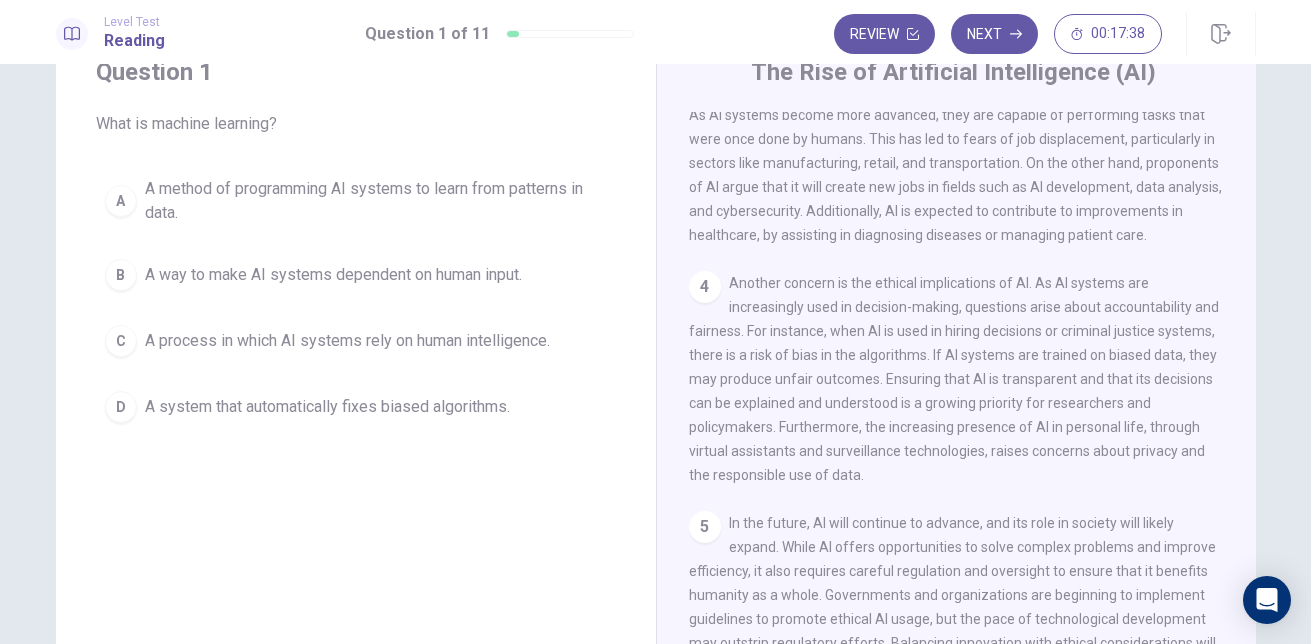 click on "A" at bounding box center (121, 201) 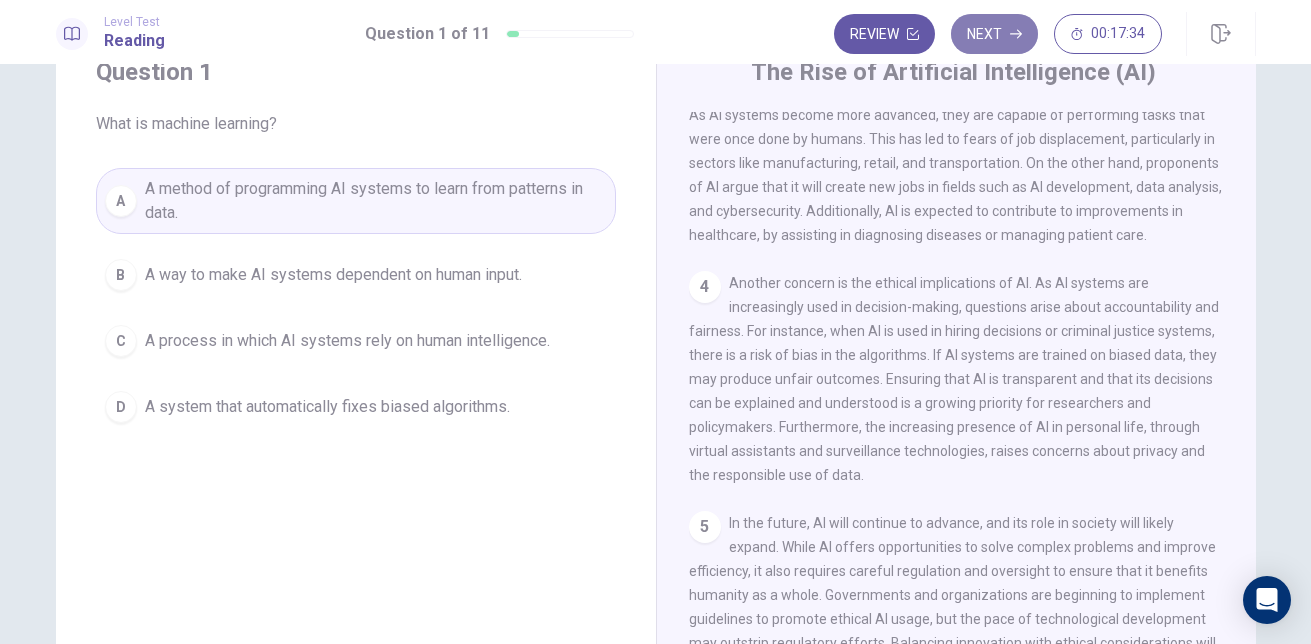 click on "Next" at bounding box center [994, 34] 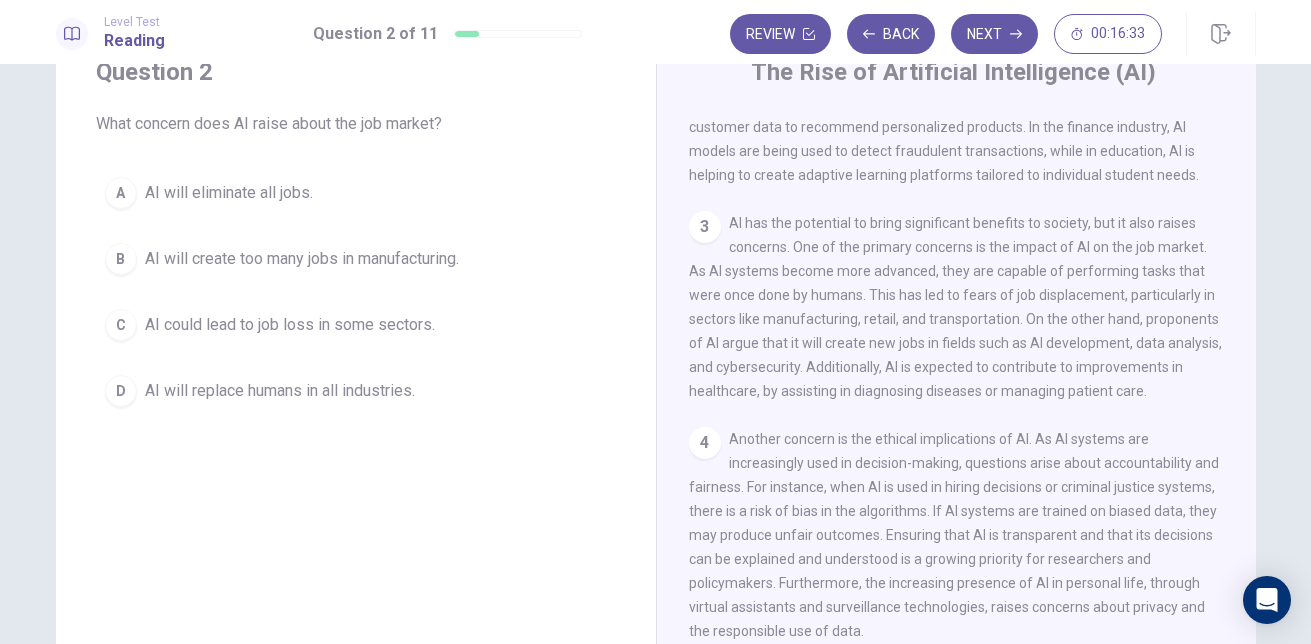 scroll, scrollTop: 411, scrollLeft: 0, axis: vertical 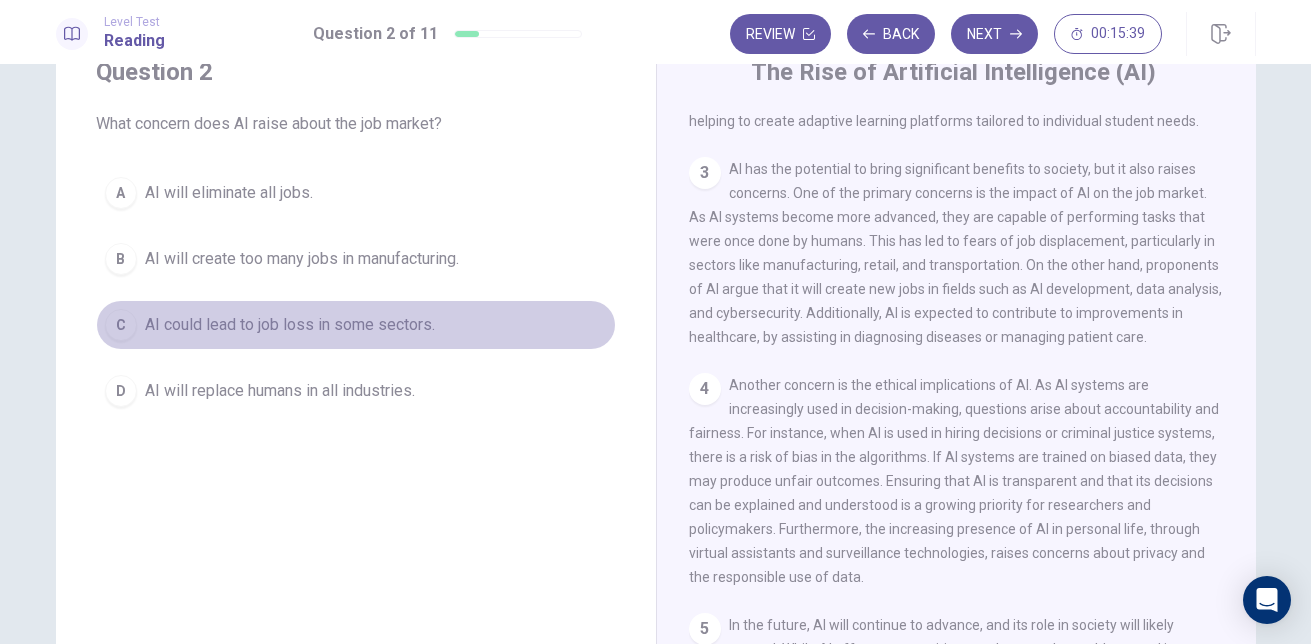 click on "C" at bounding box center (121, 325) 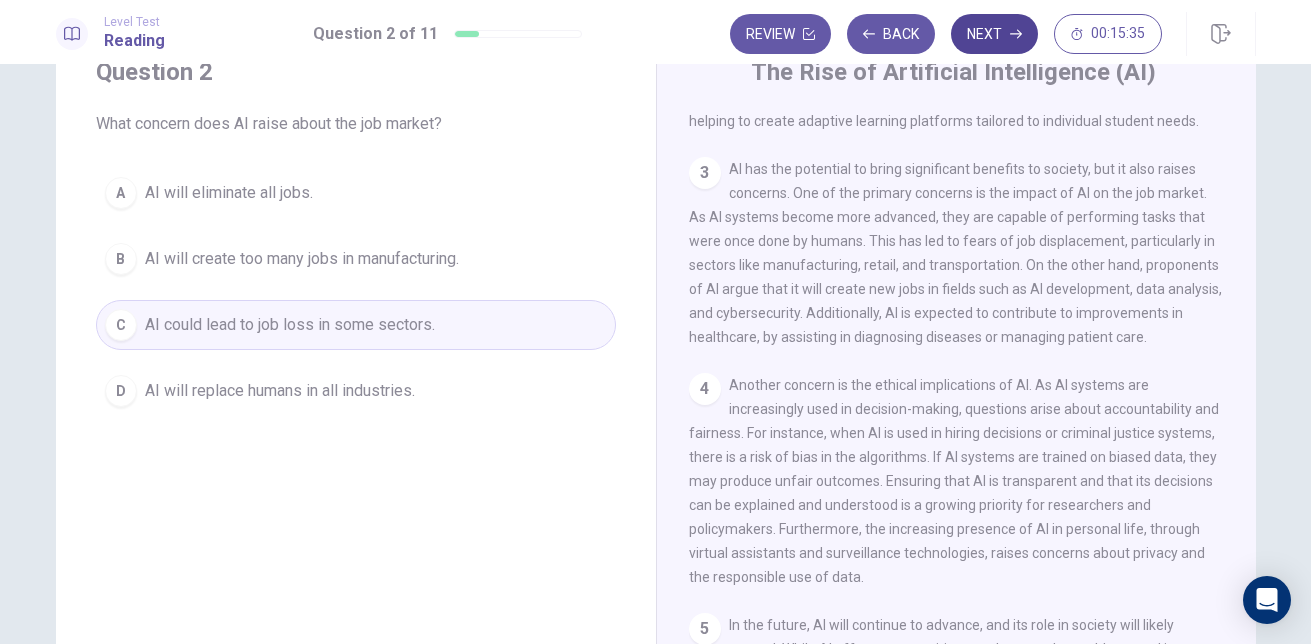 click 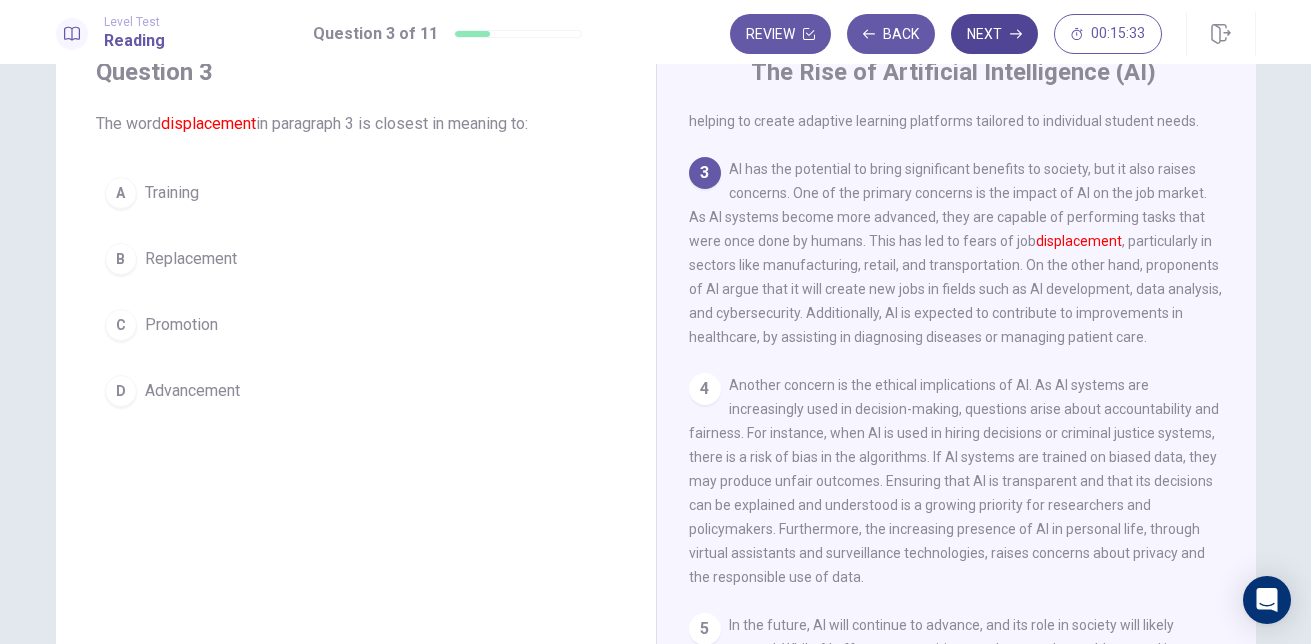 scroll, scrollTop: 473, scrollLeft: 0, axis: vertical 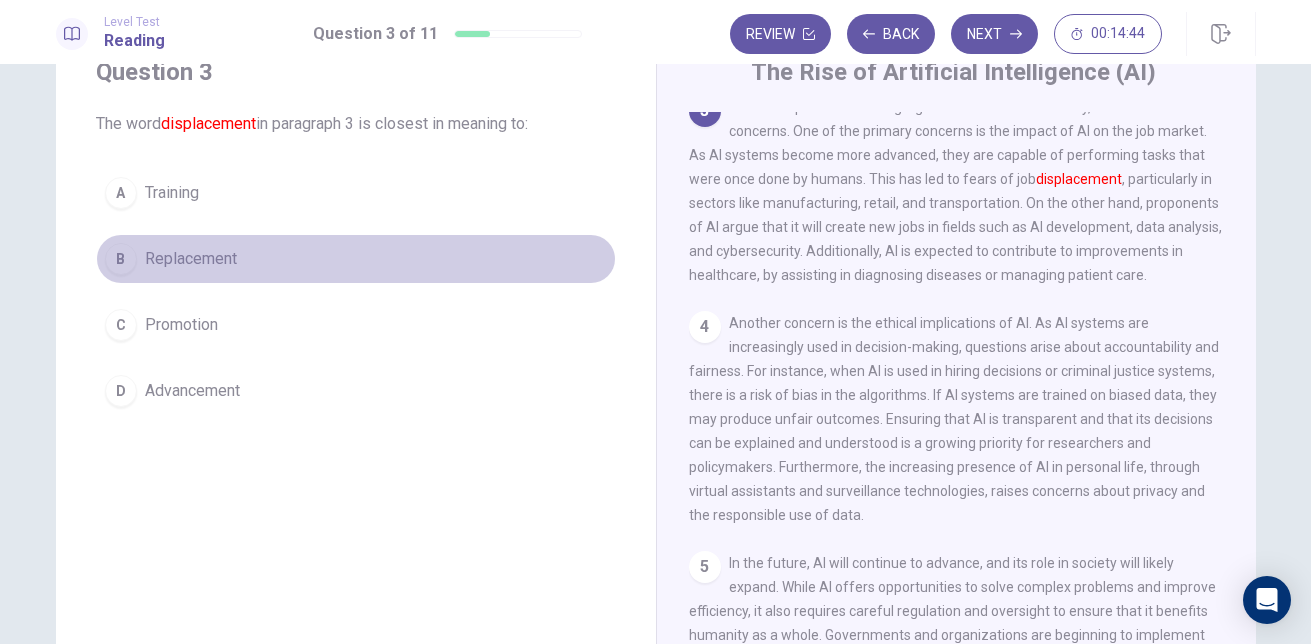 click on "B" at bounding box center (121, 259) 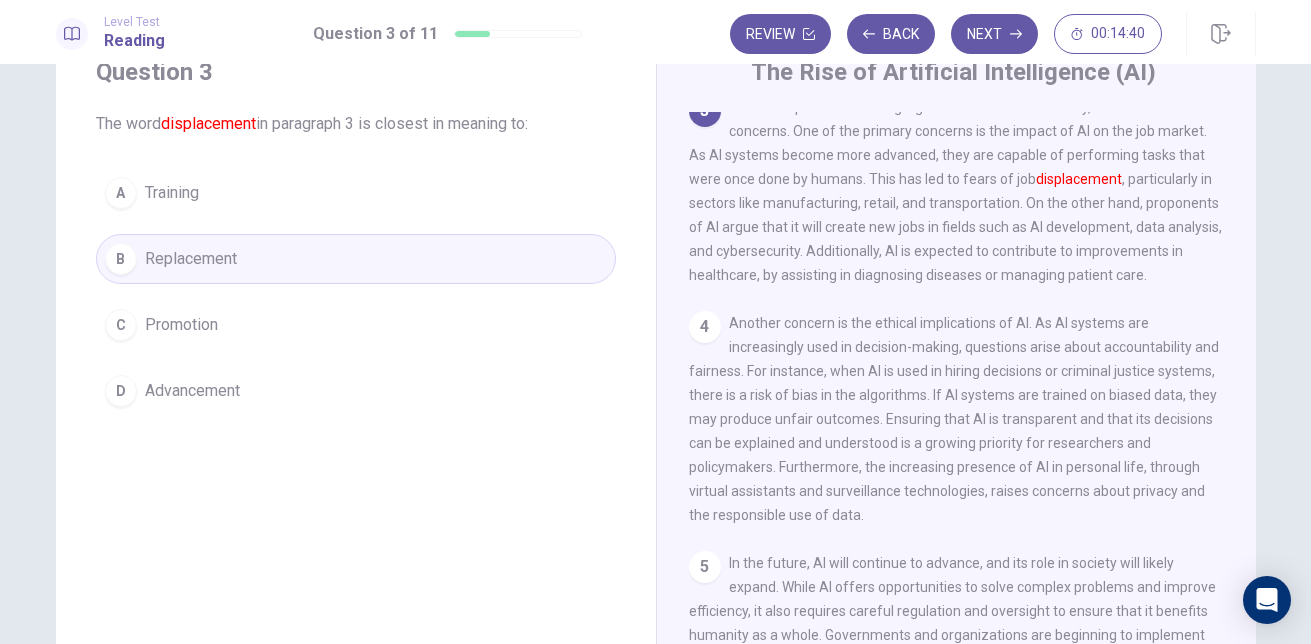 click on "B Replacement" at bounding box center (356, 259) 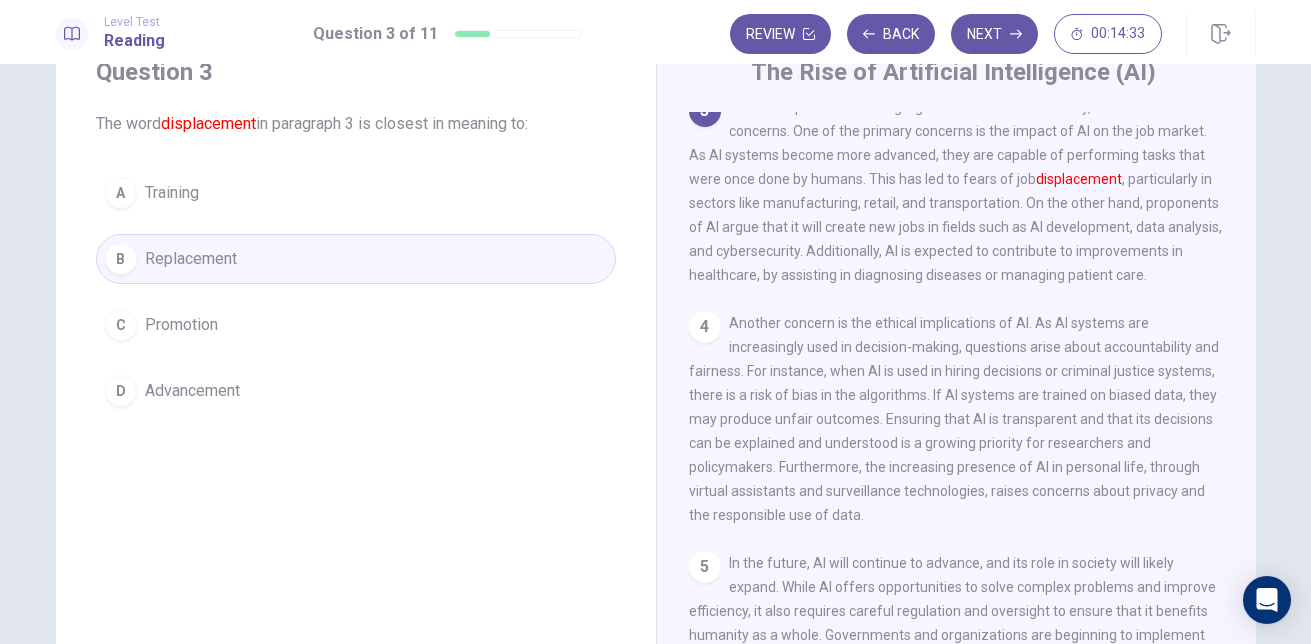 click on "Promotion" at bounding box center (181, 325) 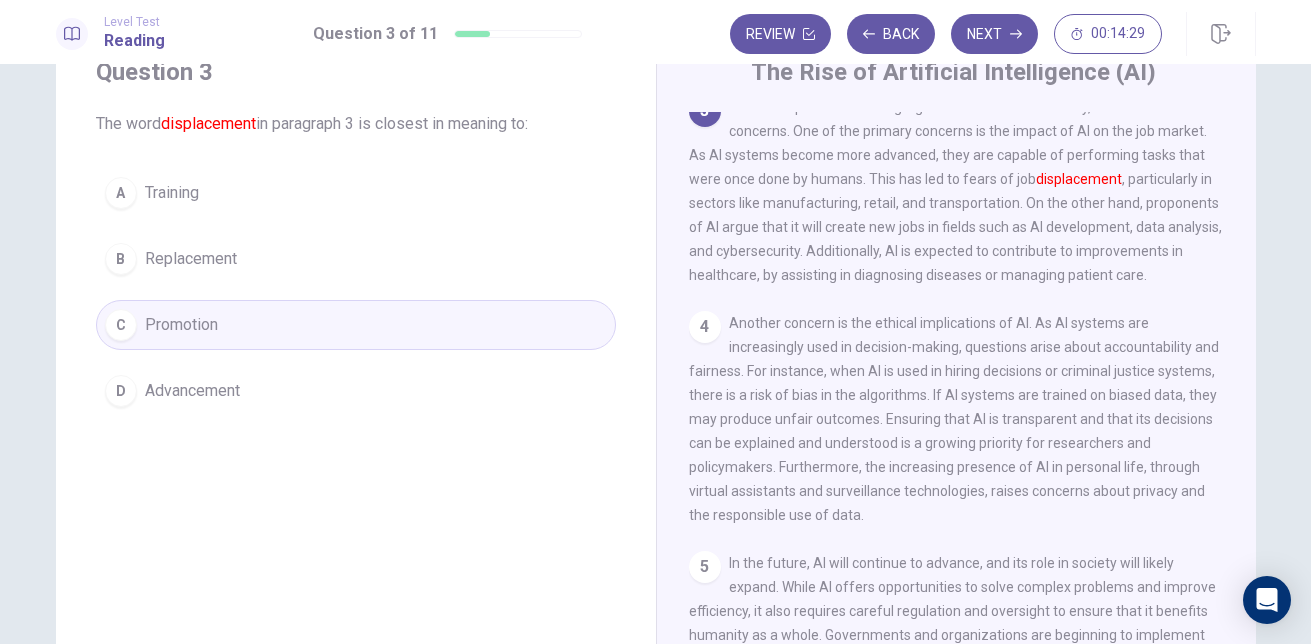 click on "B Replacement" at bounding box center (356, 259) 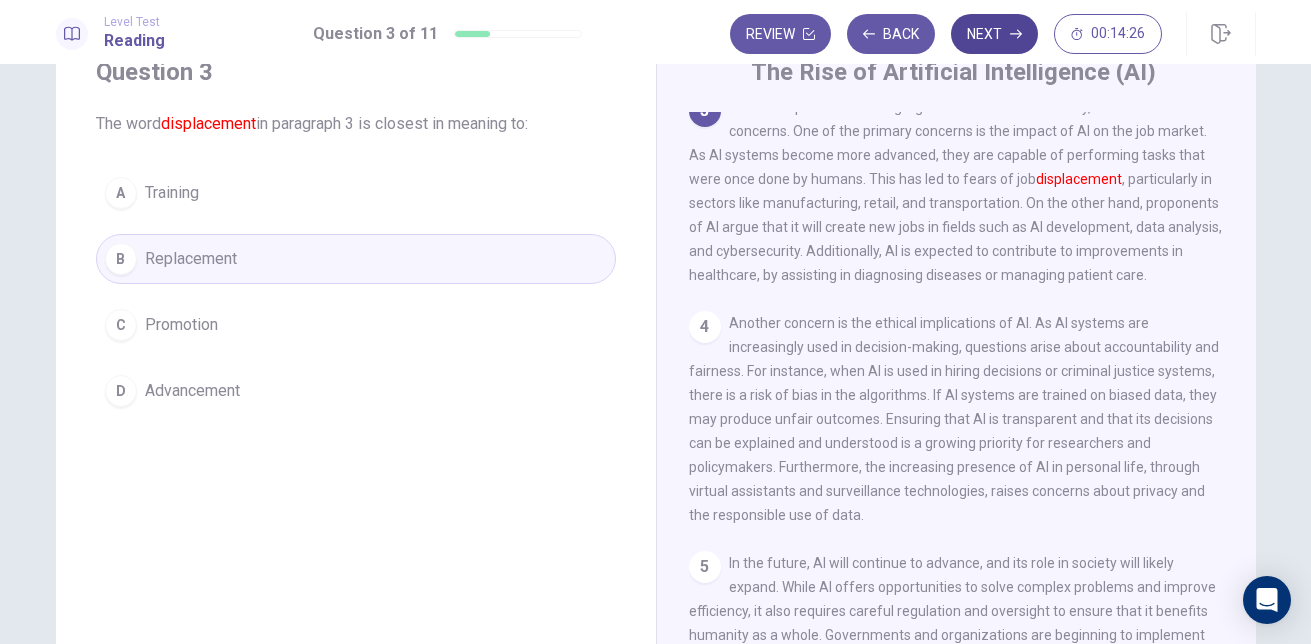 click on "Next" at bounding box center [994, 34] 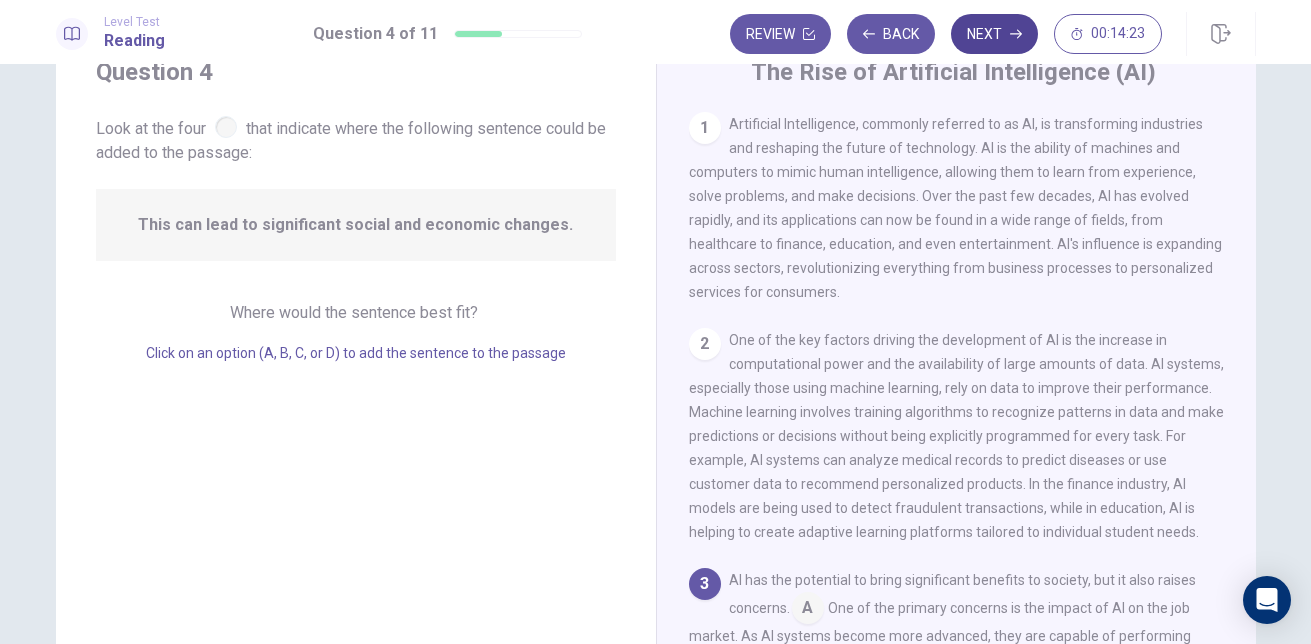 scroll, scrollTop: 346, scrollLeft: 0, axis: vertical 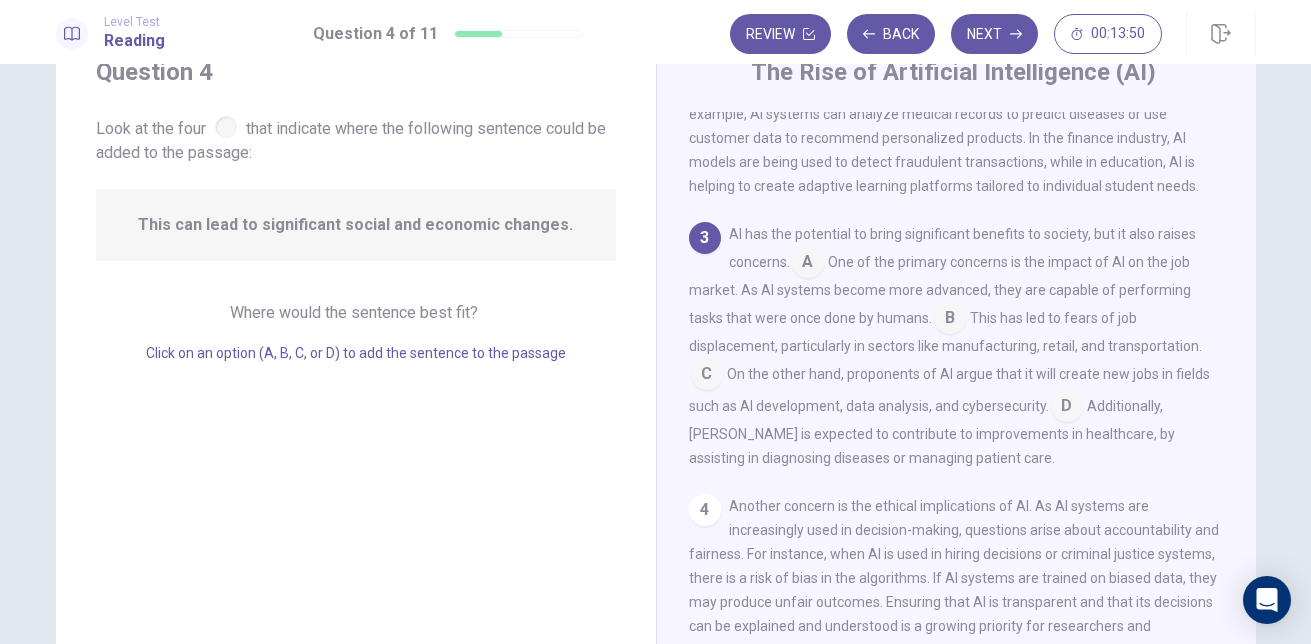 click at bounding box center (808, 264) 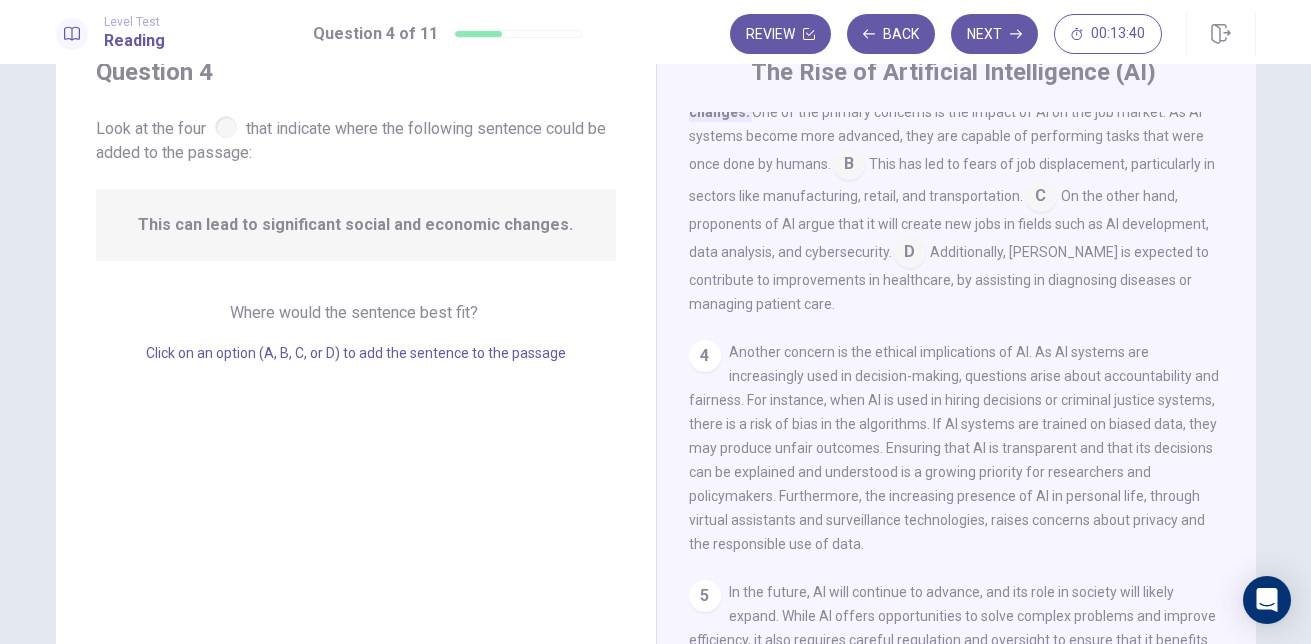 scroll, scrollTop: 432, scrollLeft: 0, axis: vertical 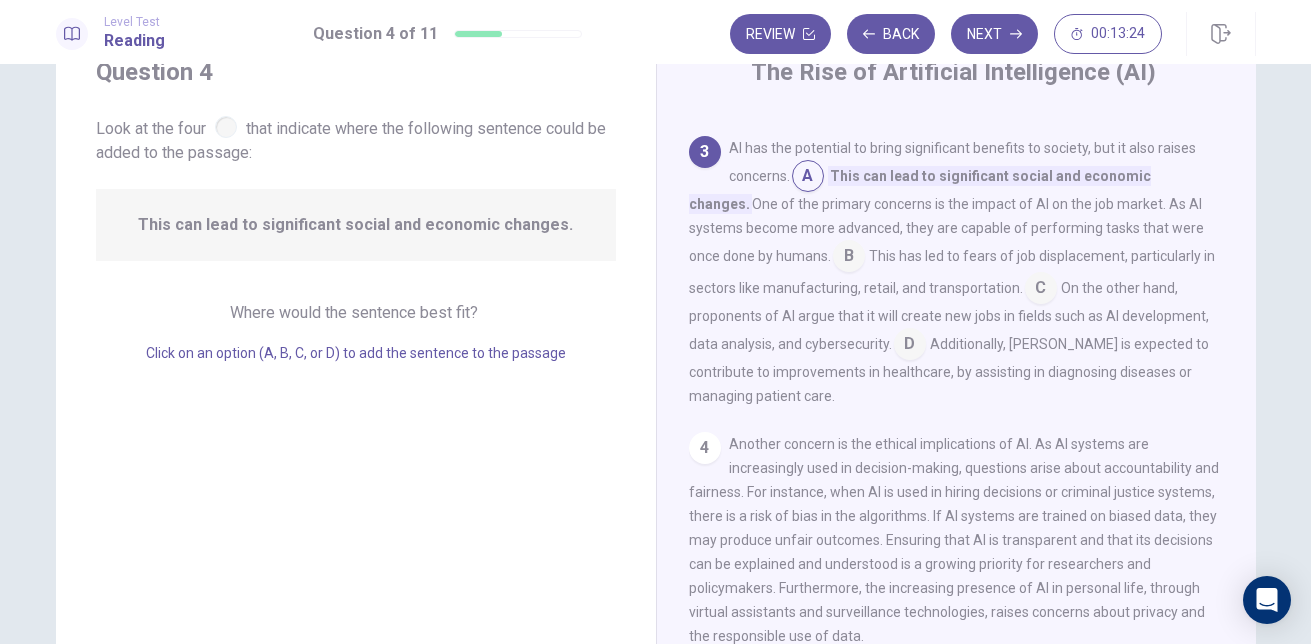 click at bounding box center [849, 258] 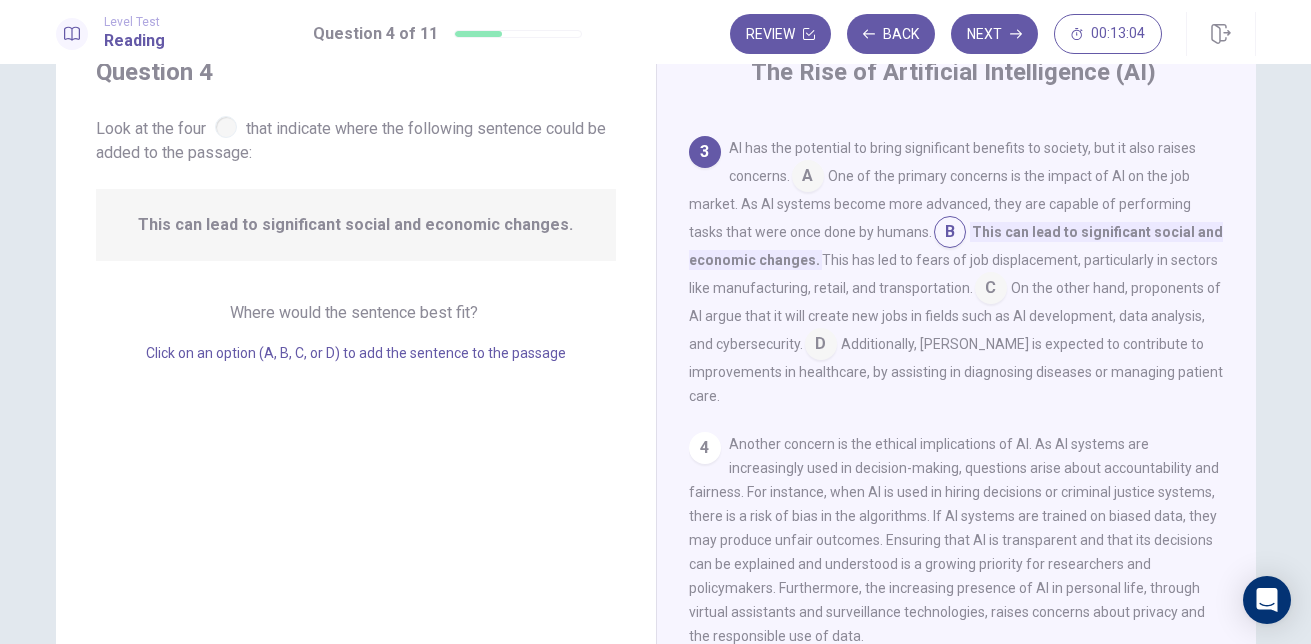 click at bounding box center [808, 178] 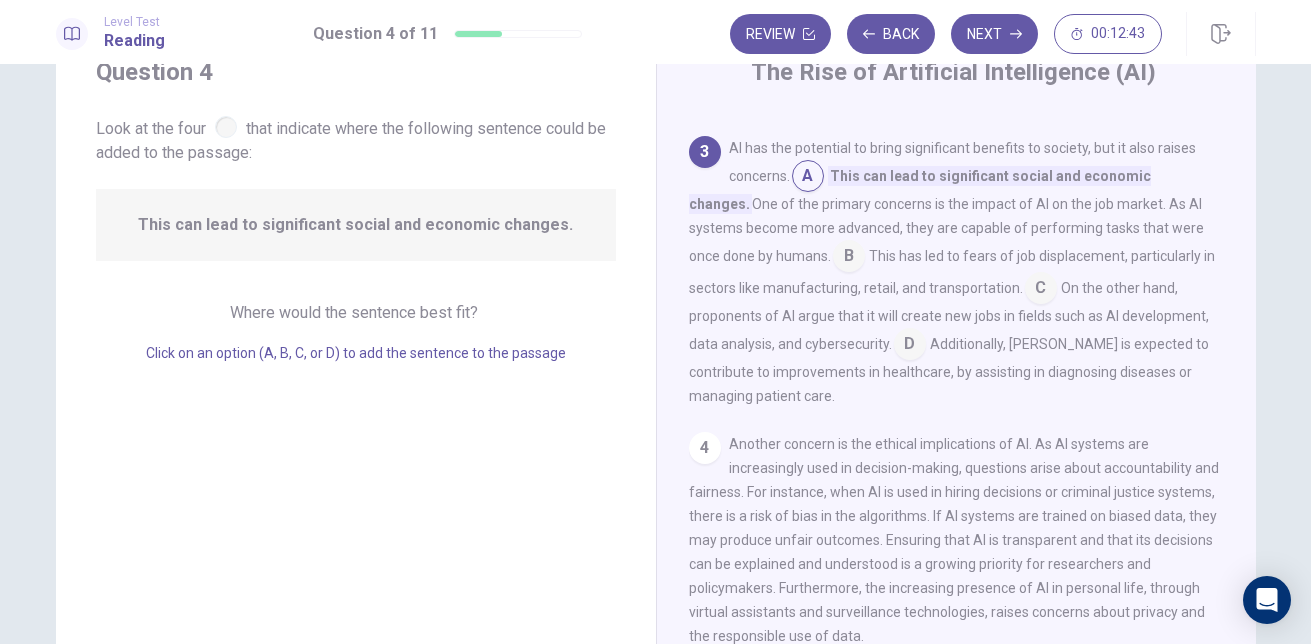 click on "4" at bounding box center [705, 448] 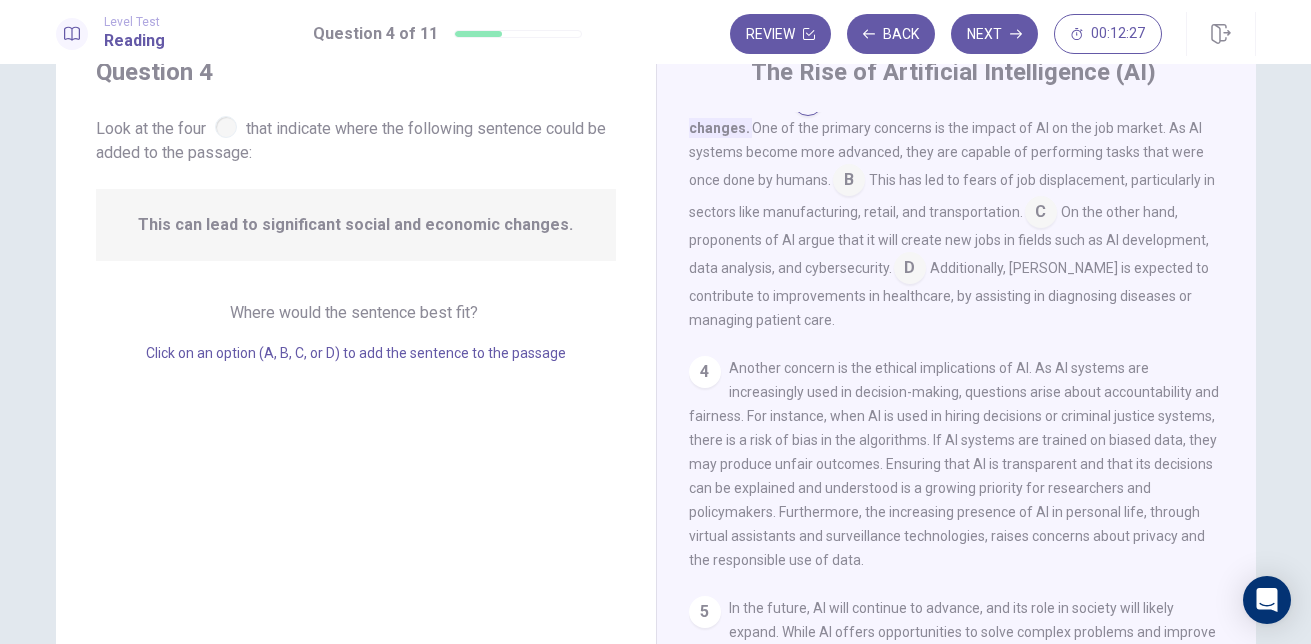 scroll, scrollTop: 434, scrollLeft: 0, axis: vertical 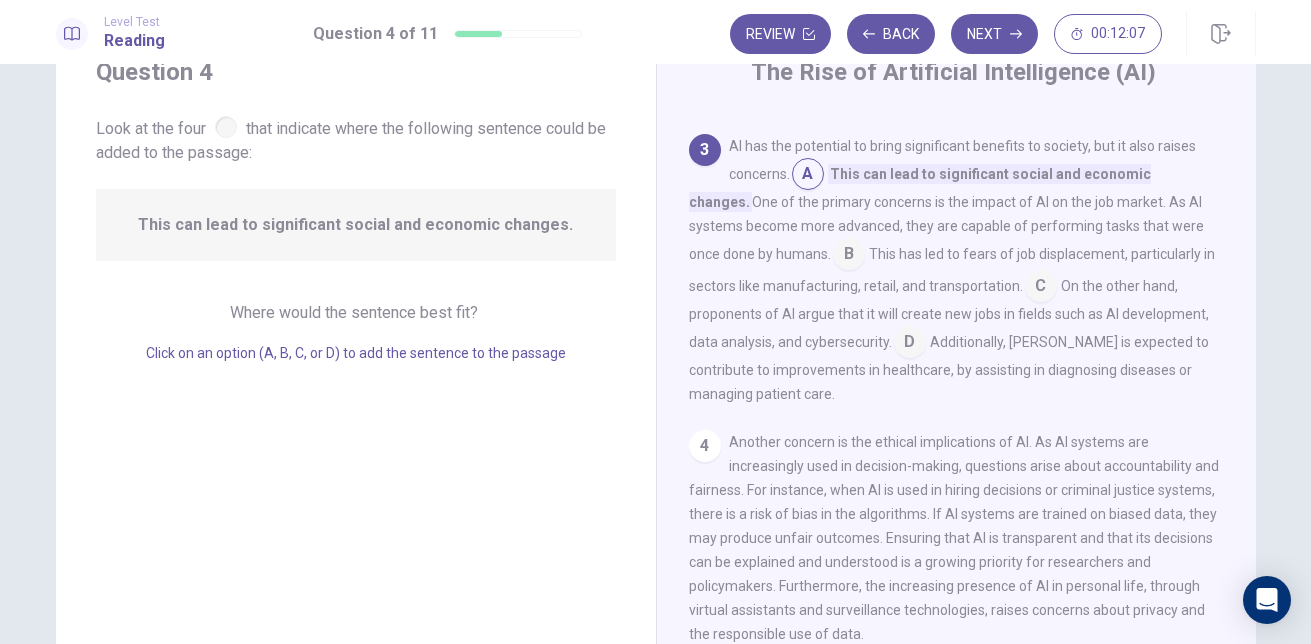click at bounding box center [849, 256] 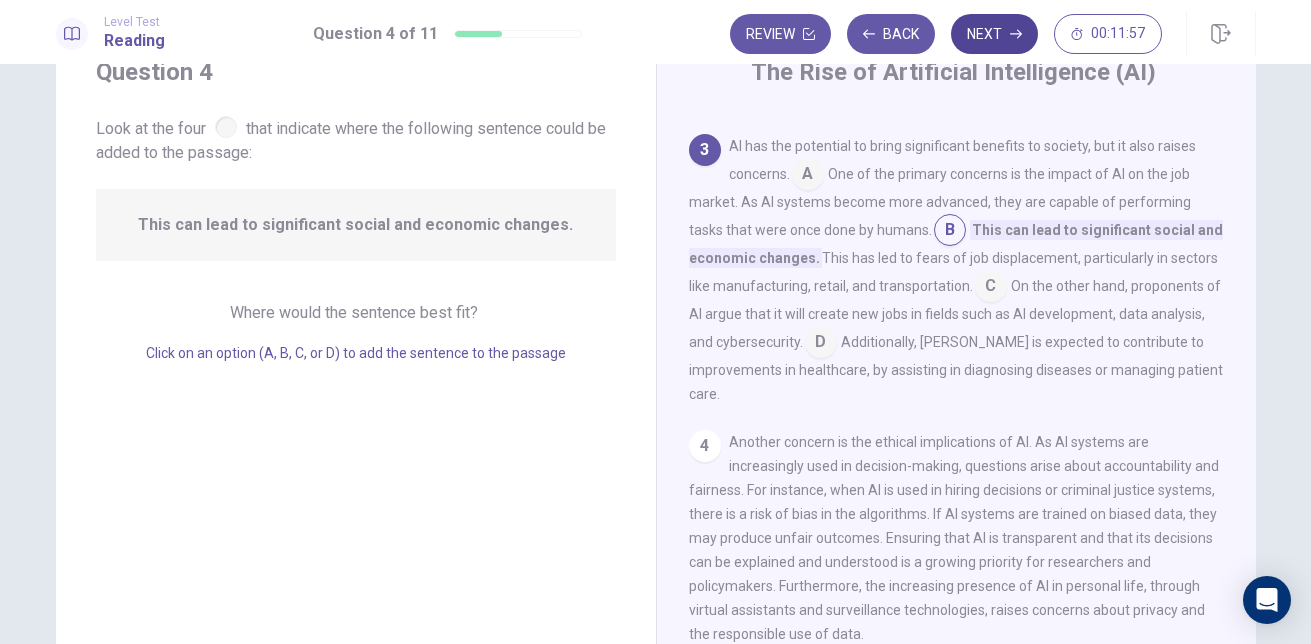 click on "Next" at bounding box center [994, 34] 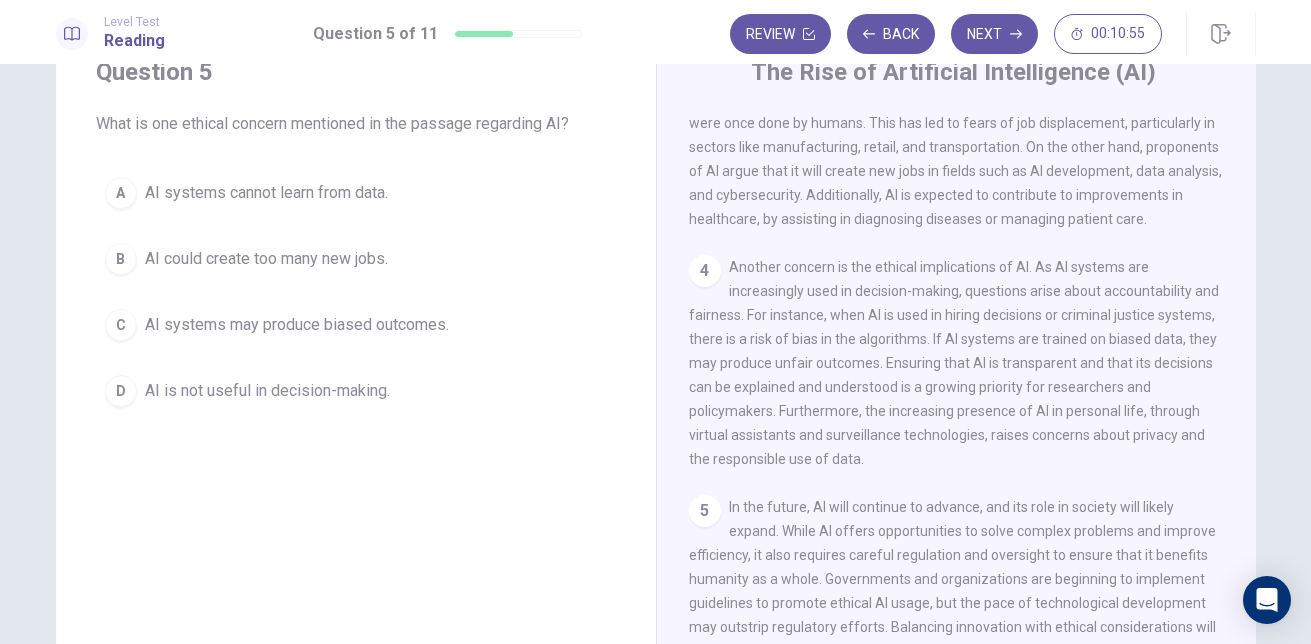 scroll, scrollTop: 595, scrollLeft: 0, axis: vertical 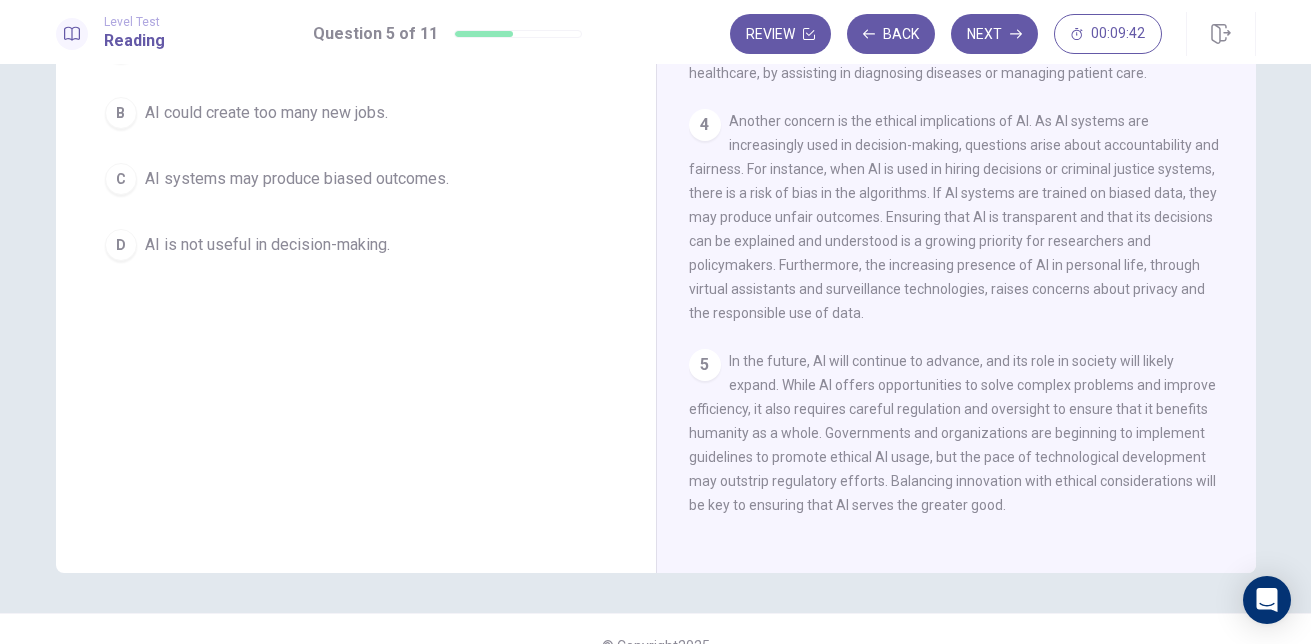click on "C" at bounding box center (121, 179) 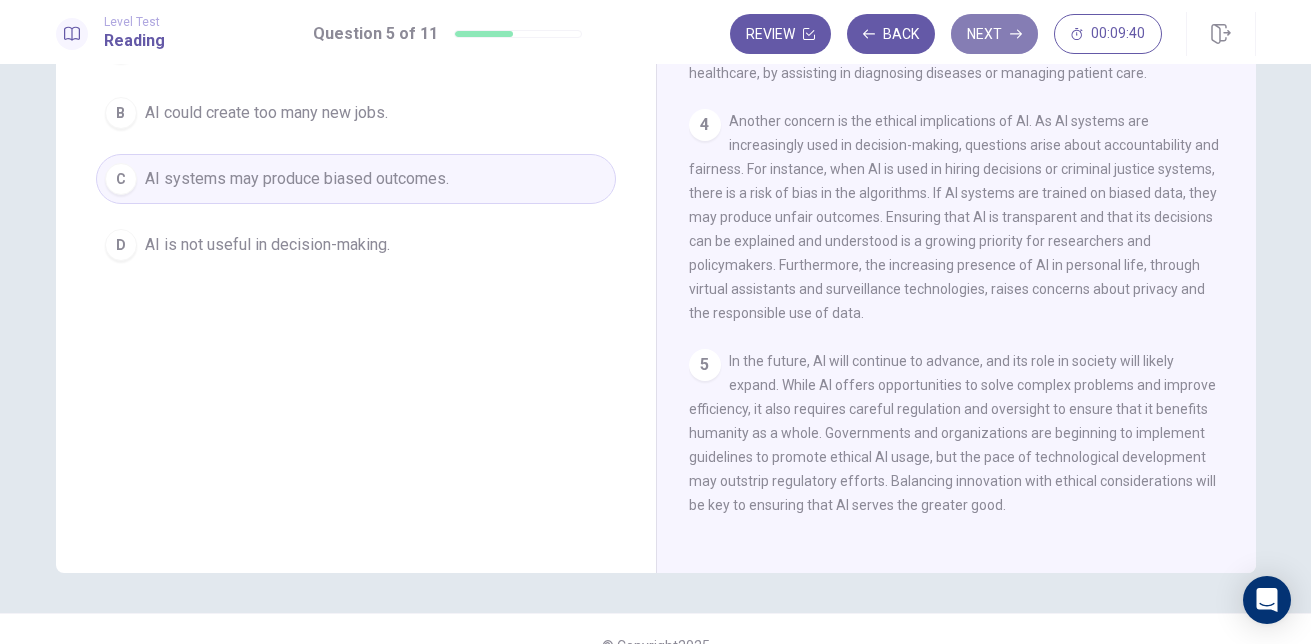 click on "Next" at bounding box center (994, 34) 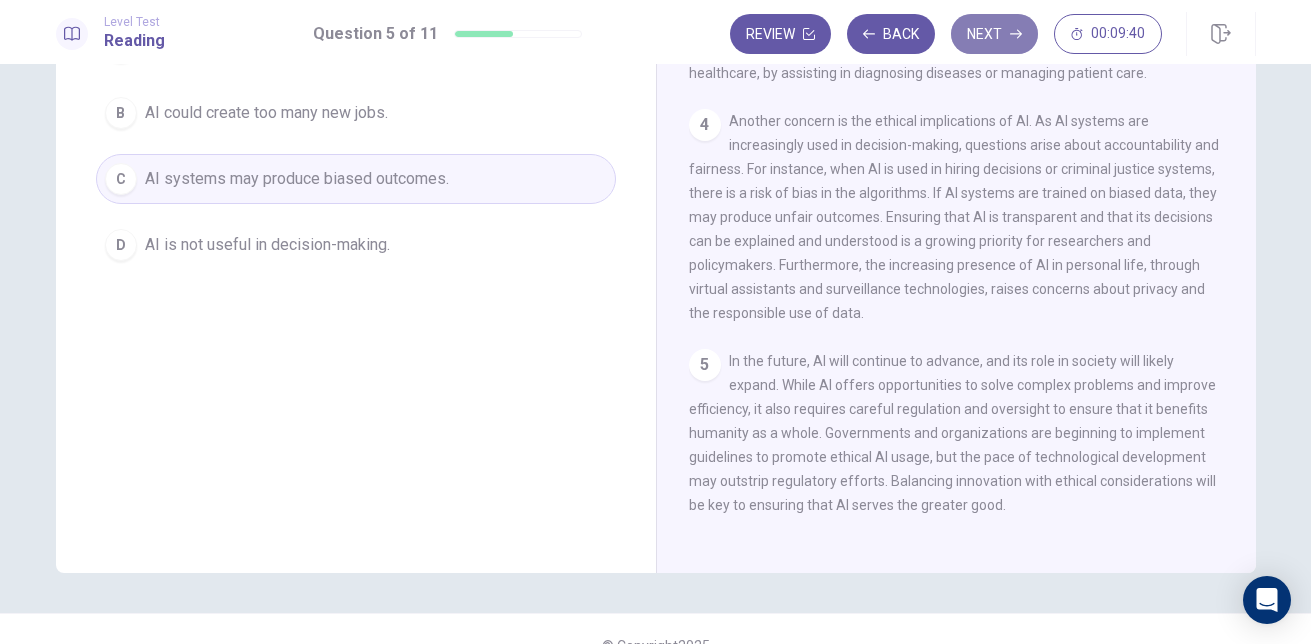 click on "Review Back Next 00:09:40" at bounding box center (946, 34) 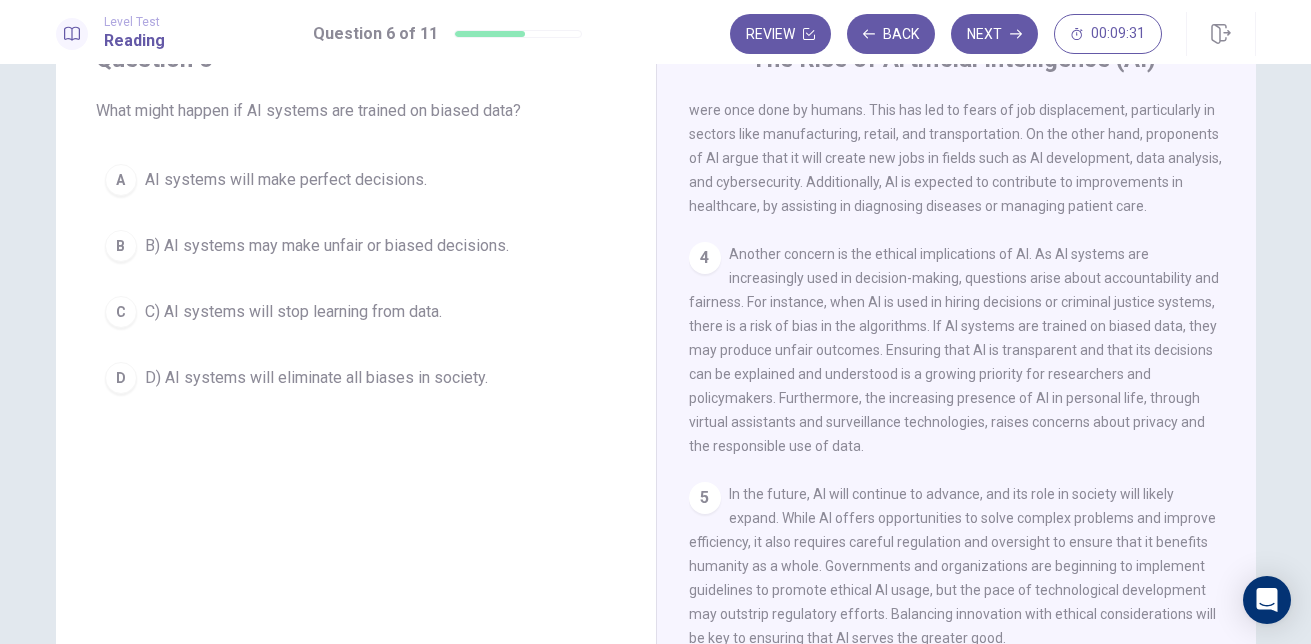 scroll, scrollTop: 0, scrollLeft: 0, axis: both 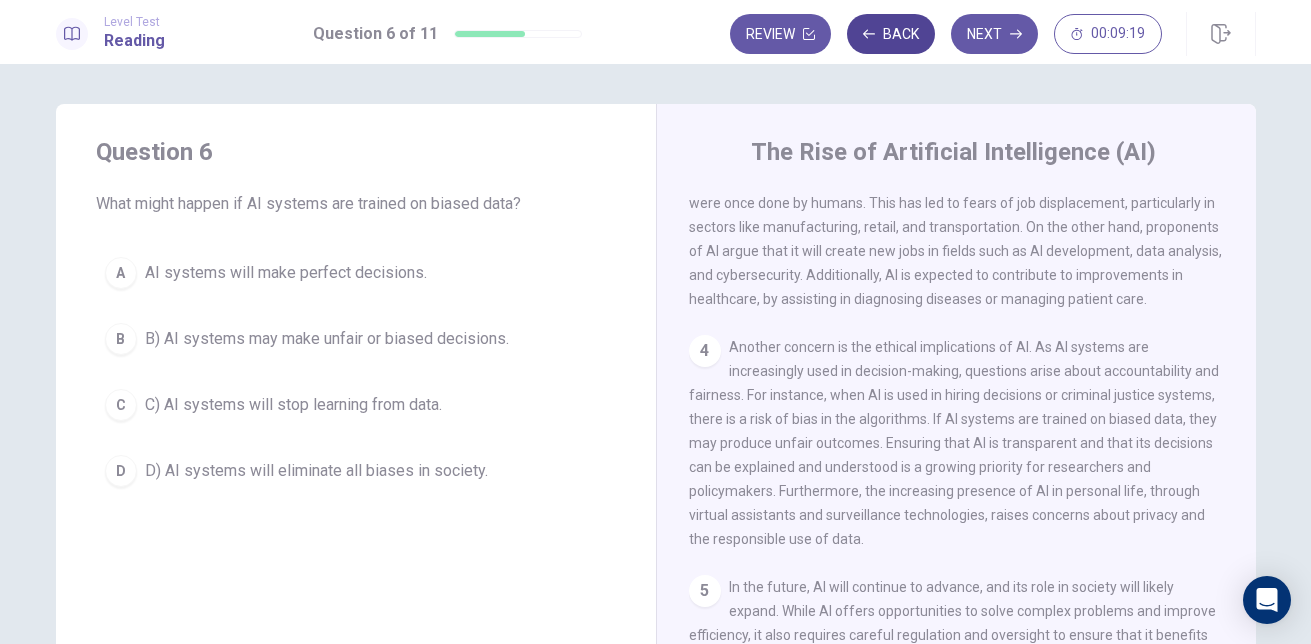 click on "Back" at bounding box center [891, 34] 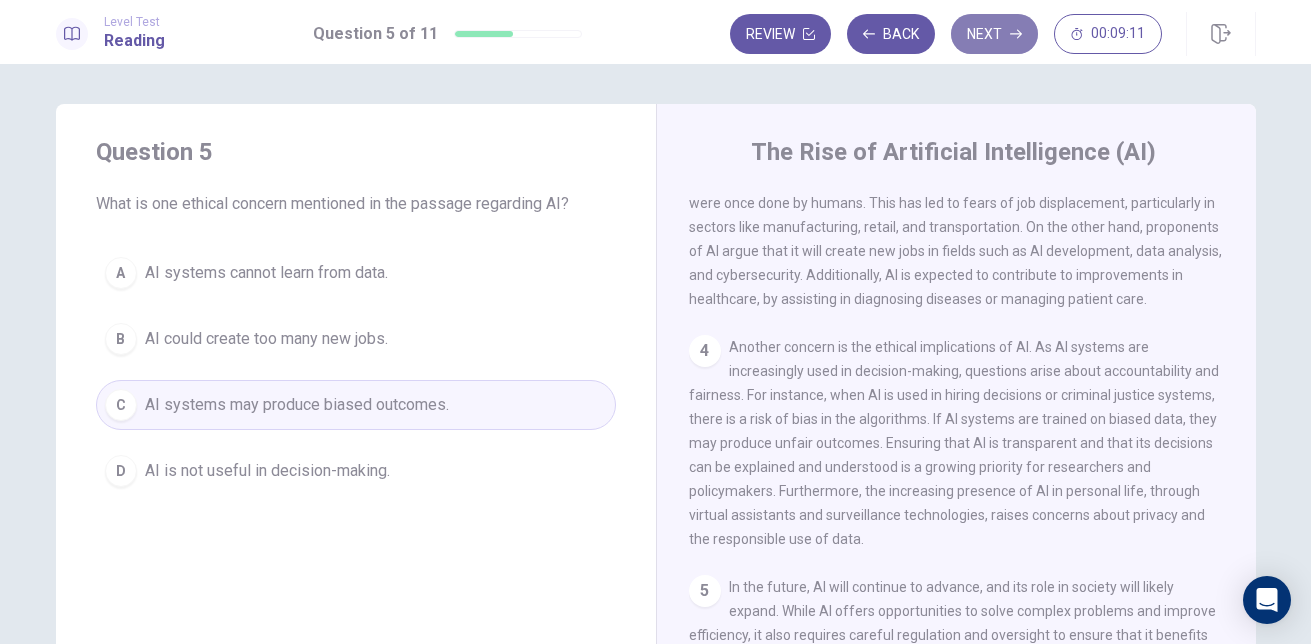 click on "Next" at bounding box center (994, 34) 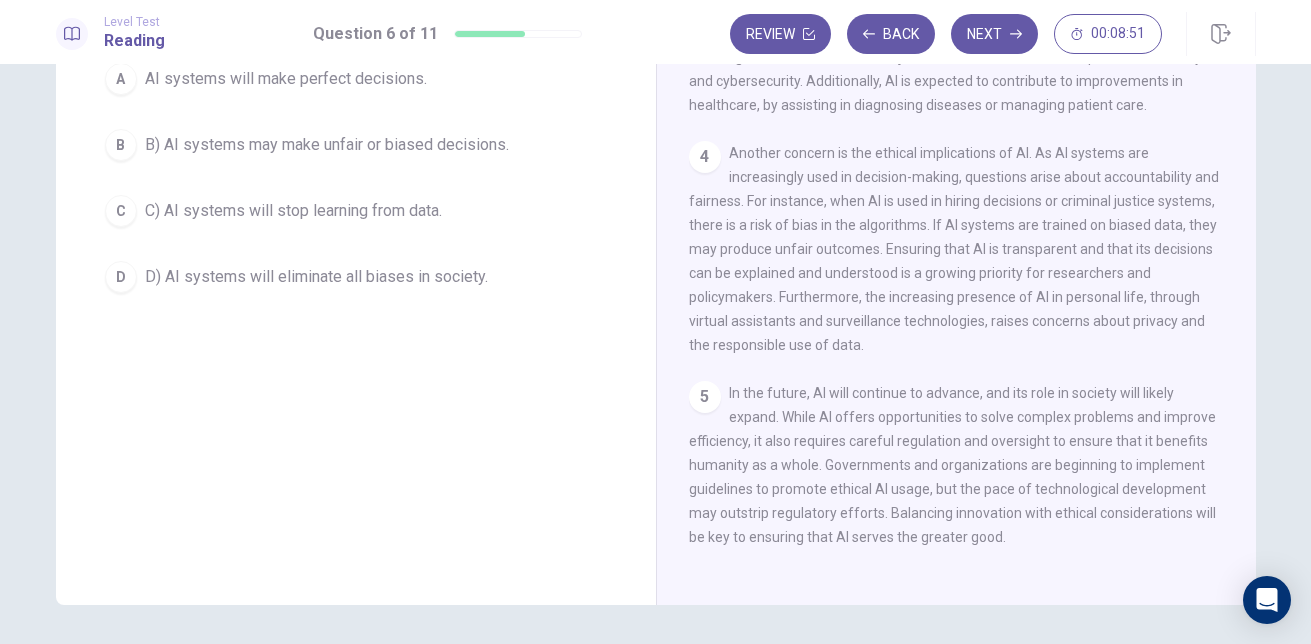 scroll, scrollTop: 186, scrollLeft: 0, axis: vertical 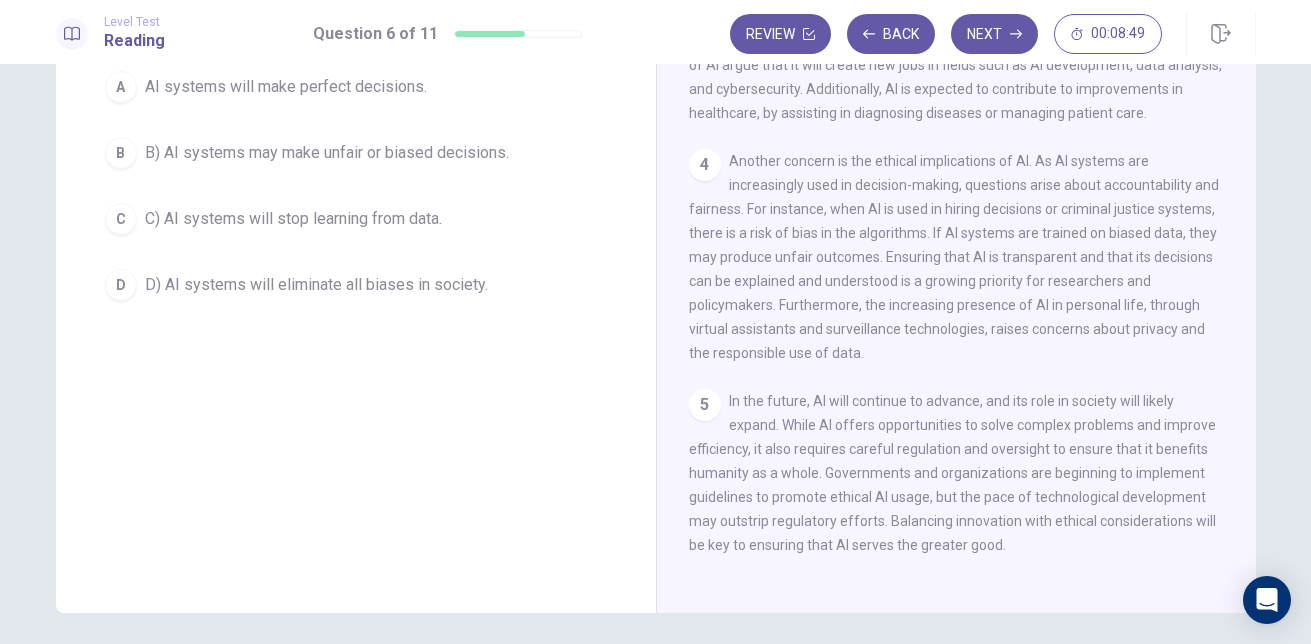 click on "Another concern is the ethical implications of AI. As AI systems are increasingly used in decision-making, questions arise about accountability and fairness. For instance, when AI is used in hiring decisions or criminal justice systems, there is a risk of bias in the algorithms. If AI systems are trained on biased data, they may produce unfair outcomes. Ensuring that AI is transparent and that its decisions can be explained and understood is a growing priority for researchers and policymakers. Furthermore, the increasing presence of AI in personal life, through virtual assistants and surveillance technologies, raises concerns about privacy and the responsible use of data." at bounding box center (954, 257) 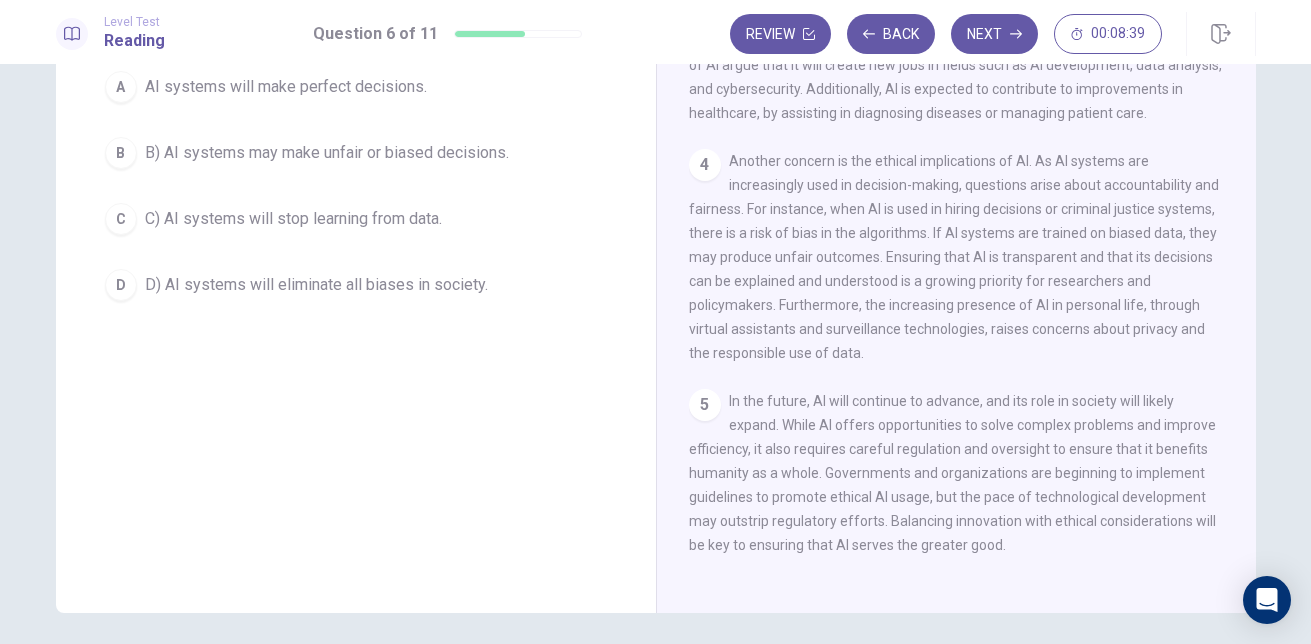 scroll, scrollTop: 485, scrollLeft: 0, axis: vertical 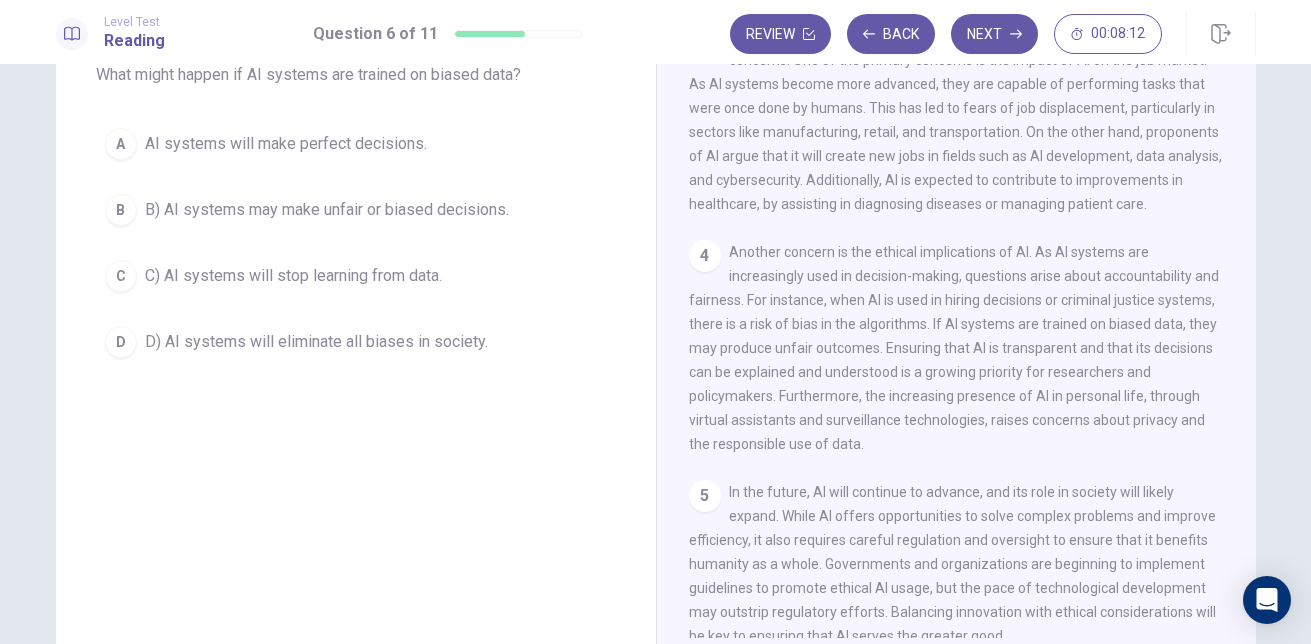 click on "4 Another concern is the ethical implications of AI. As AI systems are increasingly used in decision-making, questions arise about accountability and fairness. For instance, when AI is used in hiring decisions or criminal justice systems, there is a risk of bias in the algorithms. If AI systems are trained on biased data, they may produce unfair outcomes. Ensuring that AI is transparent and that its decisions can be explained and understood is a growing priority for researchers and policymakers. Furthermore, the increasing presence of AI in personal life, through virtual assistants and surveillance technologies, raises concerns about privacy and the responsible use of data." at bounding box center (957, 348) 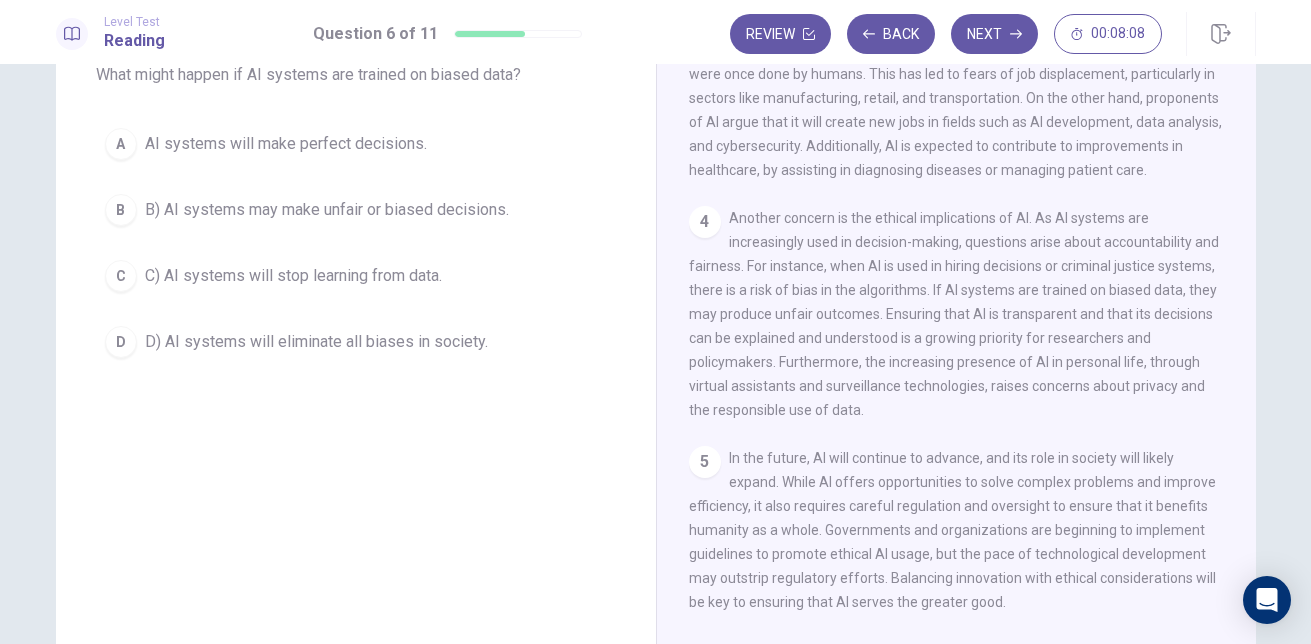 scroll, scrollTop: 588, scrollLeft: 0, axis: vertical 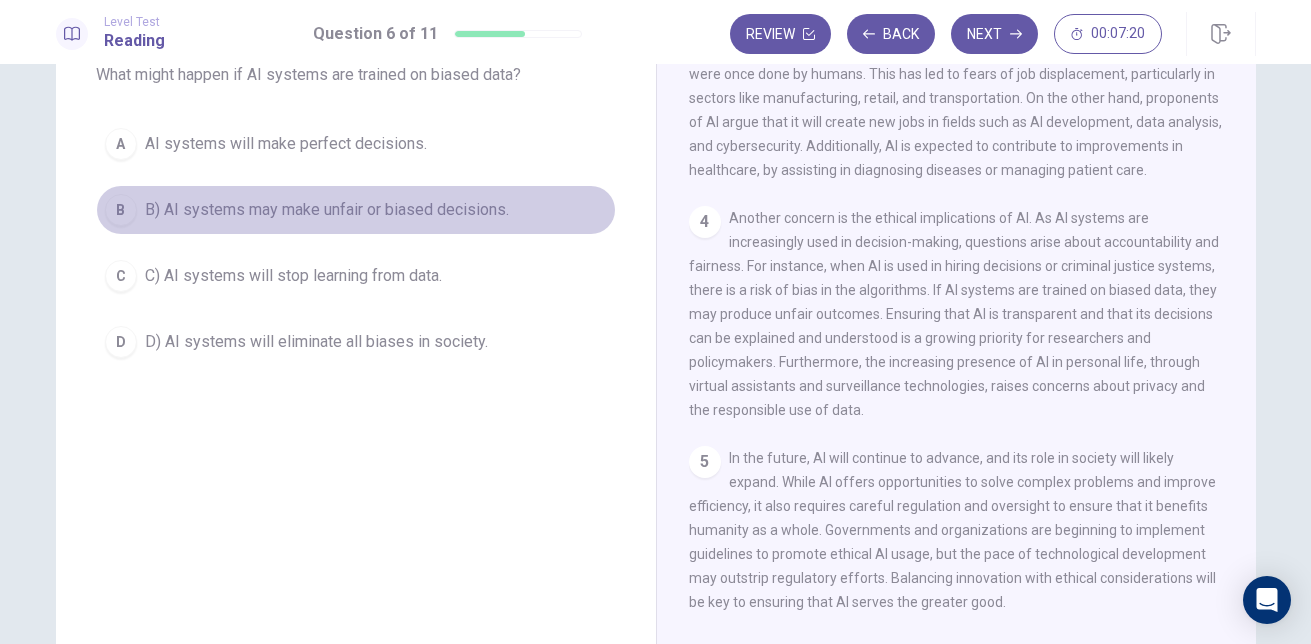 click on "B" at bounding box center [121, 210] 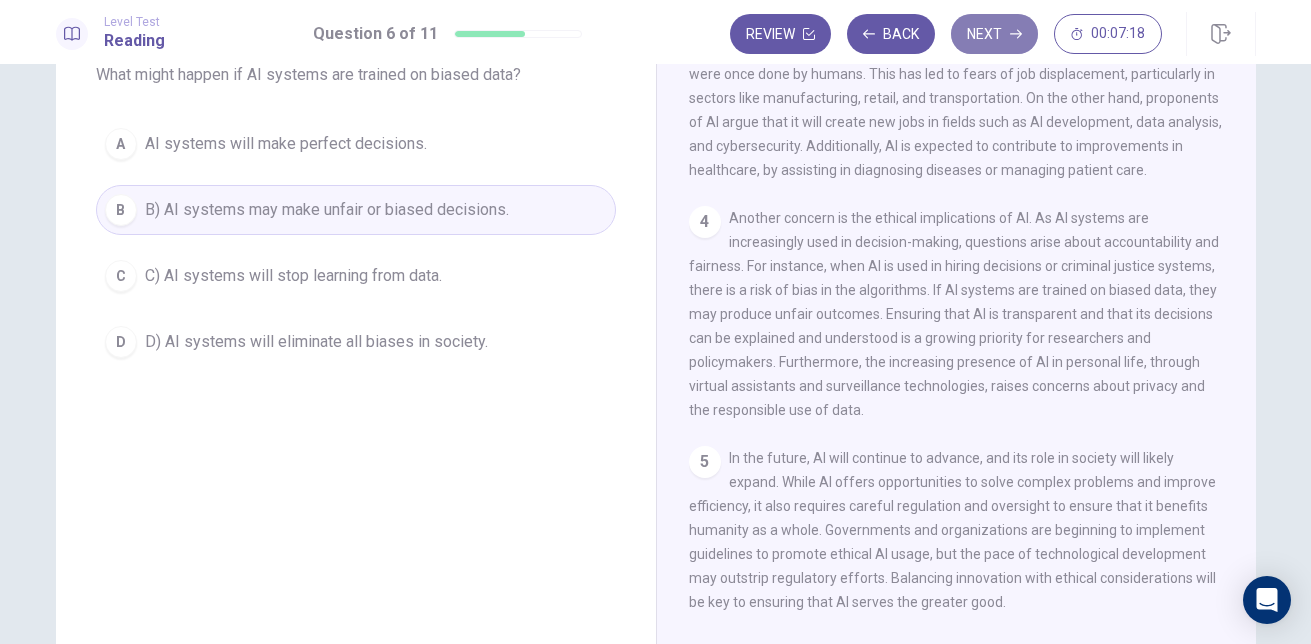 click 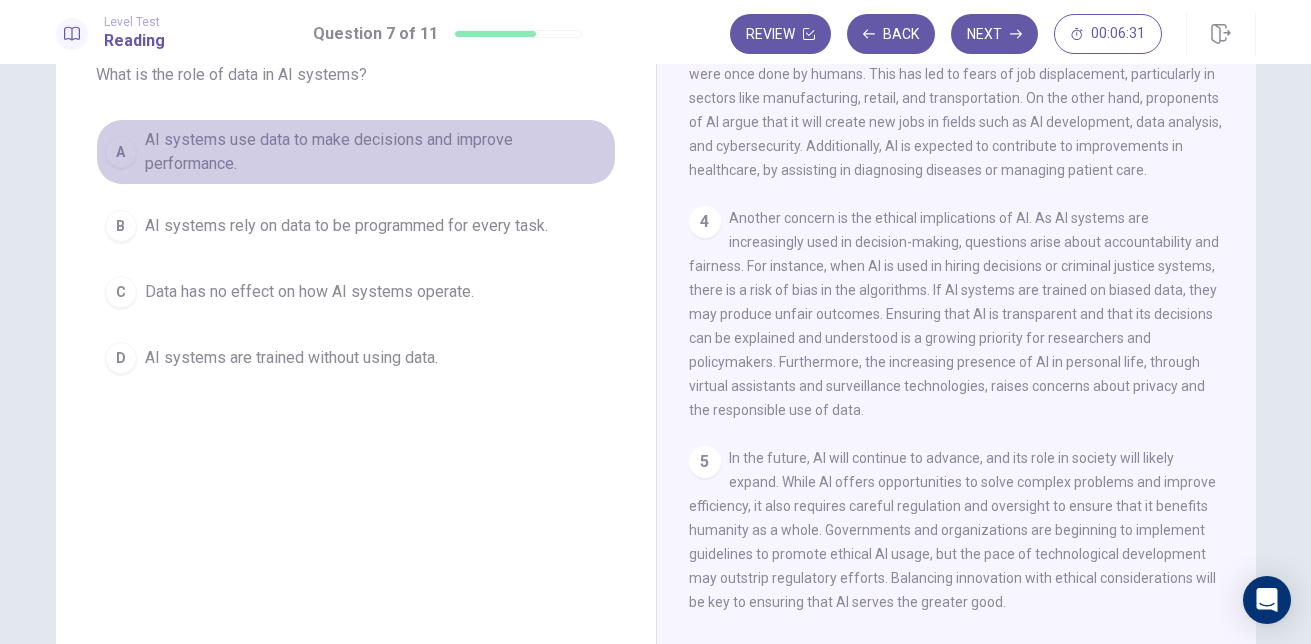 click on "A" at bounding box center (121, 152) 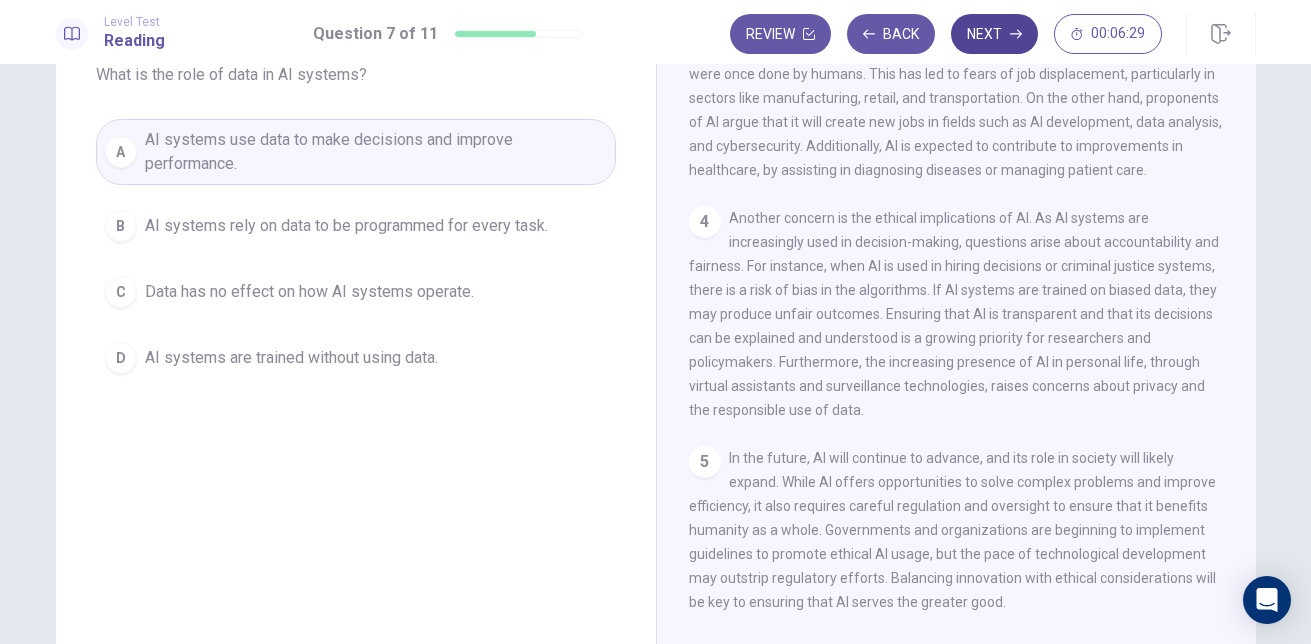 click on "Next" at bounding box center (994, 34) 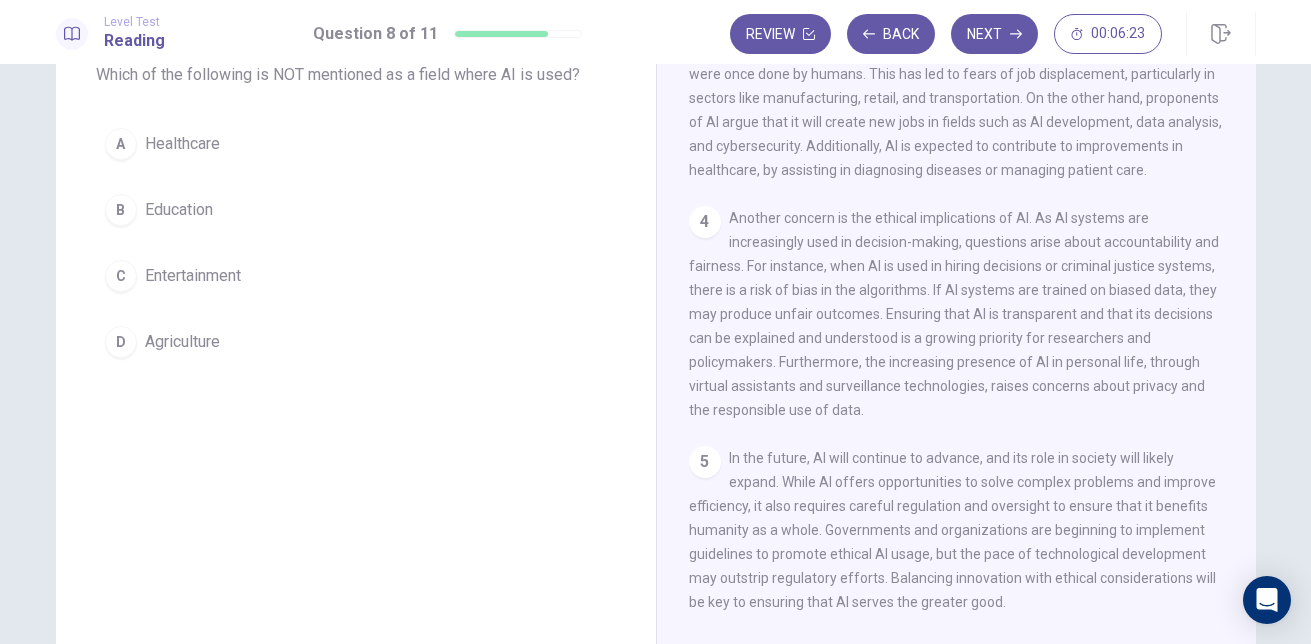 scroll, scrollTop: 31, scrollLeft: 0, axis: vertical 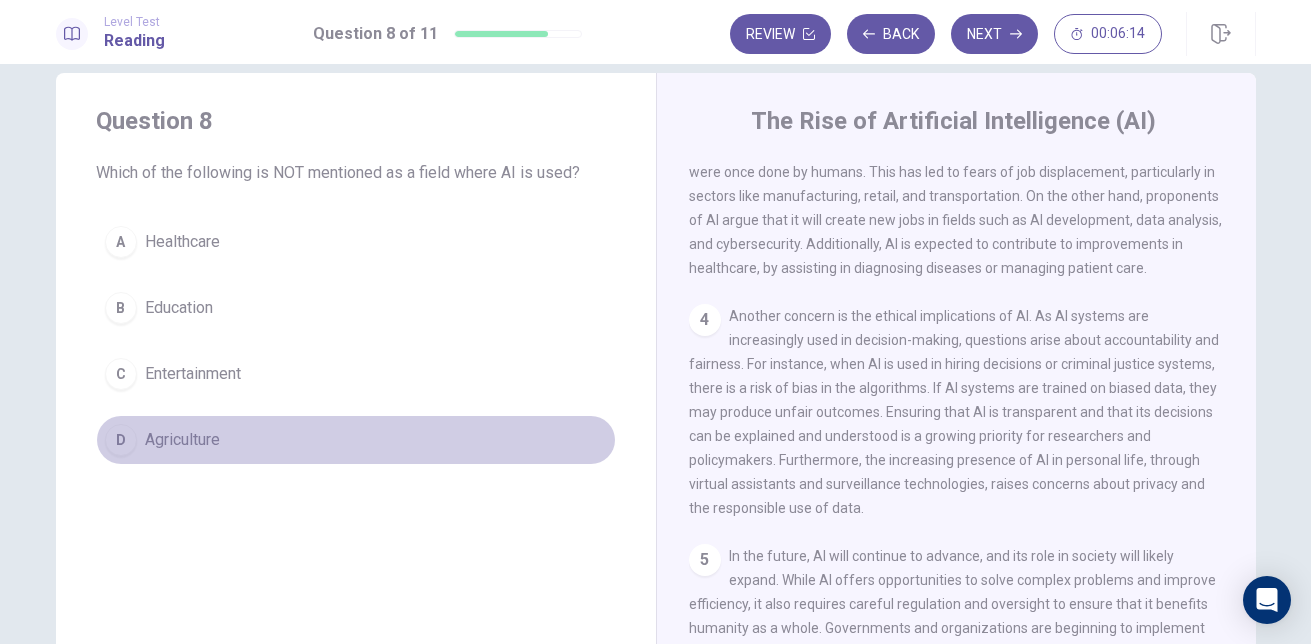 click on "D" at bounding box center (121, 440) 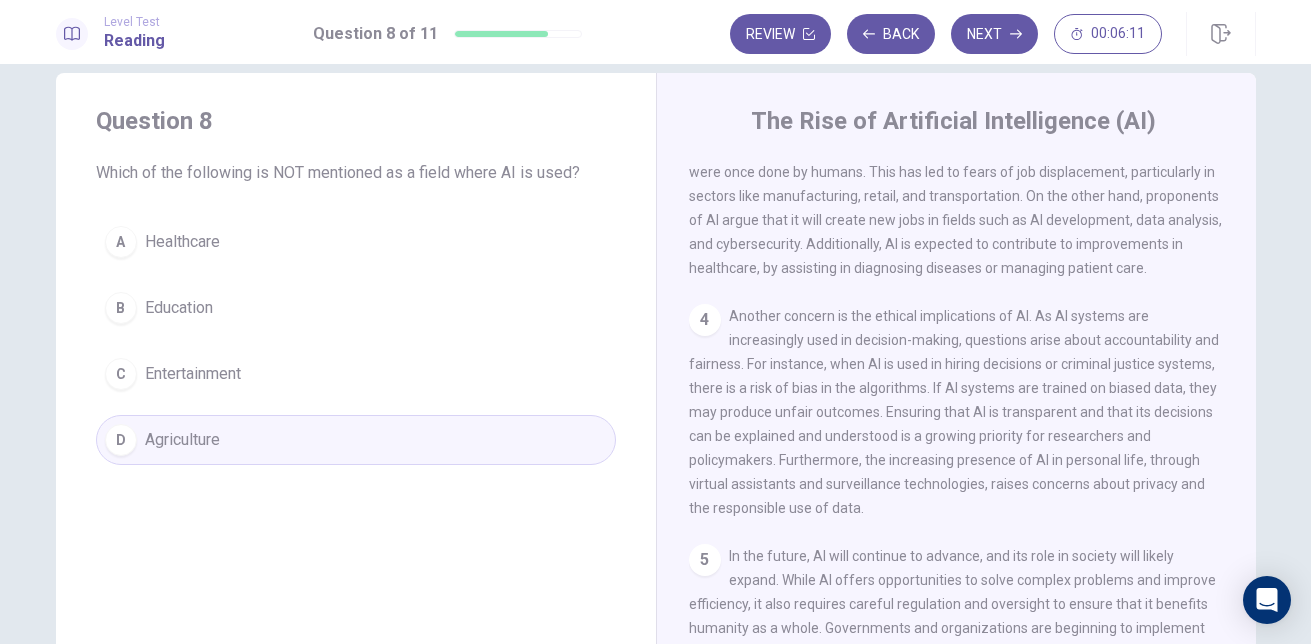 scroll, scrollTop: 595, scrollLeft: 0, axis: vertical 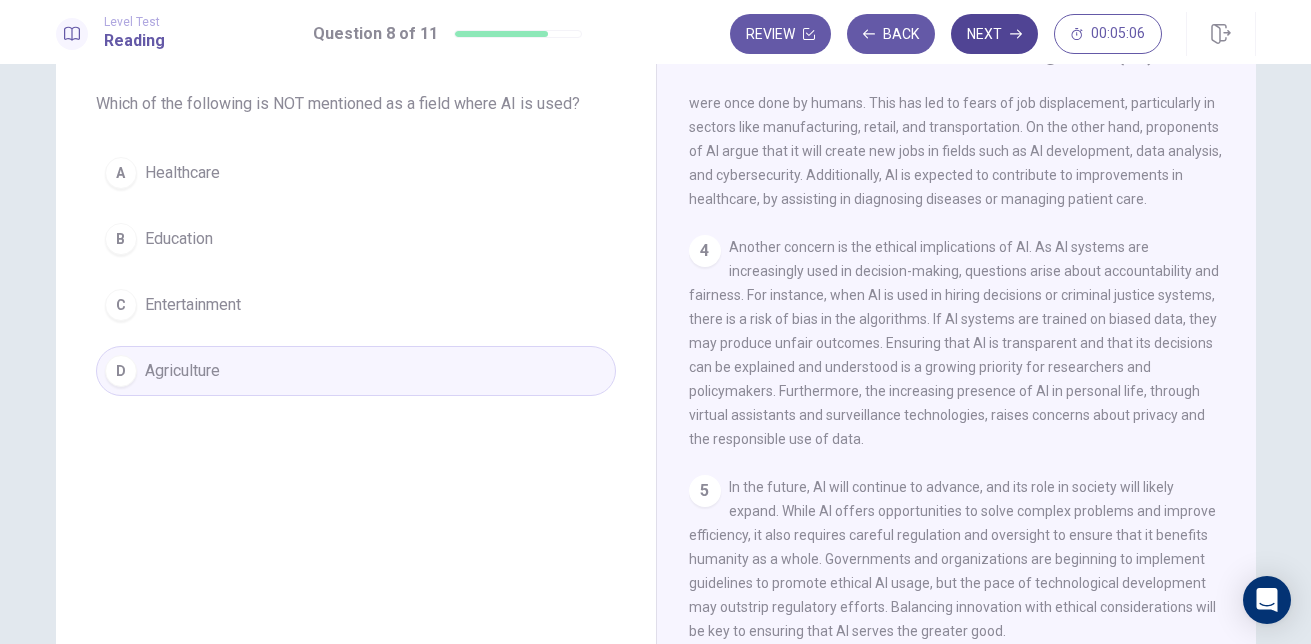 click on "Next" at bounding box center (994, 34) 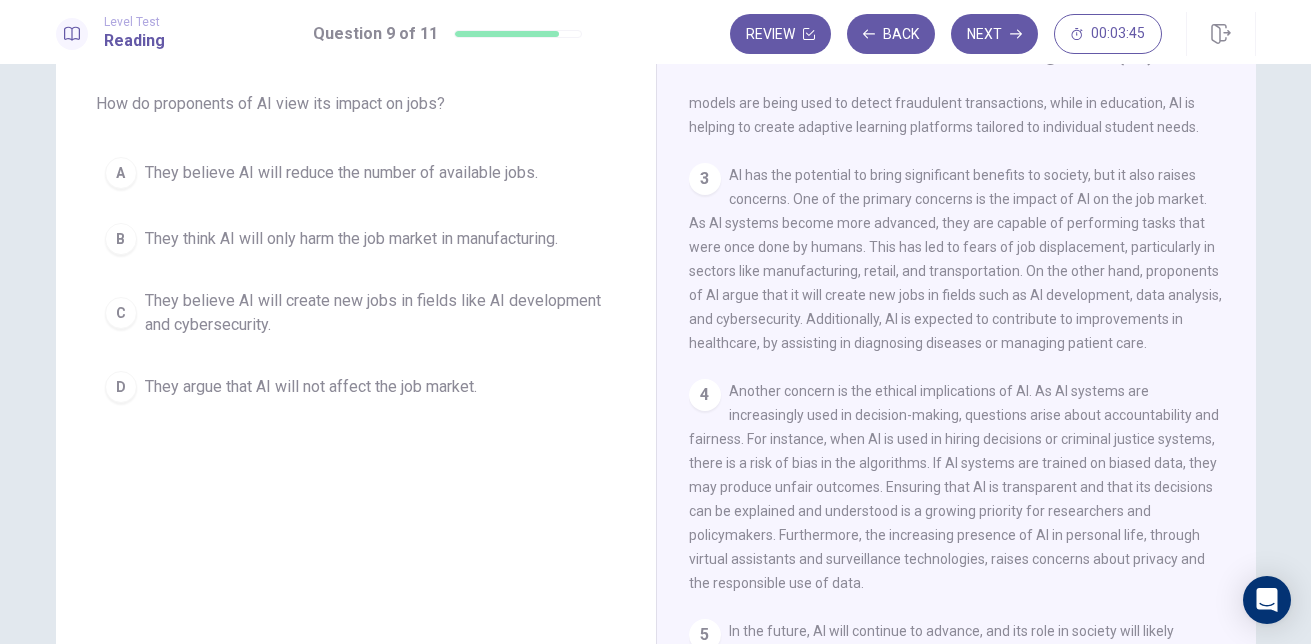 scroll, scrollTop: 386, scrollLeft: 0, axis: vertical 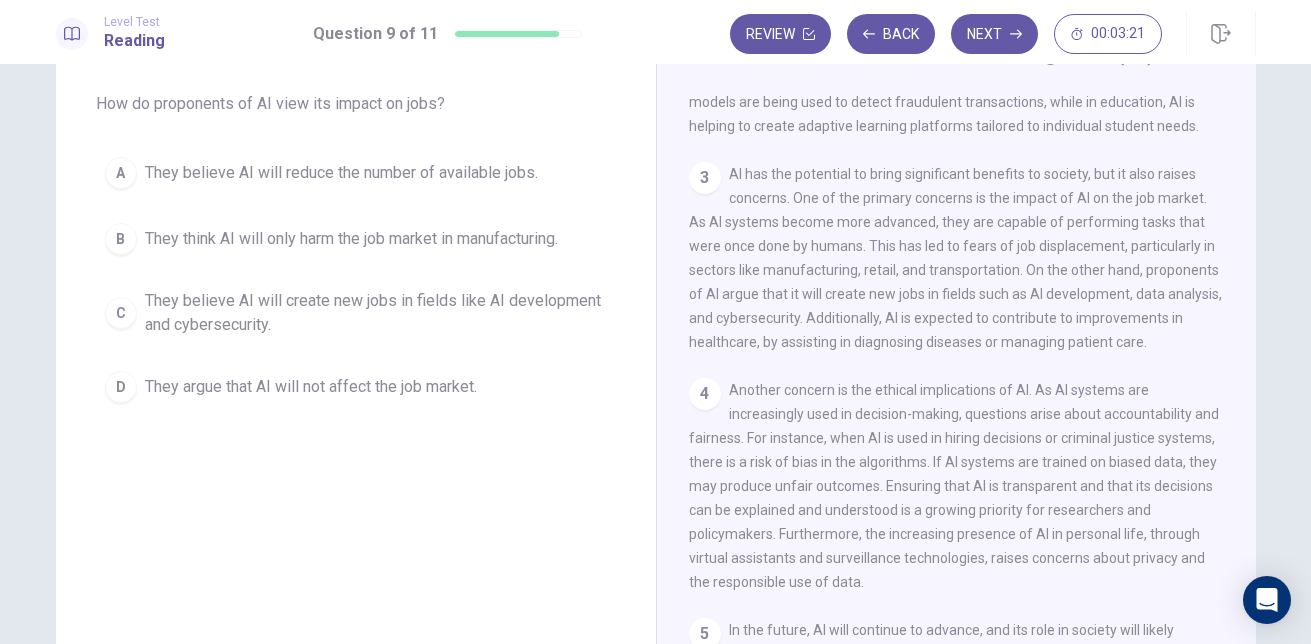 click on "B" at bounding box center (121, 239) 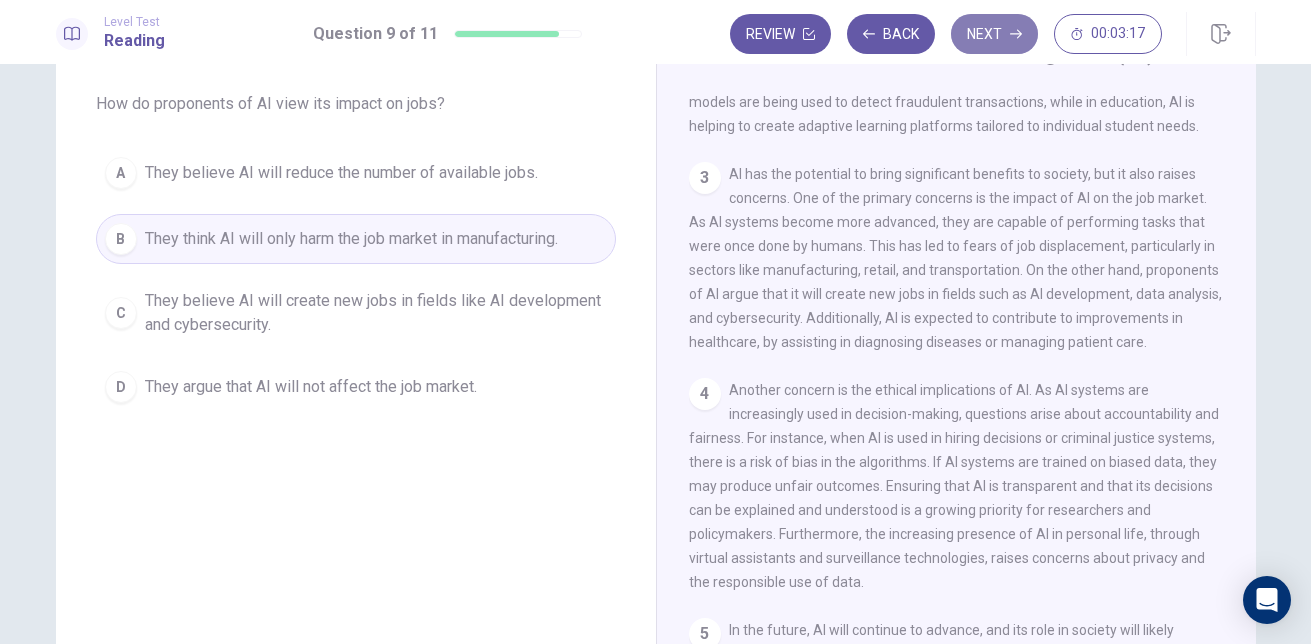 click on "Next" at bounding box center [994, 34] 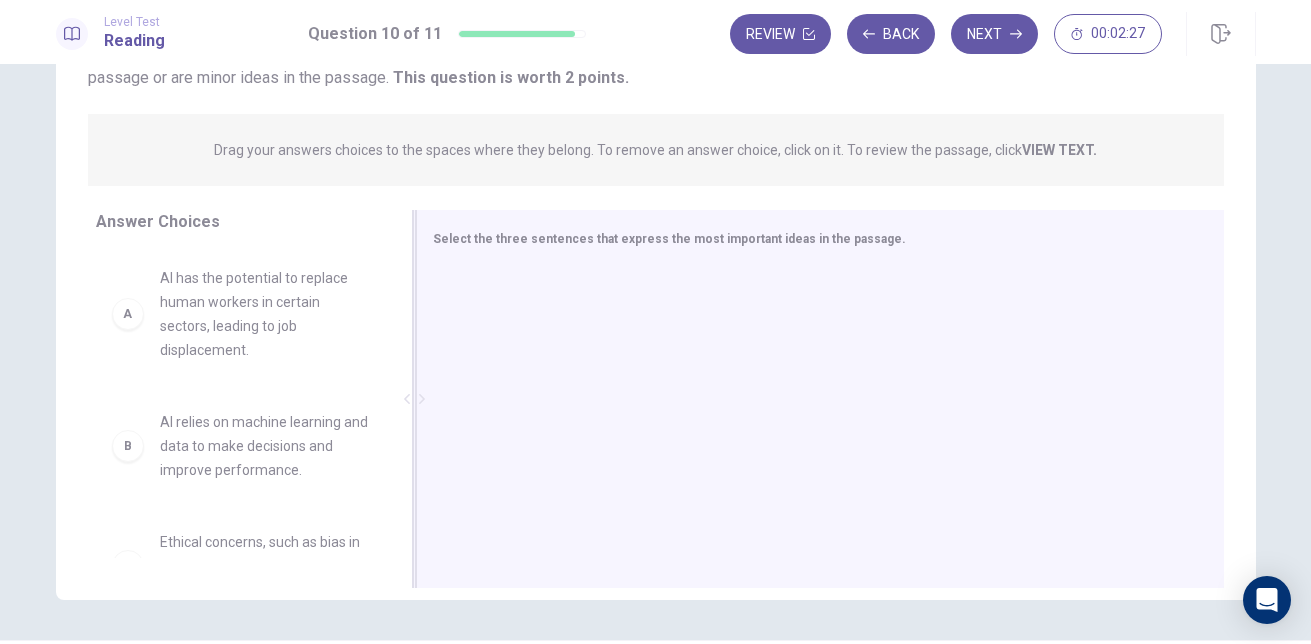 scroll, scrollTop: 203, scrollLeft: 0, axis: vertical 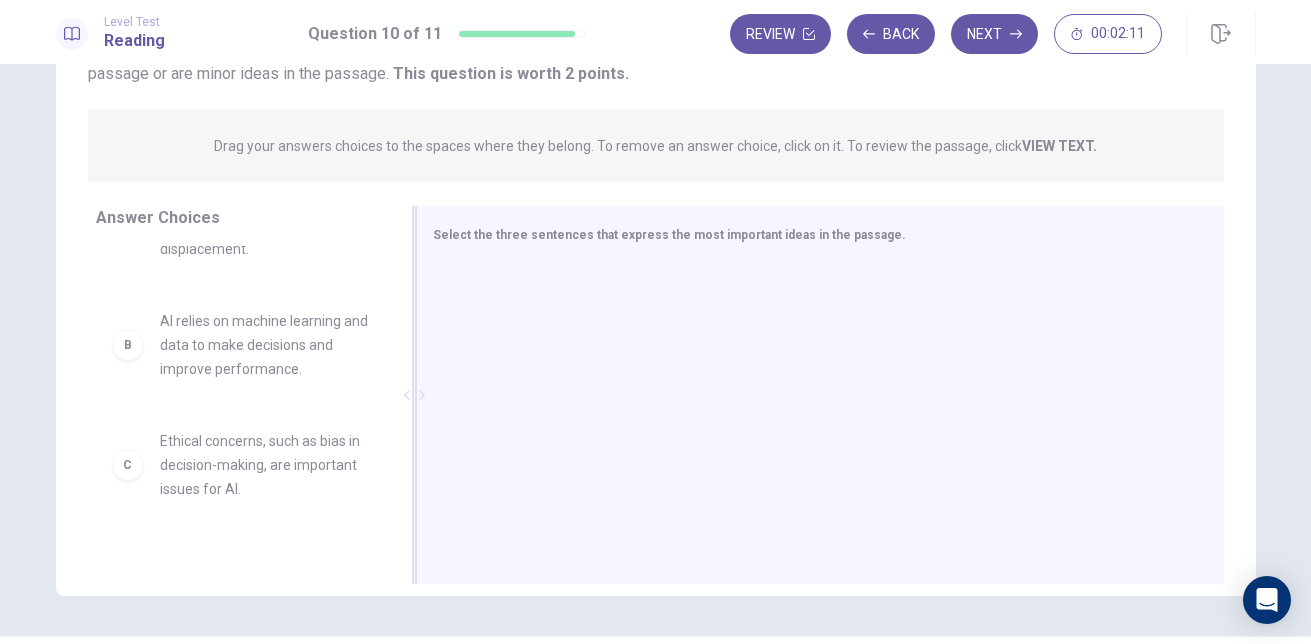 drag, startPoint x: 285, startPoint y: 345, endPoint x: 523, endPoint y: 343, distance: 238.0084 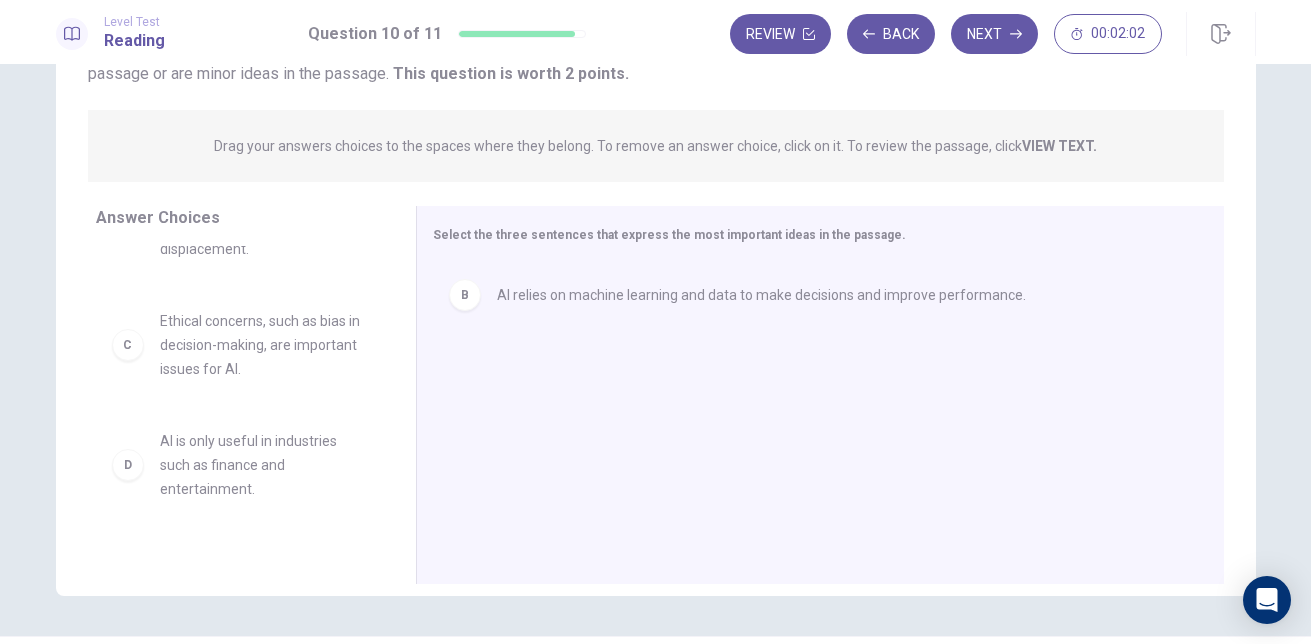 drag, startPoint x: 584, startPoint y: 363, endPoint x: 388, endPoint y: 388, distance: 197.58795 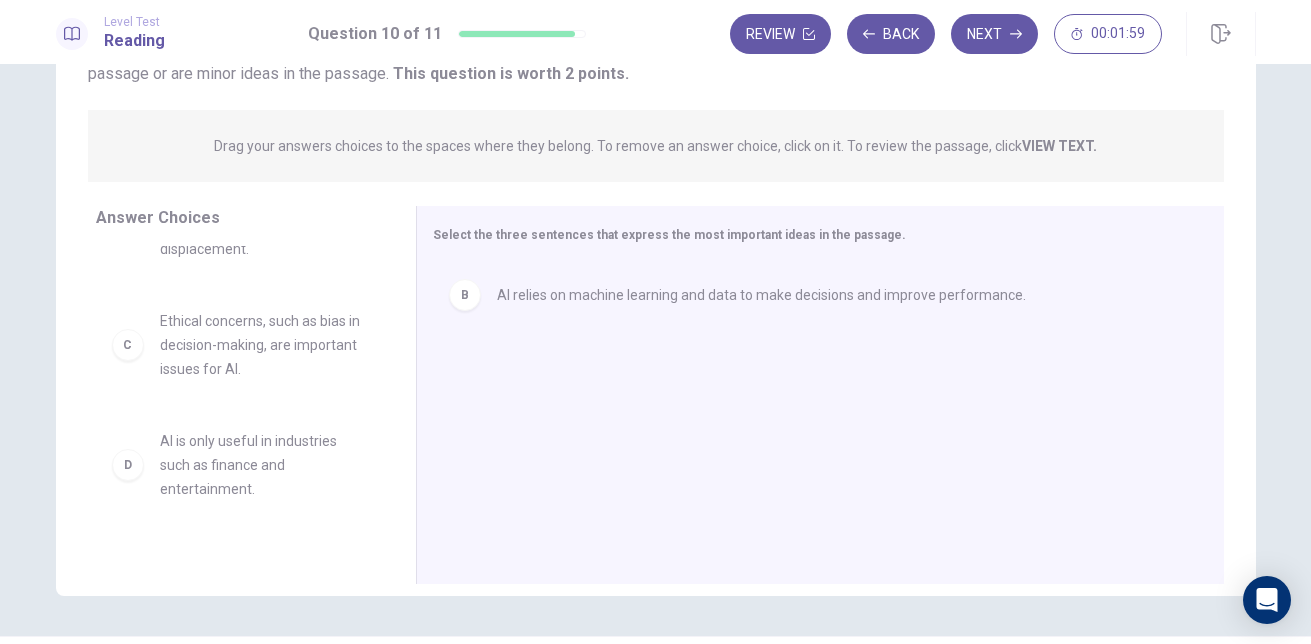 scroll, scrollTop: 134, scrollLeft: 0, axis: vertical 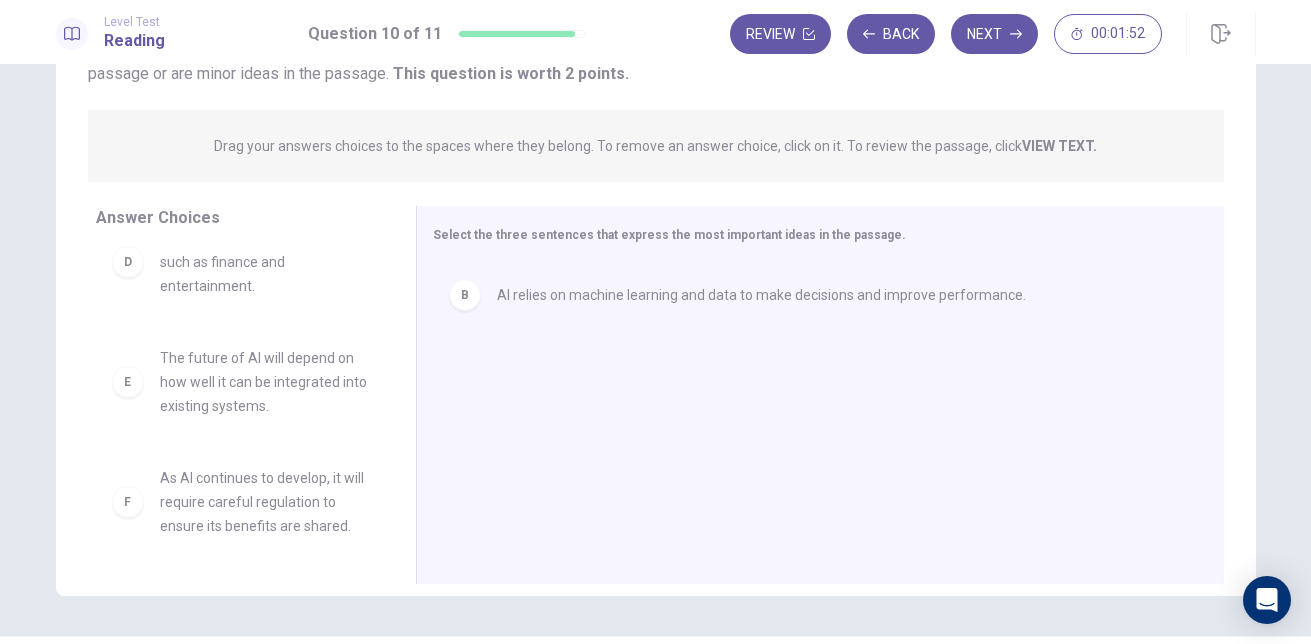 drag, startPoint x: 394, startPoint y: 395, endPoint x: 386, endPoint y: 508, distance: 113.28283 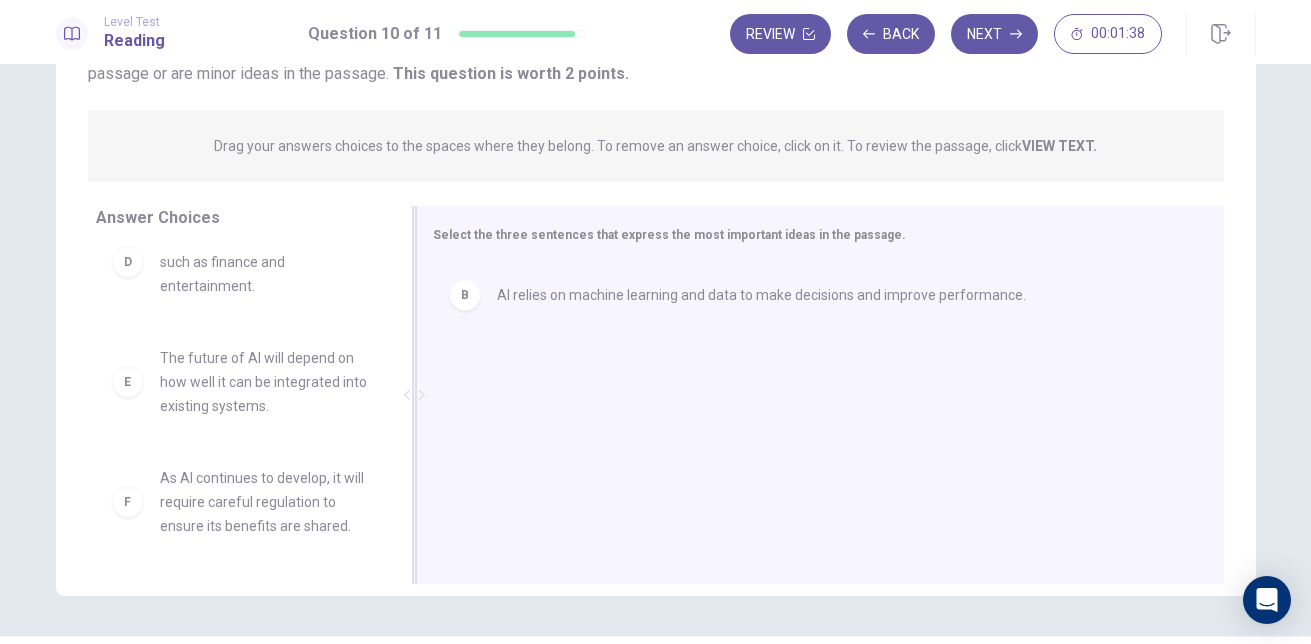 click on "AI relies on machine learning and data to make decisions and improve performance." at bounding box center (761, 295) 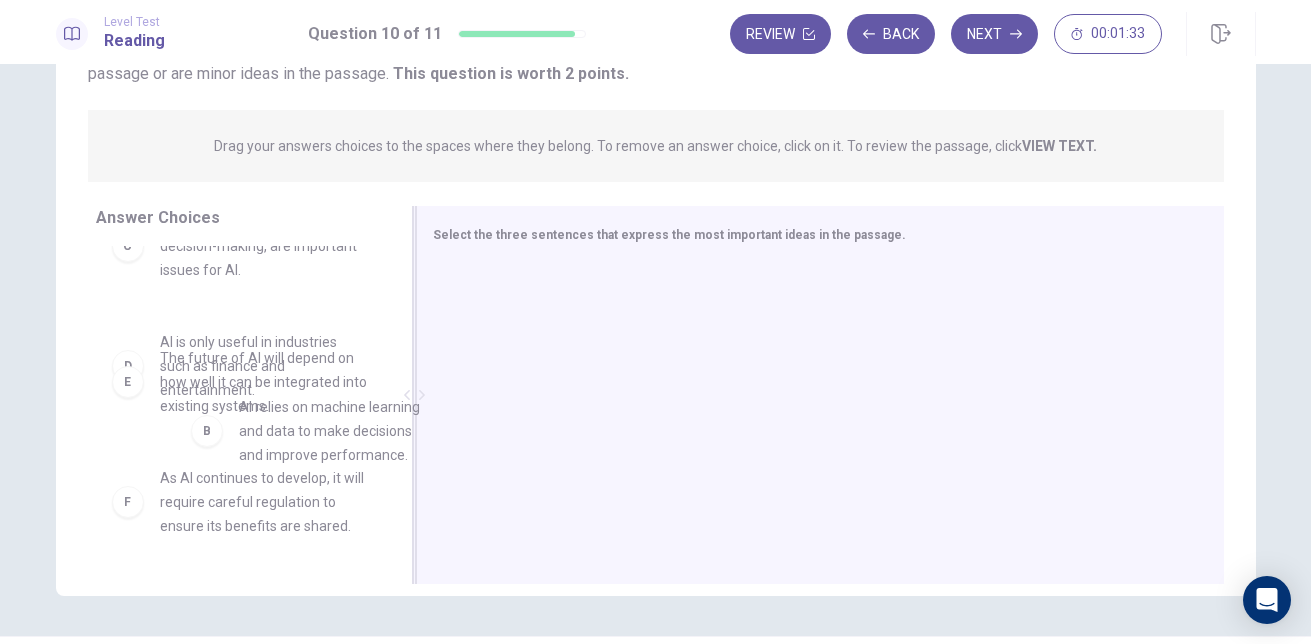 scroll, scrollTop: 0, scrollLeft: 0, axis: both 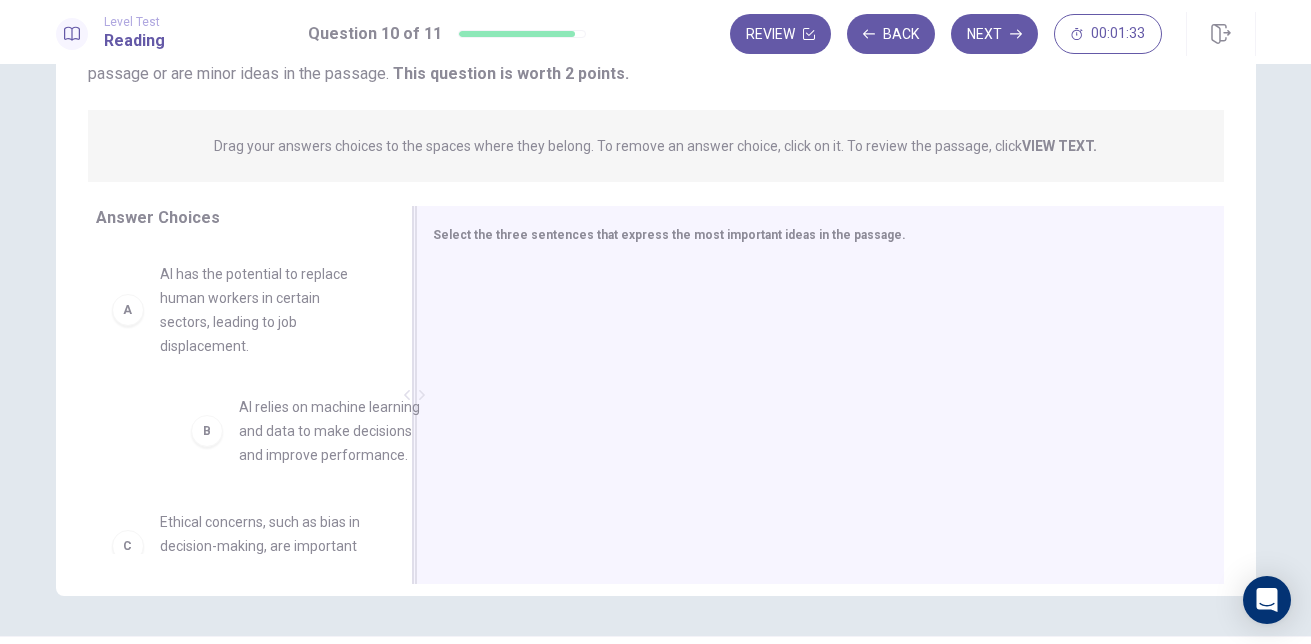 drag, startPoint x: 132, startPoint y: 446, endPoint x: 557, endPoint y: 368, distance: 432.09836 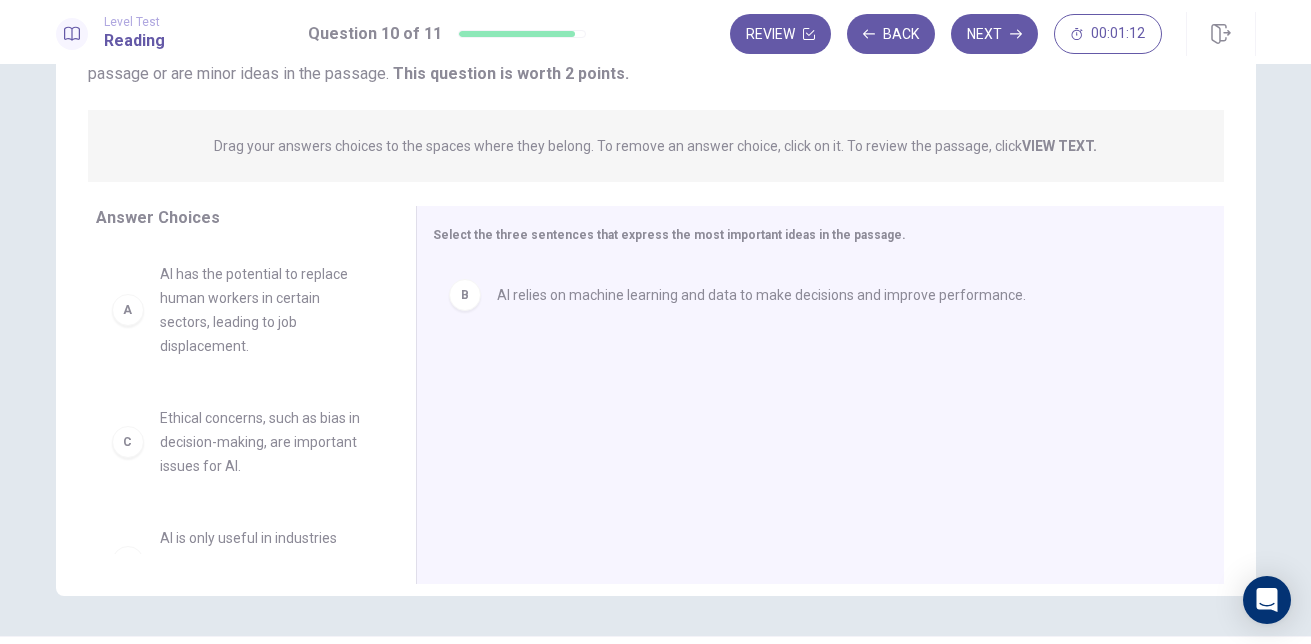 scroll, scrollTop: 140, scrollLeft: 0, axis: vertical 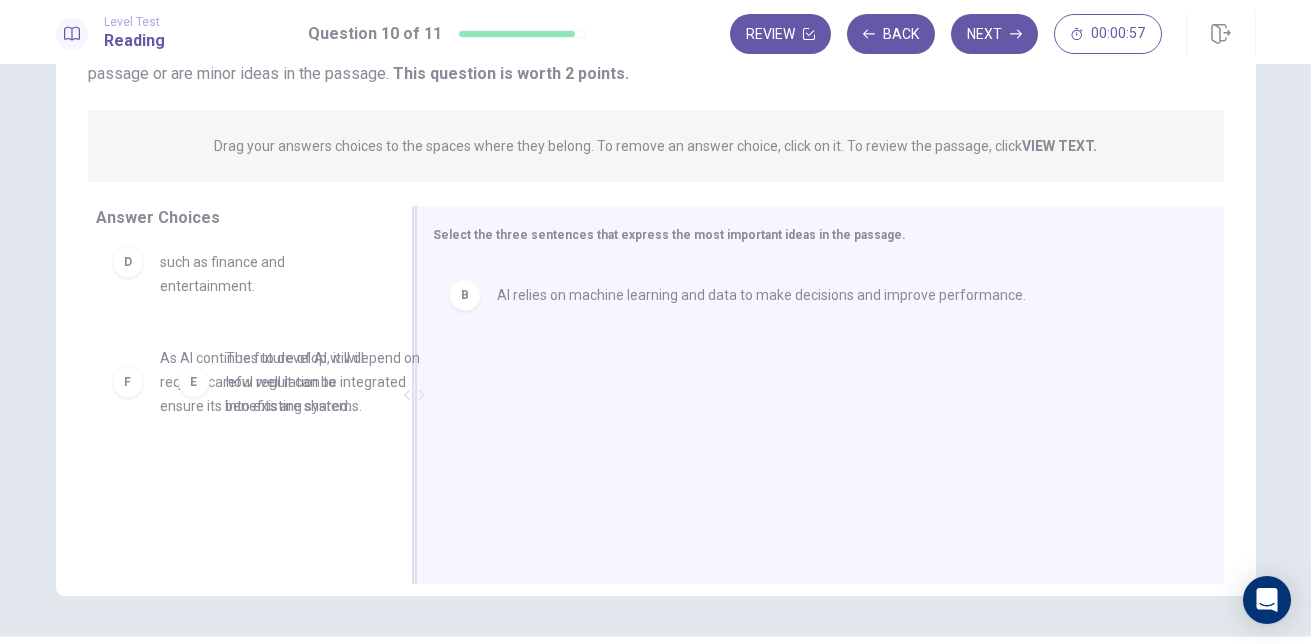 drag, startPoint x: 252, startPoint y: 376, endPoint x: 545, endPoint y: 369, distance: 293.08362 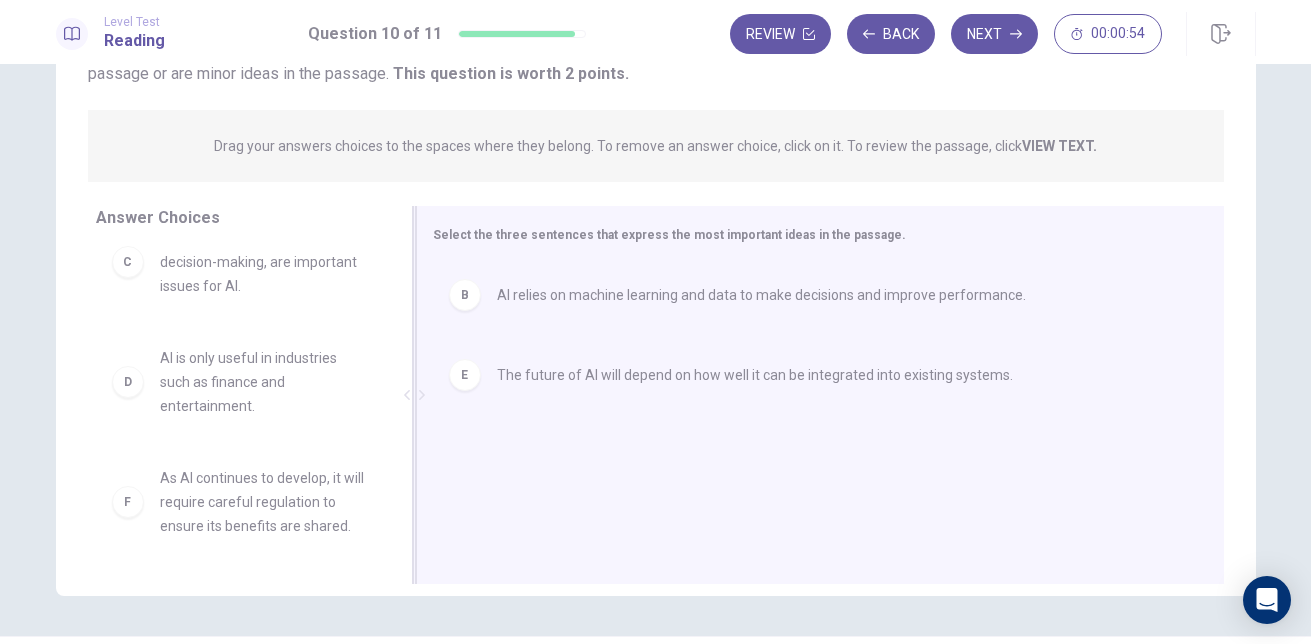 scroll, scrollTop: 180, scrollLeft: 0, axis: vertical 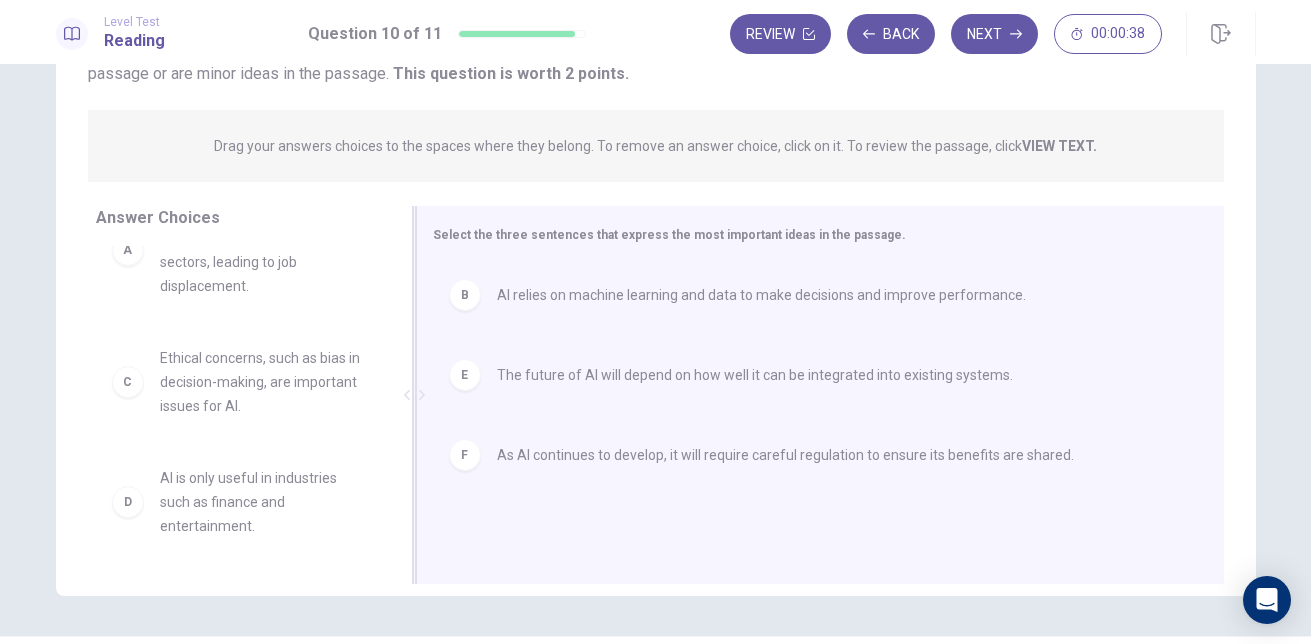 click on "Select the three sentences that express the most important ideas in the passage. B AI relies on machine learning and data to make decisions and improve performance.
E The future of AI will depend on how well it can be integrated into existing systems.
F As AI continues to develop, it will require careful regulation to ensure its benefits are shared." at bounding box center (820, 395) 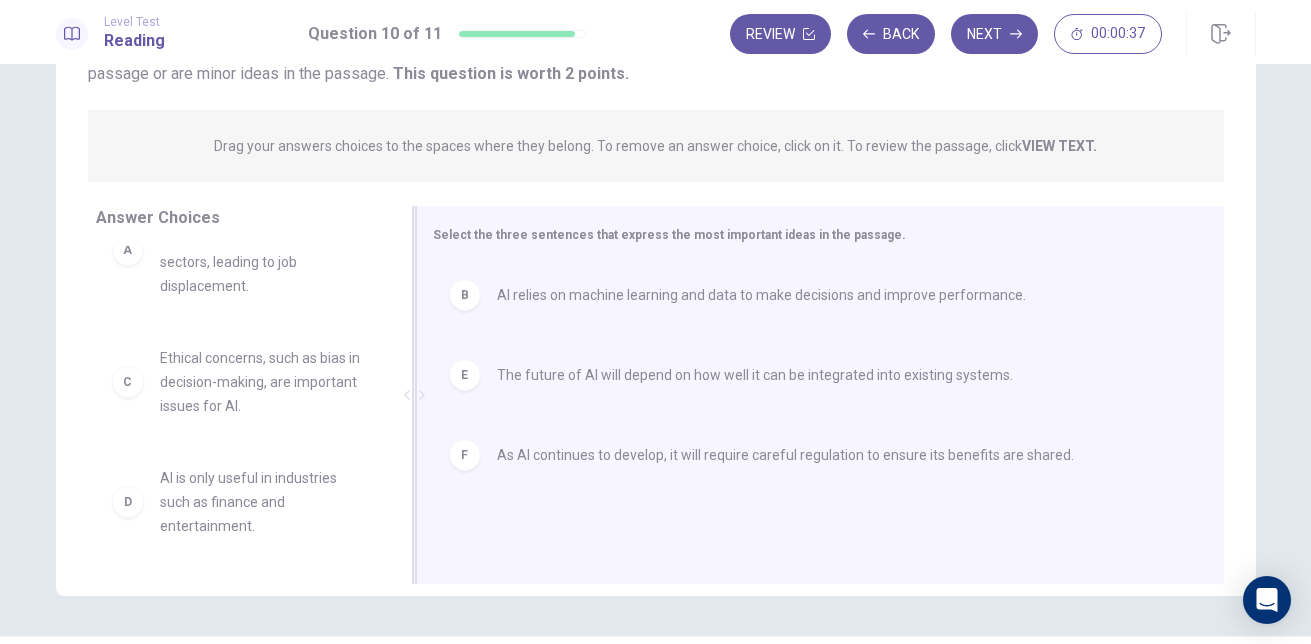scroll, scrollTop: 60, scrollLeft: 0, axis: vertical 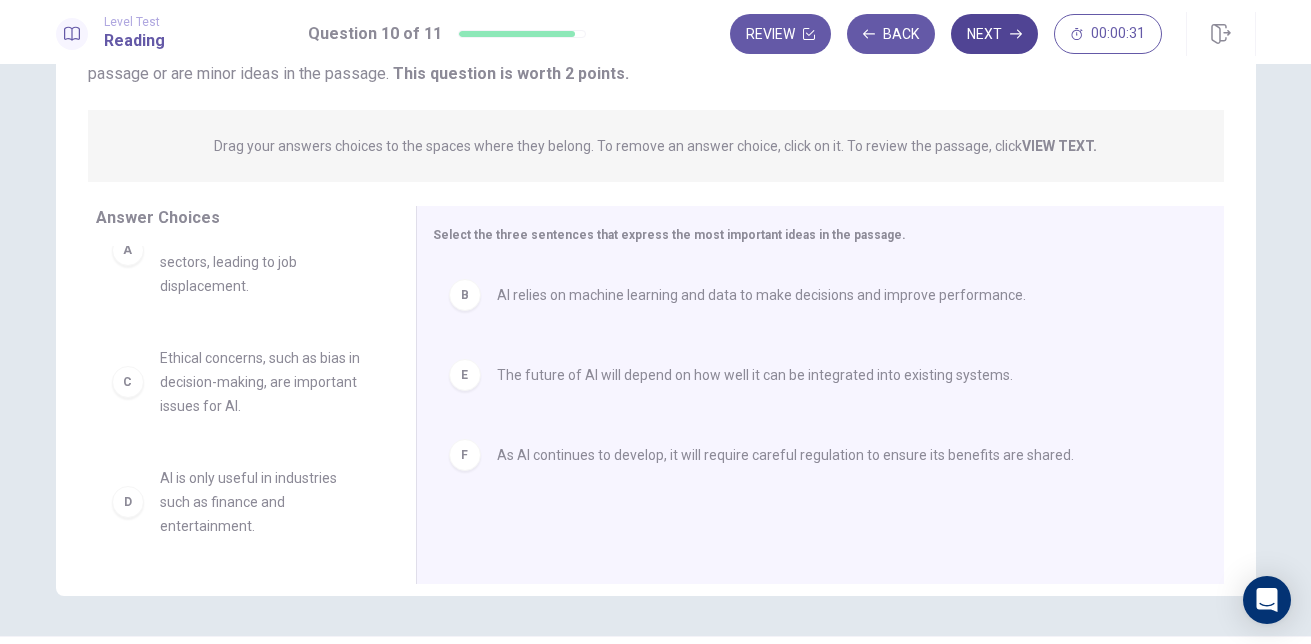 click on "Next" at bounding box center [994, 34] 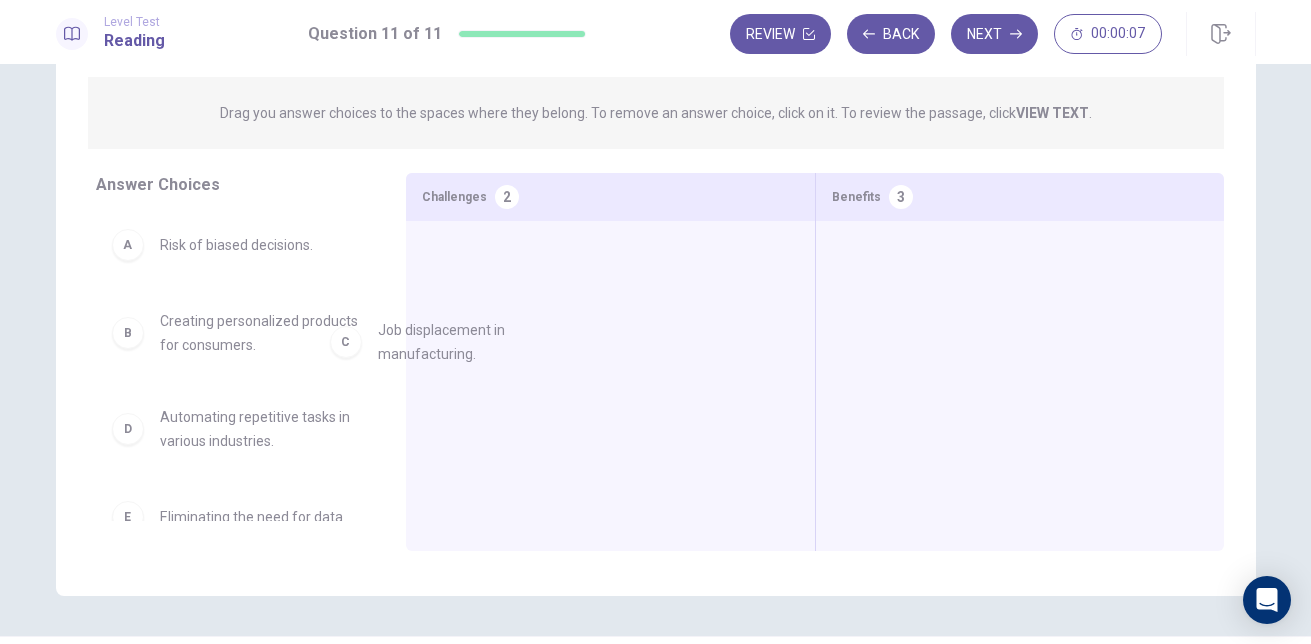 drag, startPoint x: 256, startPoint y: 437, endPoint x: 580, endPoint y: 281, distance: 359.5998 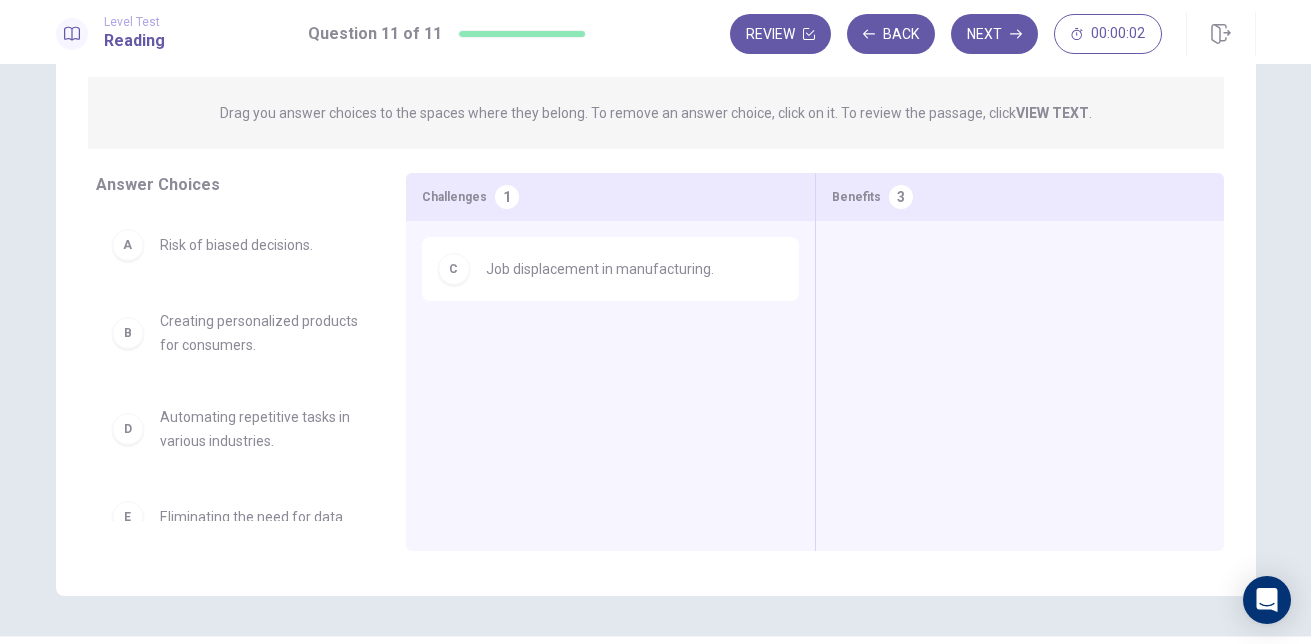 scroll, scrollTop: 148, scrollLeft: 0, axis: vertical 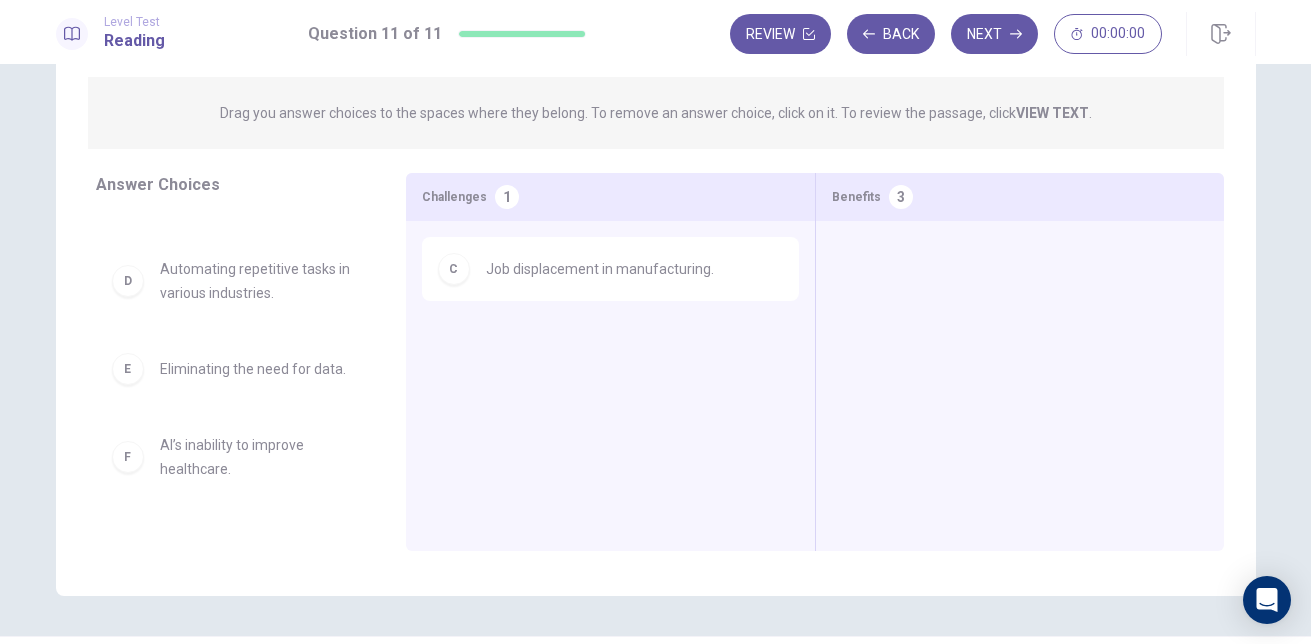 drag, startPoint x: 381, startPoint y: 393, endPoint x: 394, endPoint y: 288, distance: 105.801704 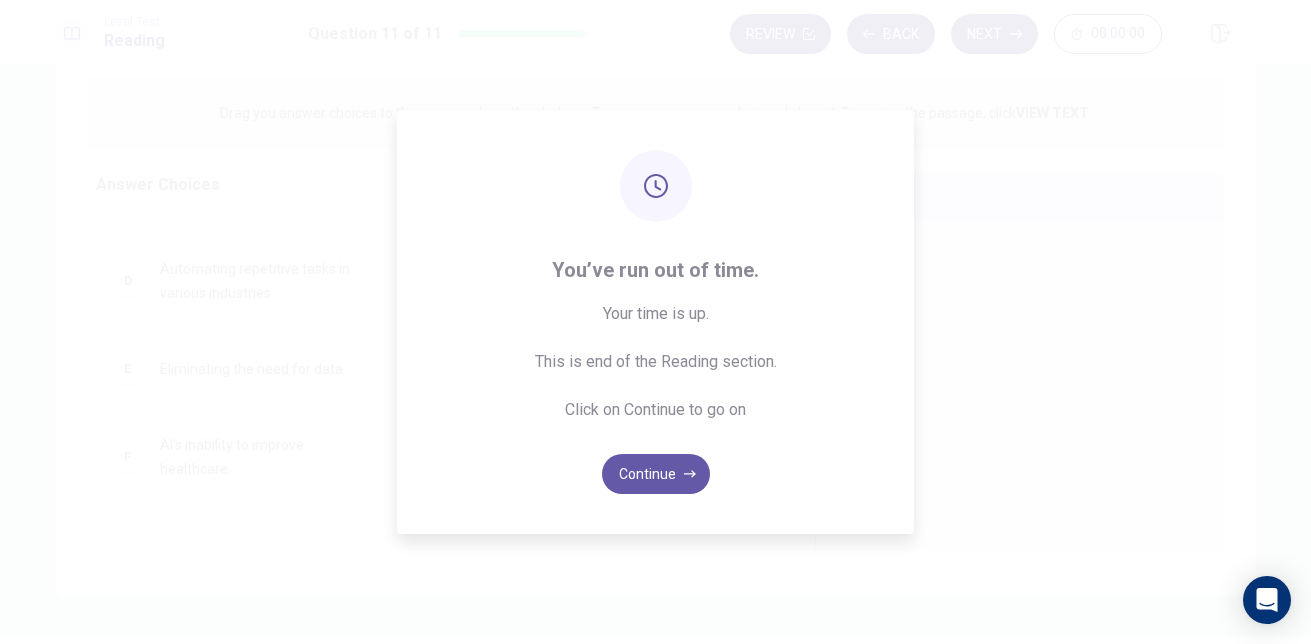 scroll, scrollTop: 0, scrollLeft: 0, axis: both 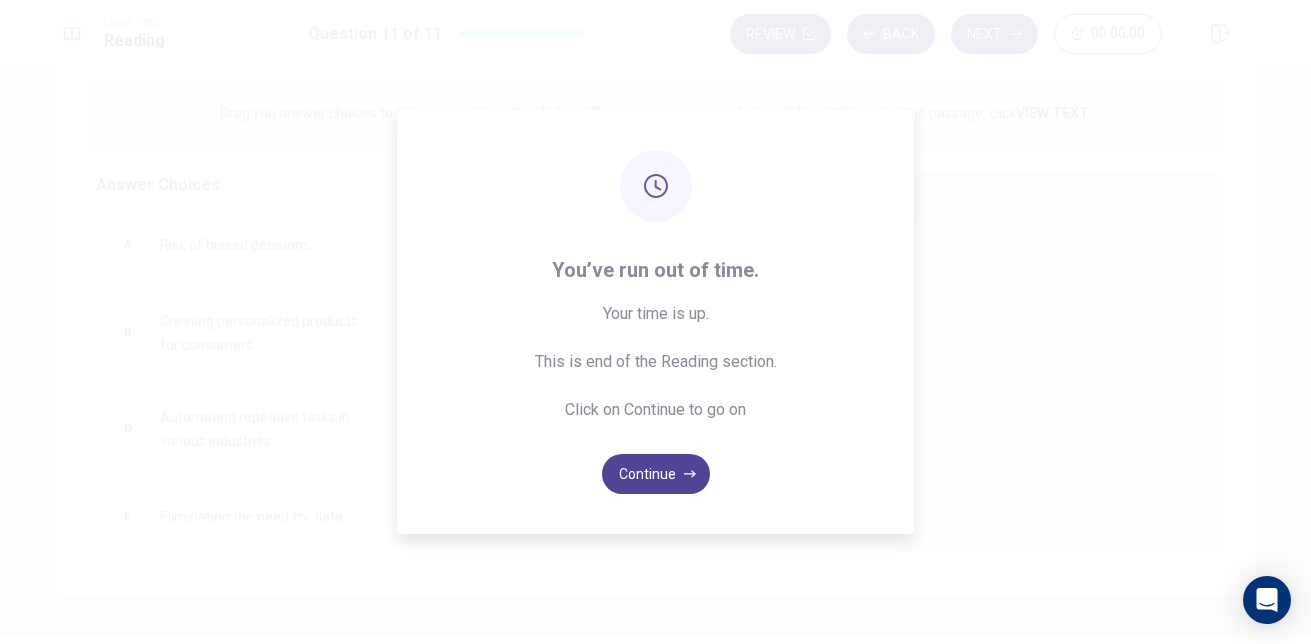 click on "Continue" at bounding box center [656, 474] 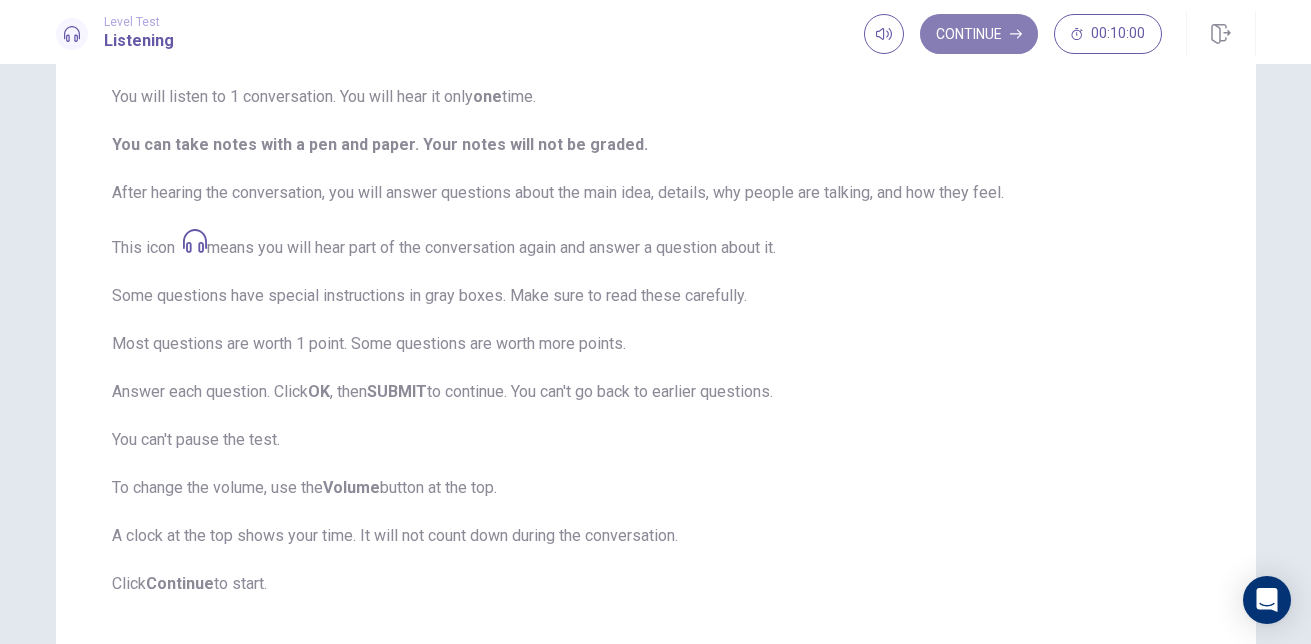 click on "Continue" at bounding box center (979, 34) 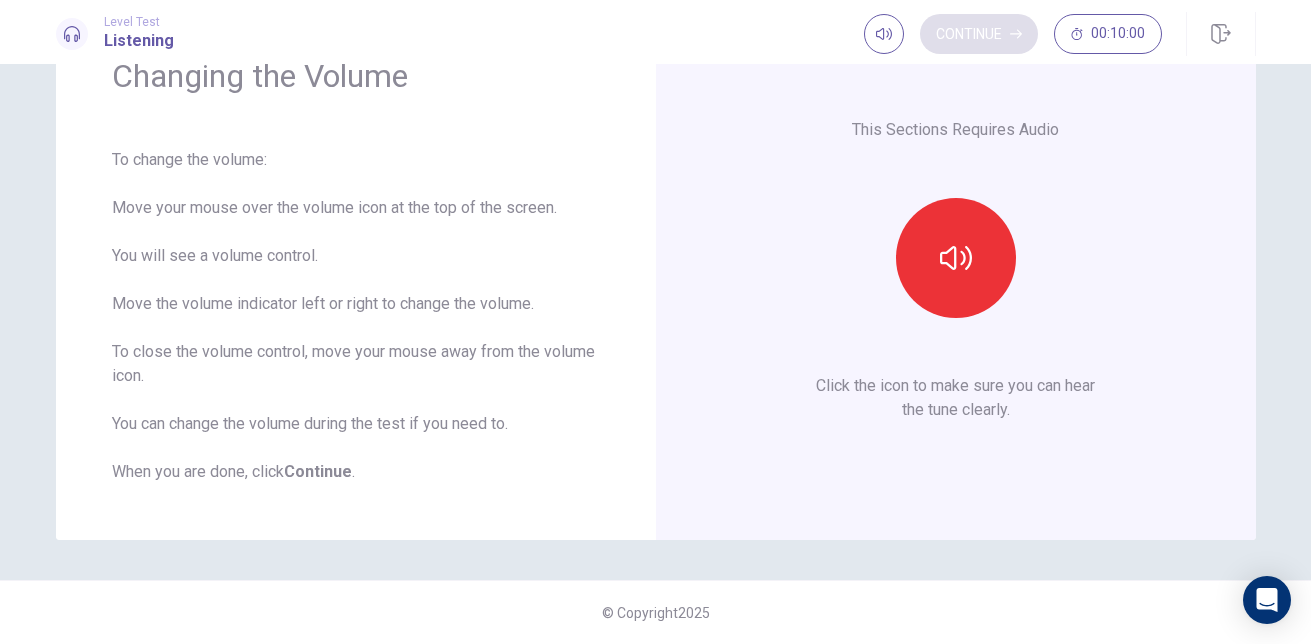 scroll, scrollTop: 104, scrollLeft: 0, axis: vertical 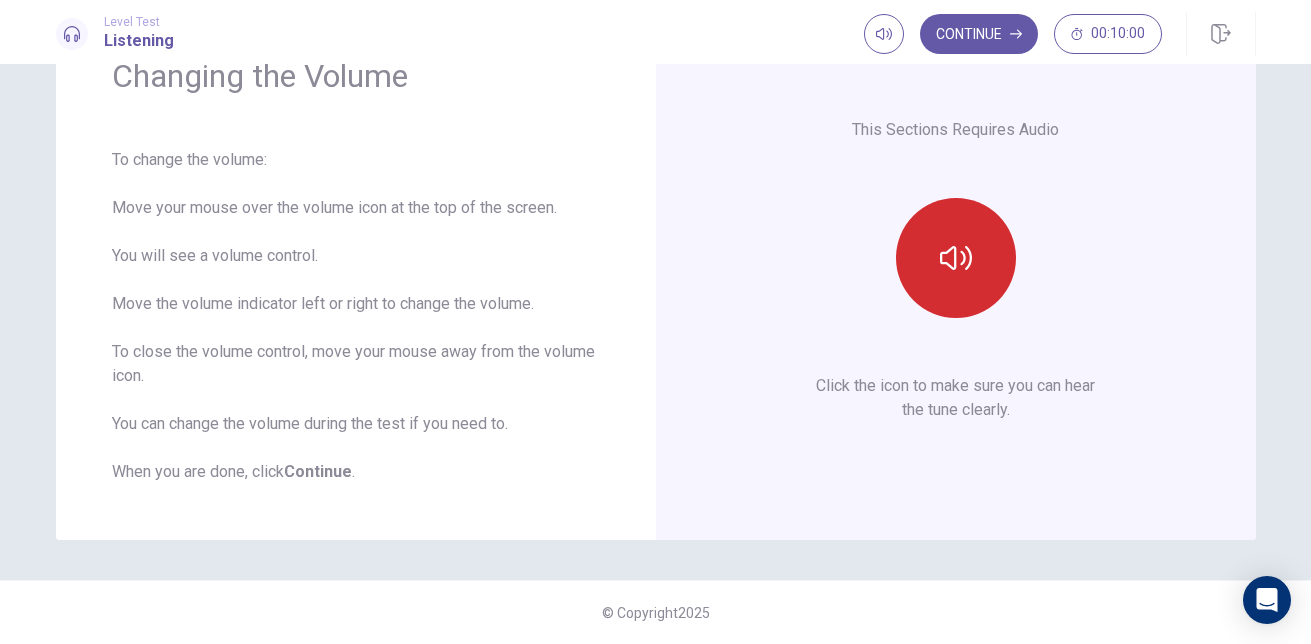 click 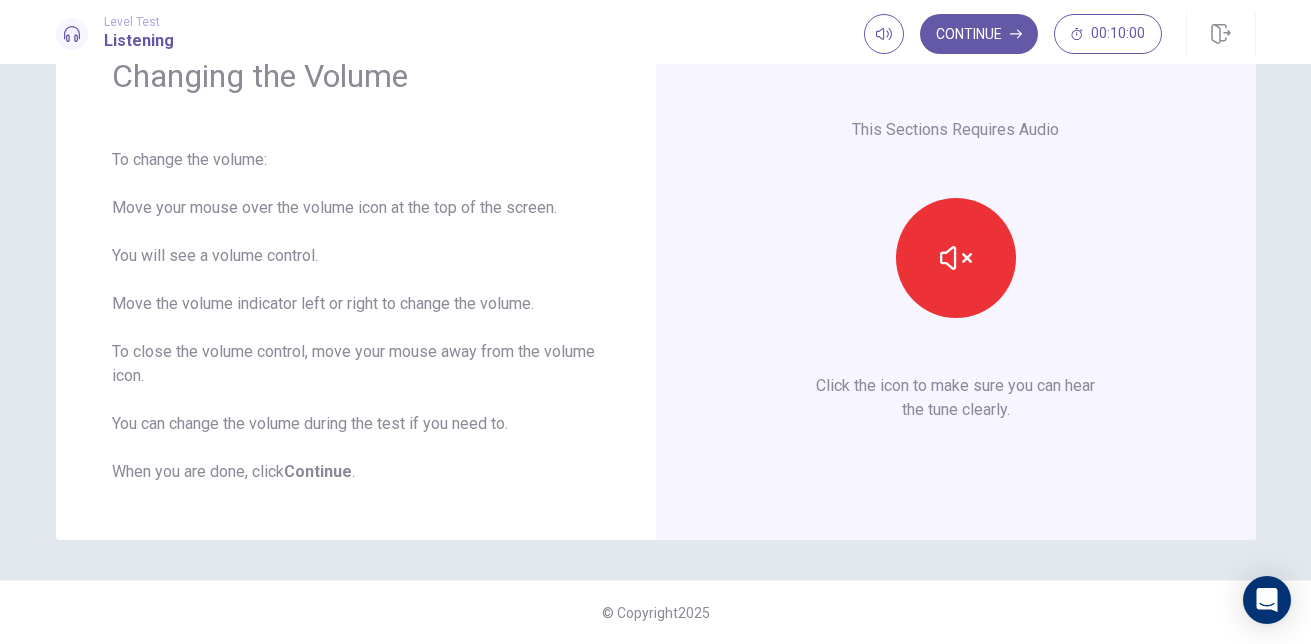 type 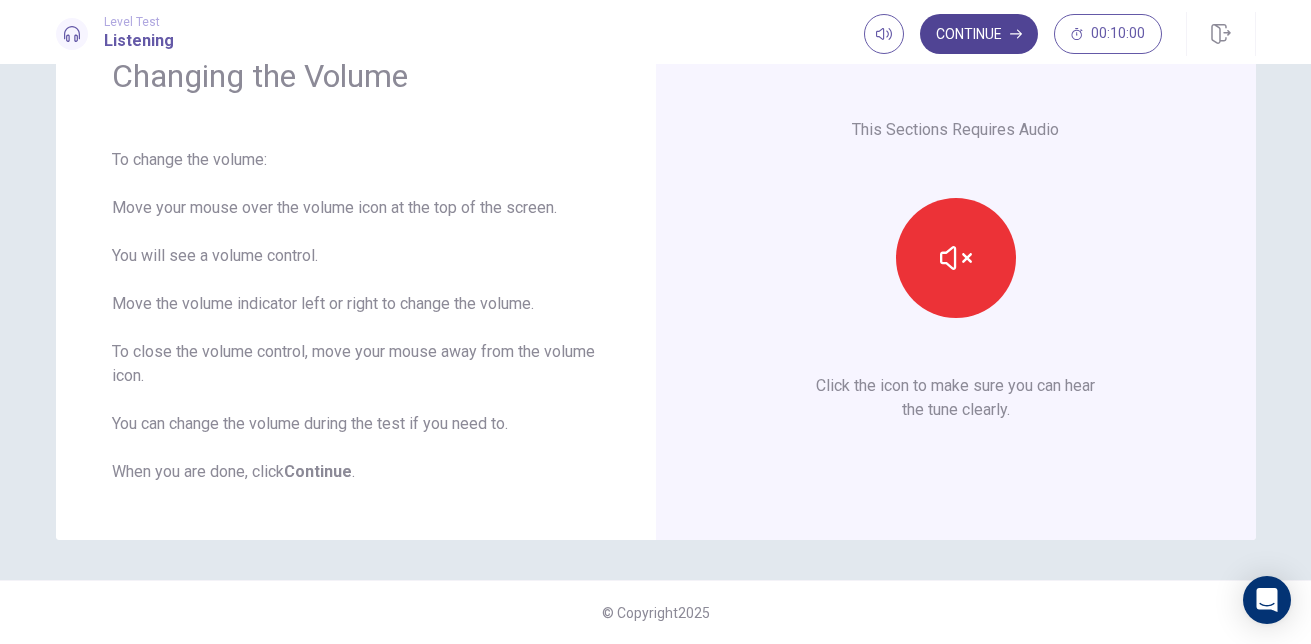 click on "Continue" at bounding box center (979, 34) 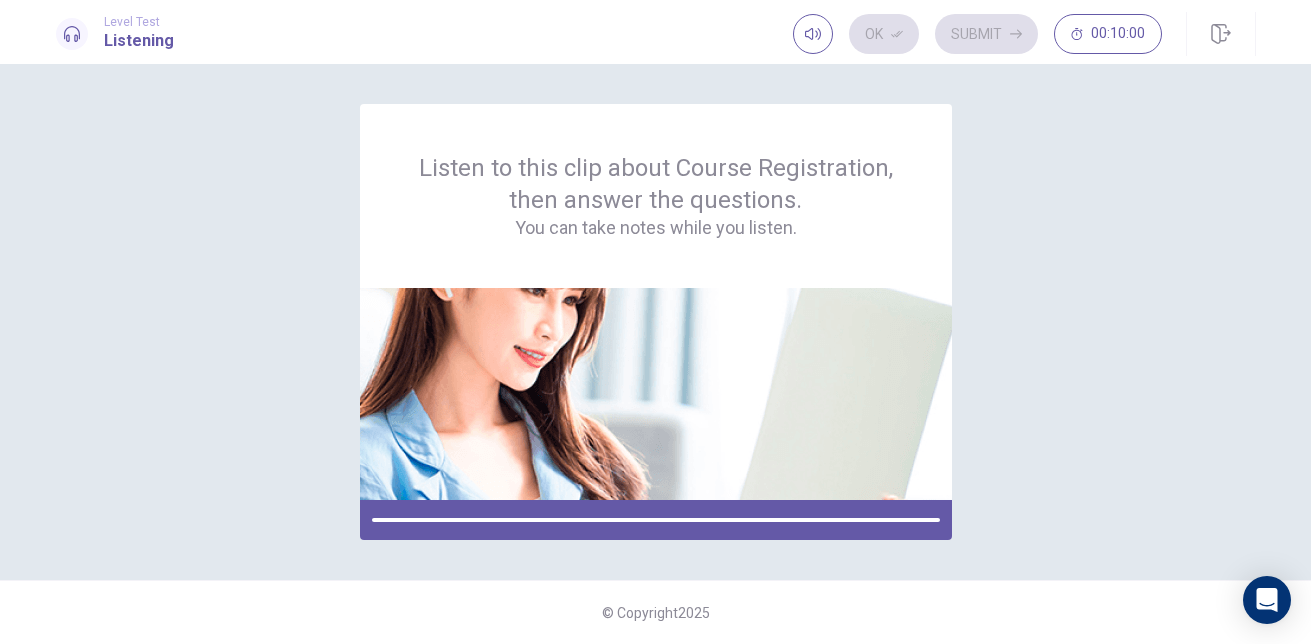 scroll, scrollTop: 0, scrollLeft: 0, axis: both 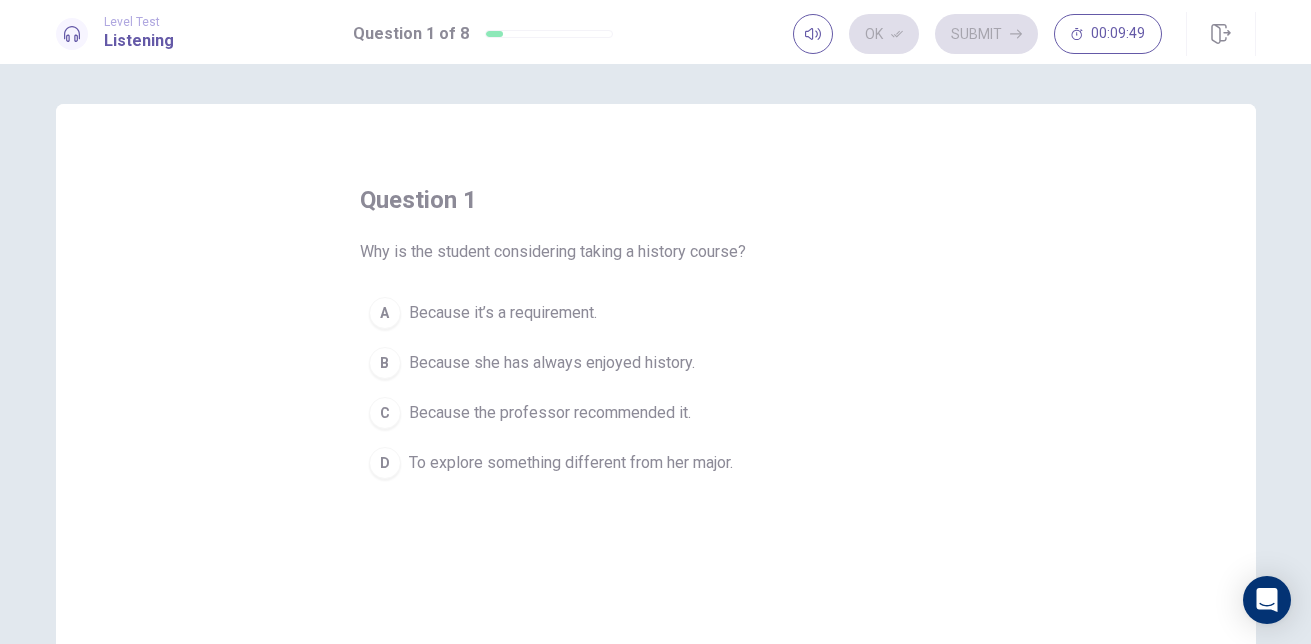 click on "To explore something different from her major." at bounding box center [571, 463] 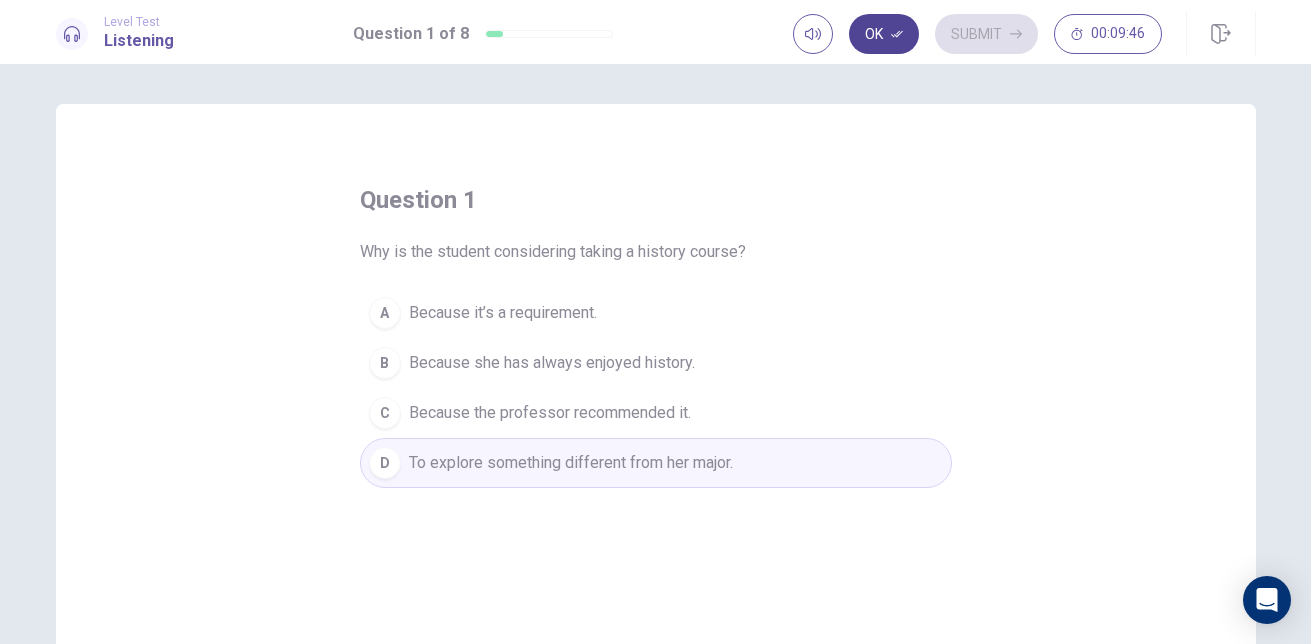 click on "Ok" at bounding box center [884, 34] 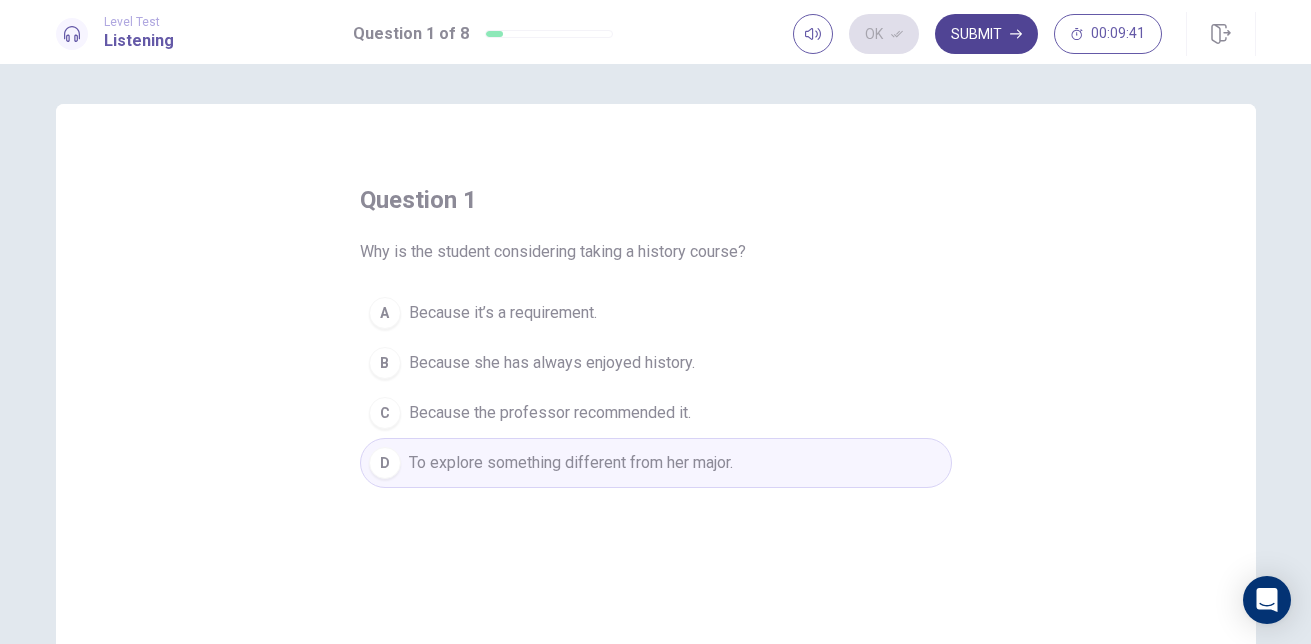 click on "Submit" at bounding box center [986, 34] 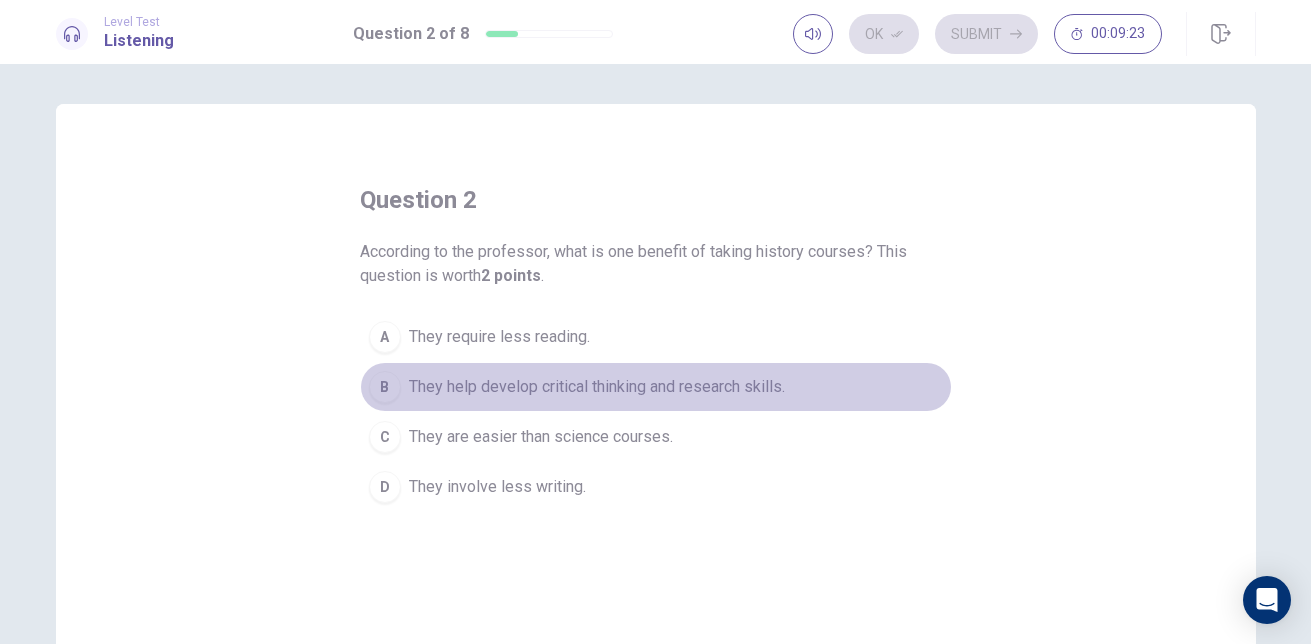 click on "B They help develop critical thinking and research skills." at bounding box center (656, 387) 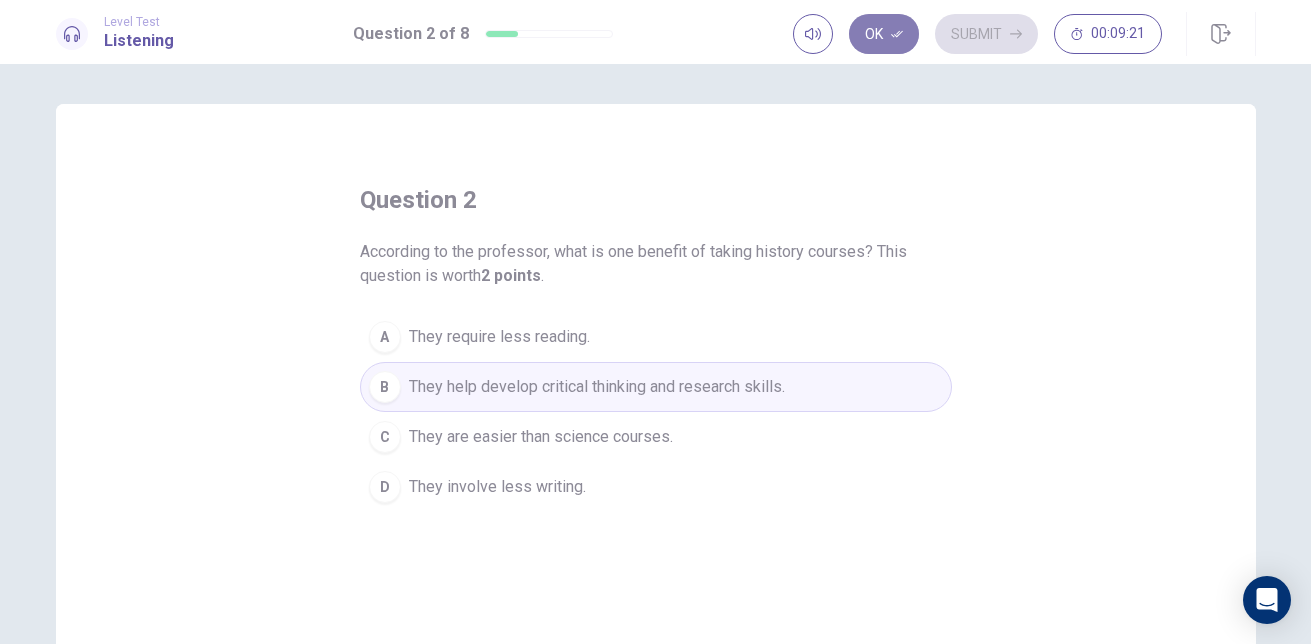 click on "Ok" at bounding box center (884, 34) 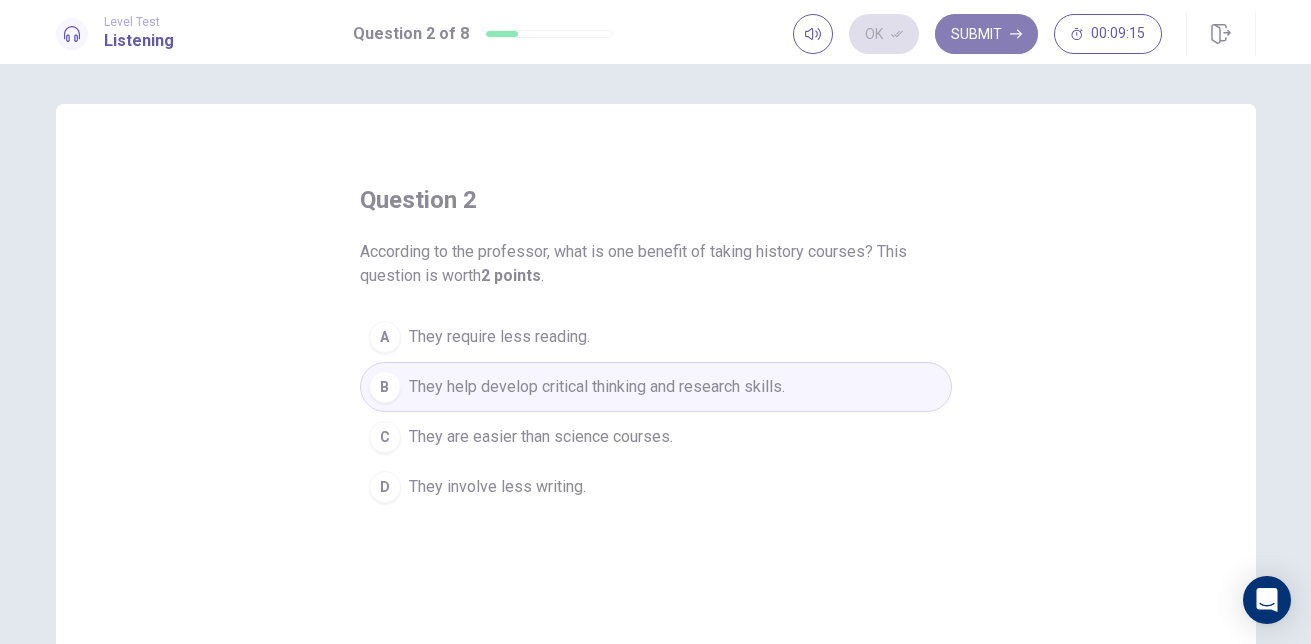click on "Submit" at bounding box center (986, 34) 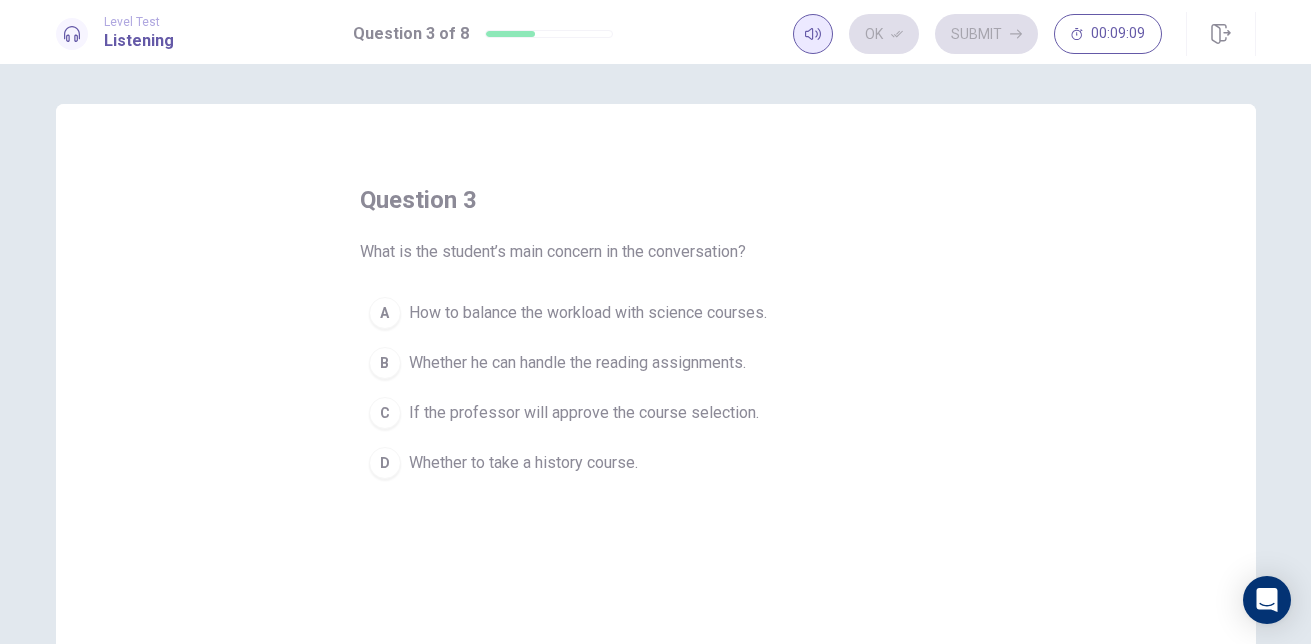click at bounding box center [813, 34] 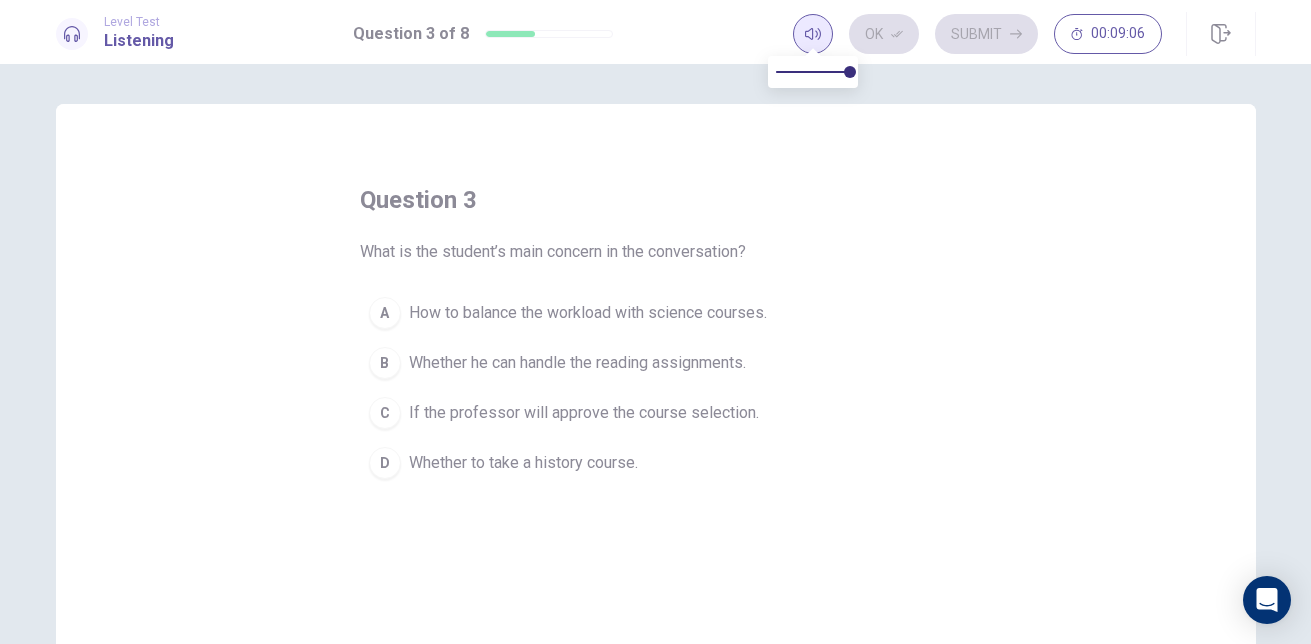click at bounding box center [813, 34] 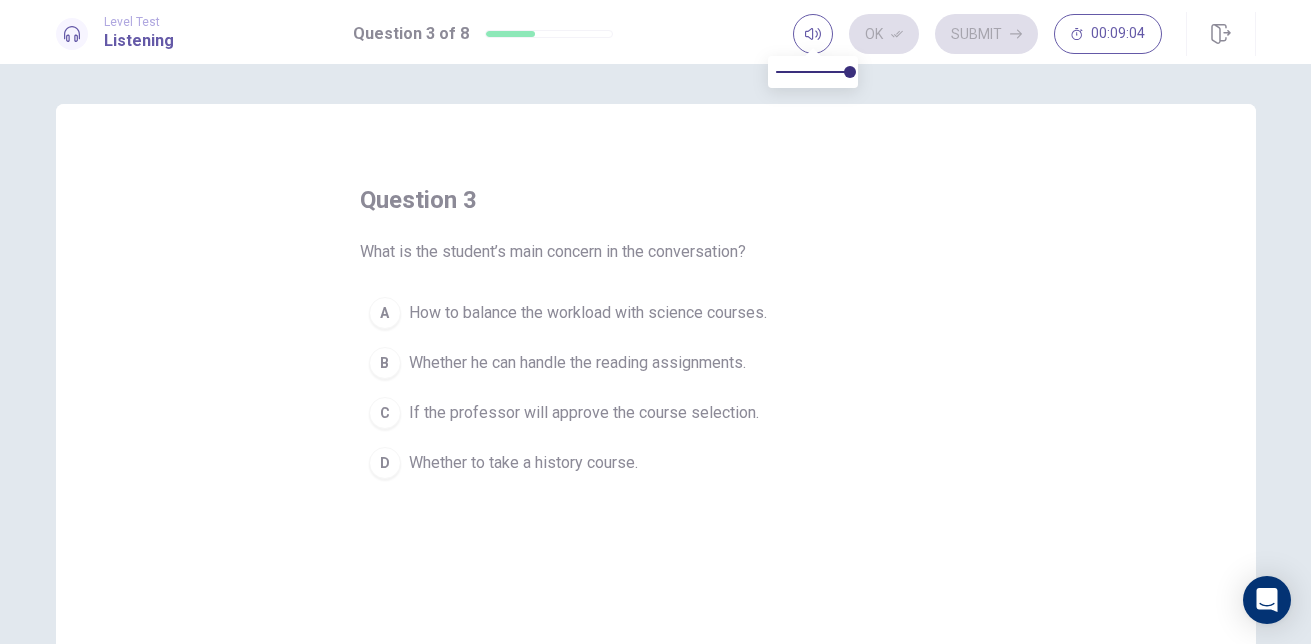click on "question   3 What is the student’s main concern in the conversation? A How to balance the workload with science courses. B Whether he can handle the reading assignments. C If the professor will approve the course selection. D Whether to take a history course." at bounding box center [656, 336] 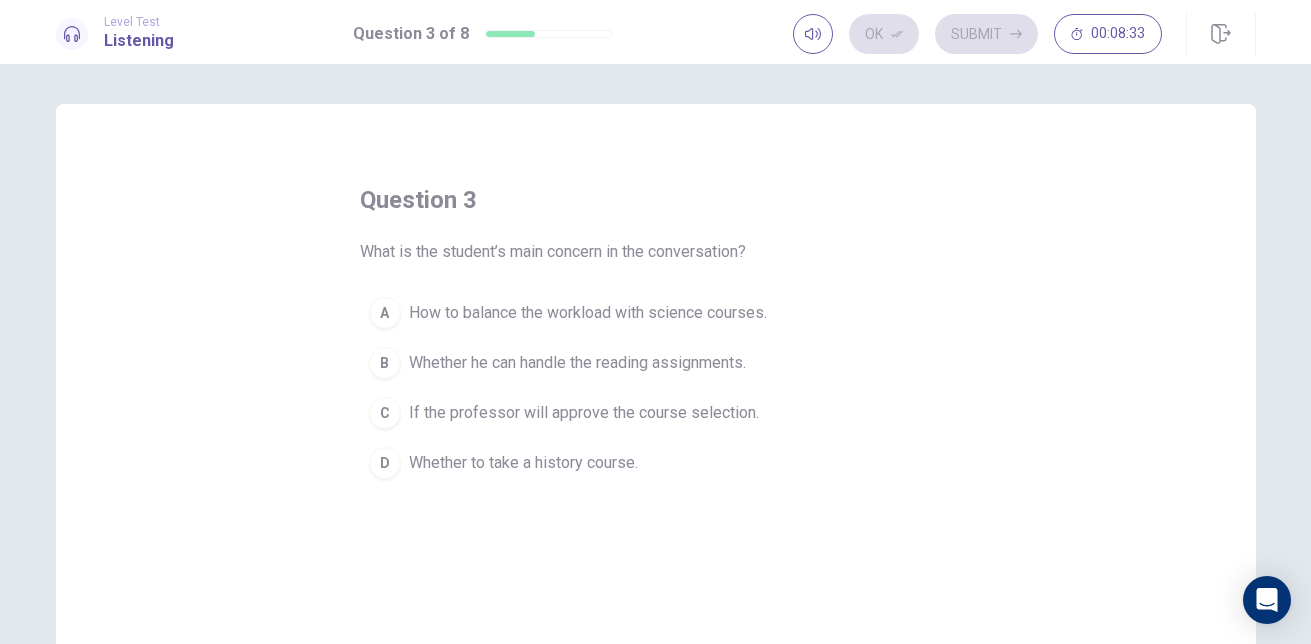 click on "Whether he can handle the reading assignments." at bounding box center [577, 363] 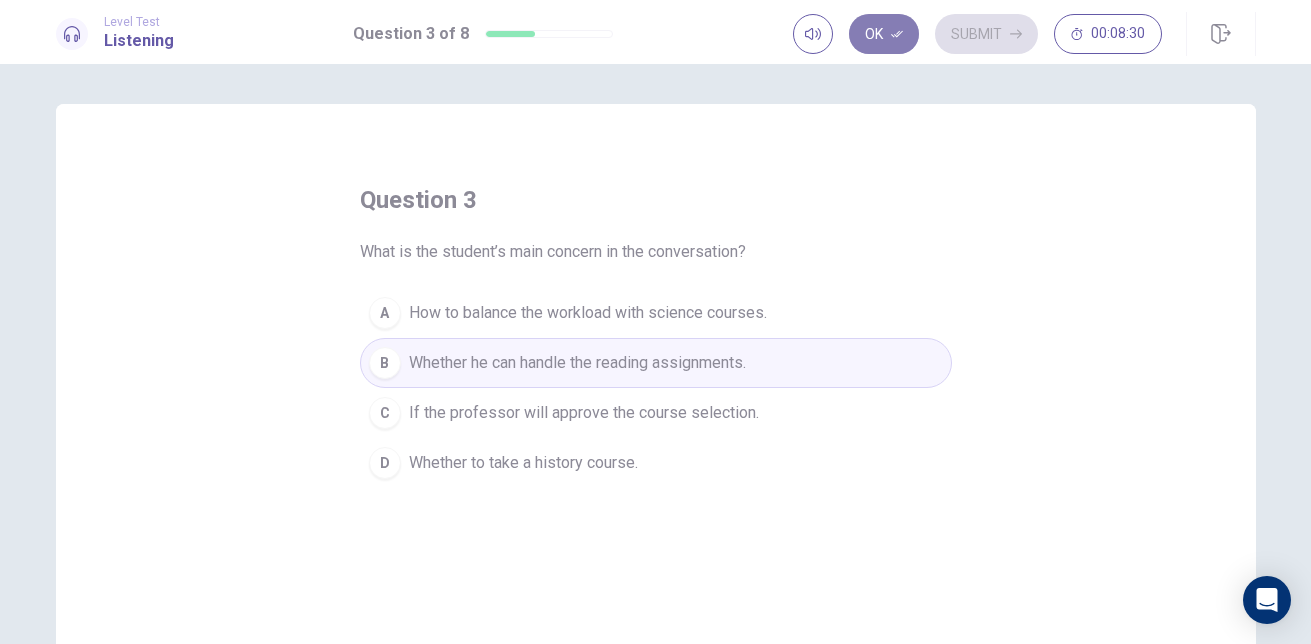 click on "Ok" at bounding box center (884, 34) 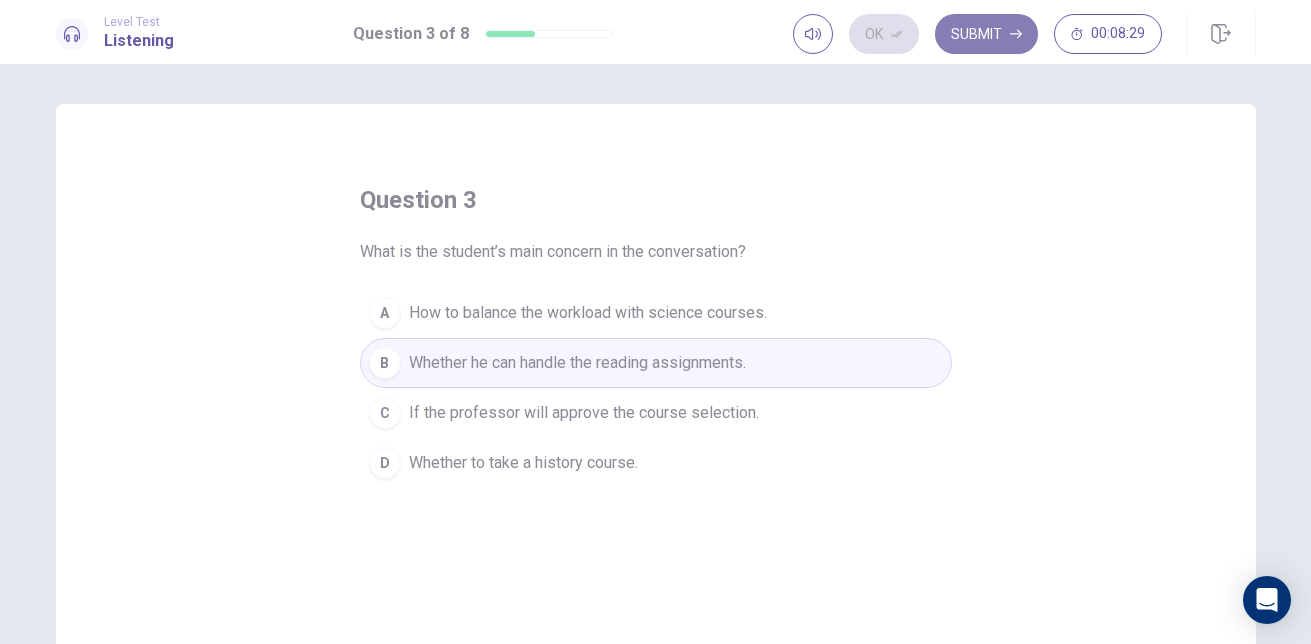 click on "Submit" at bounding box center [986, 34] 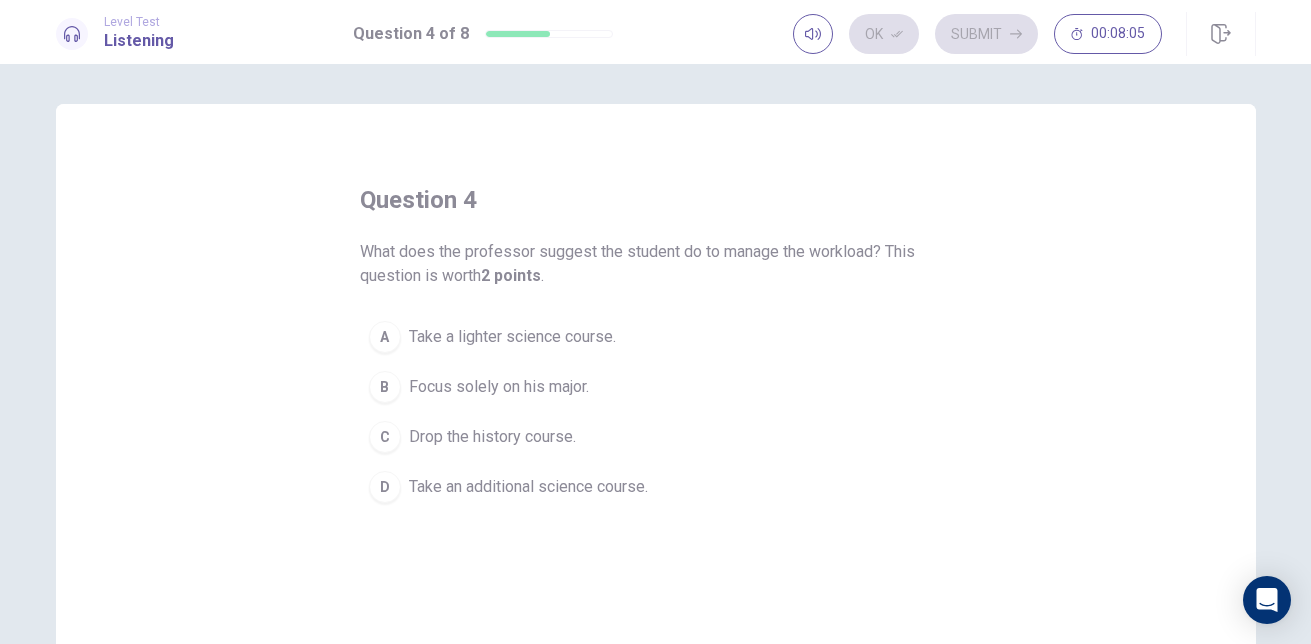 click on "Take an additional science course." at bounding box center (528, 487) 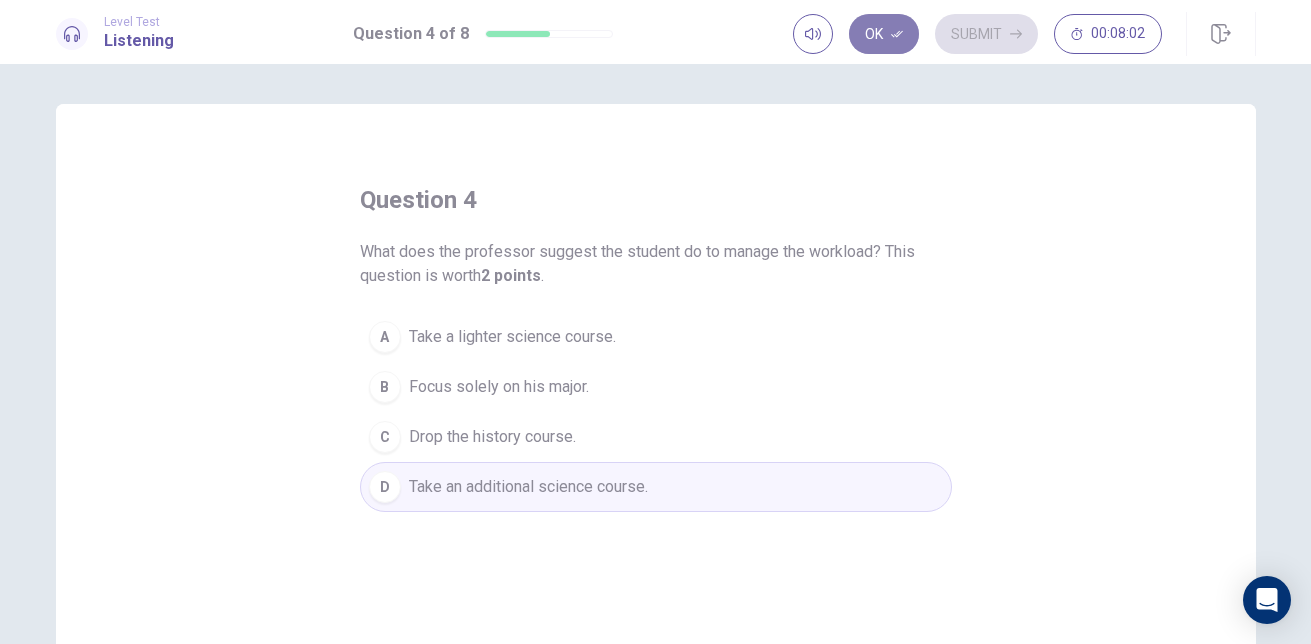 click on "Ok" at bounding box center [884, 34] 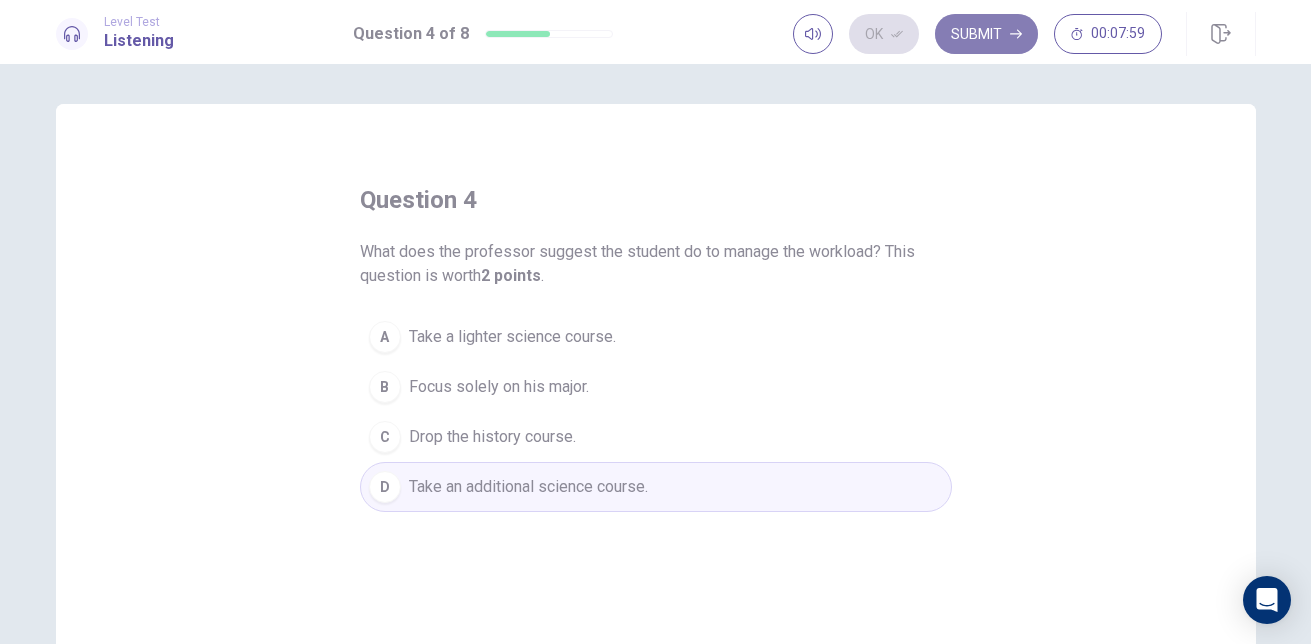 click on "Submit" at bounding box center (986, 34) 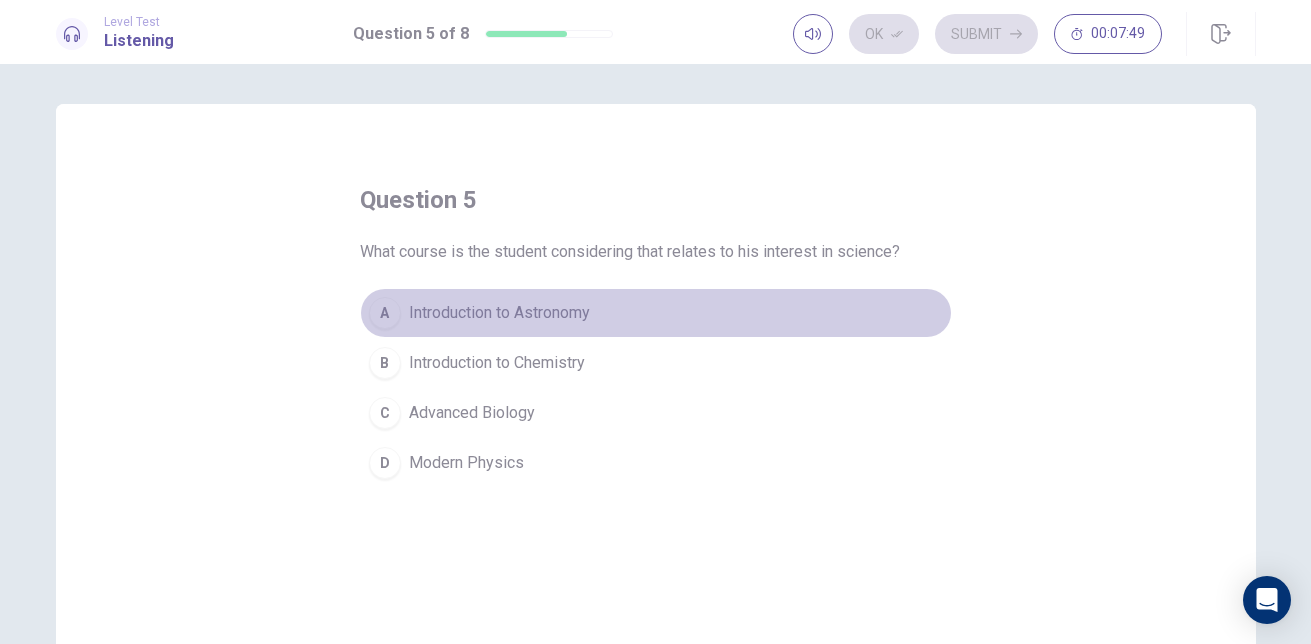 click on "Introduction to Astronomy" at bounding box center (499, 313) 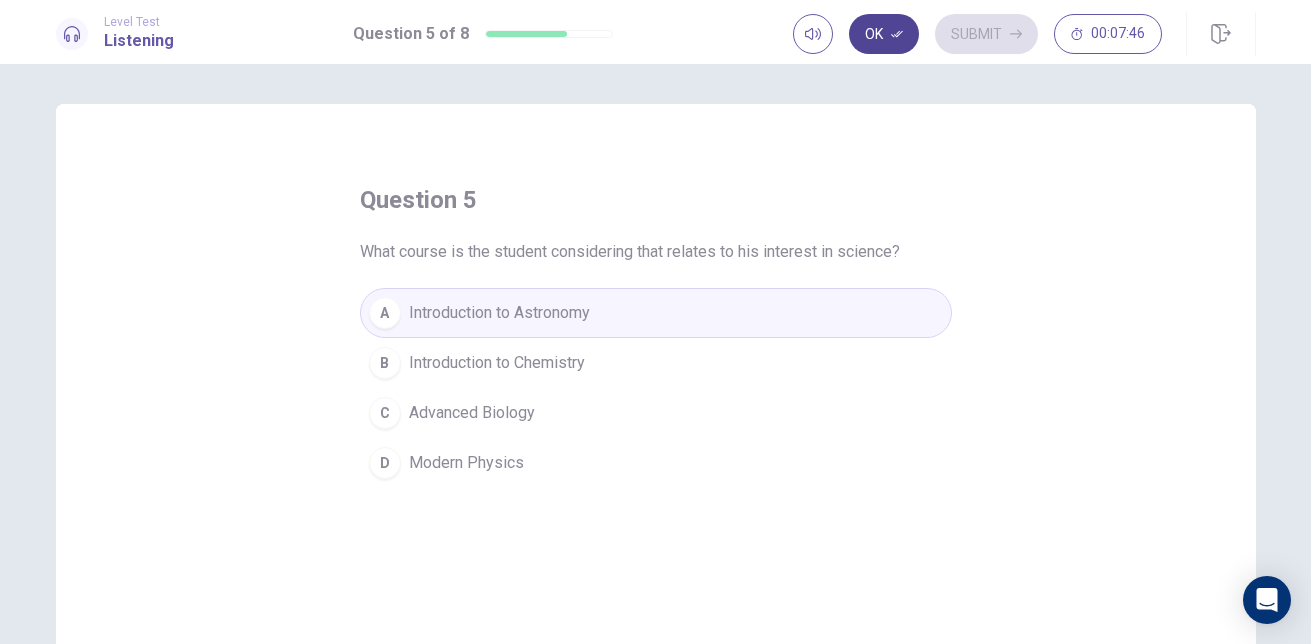 click on "Ok" at bounding box center (884, 34) 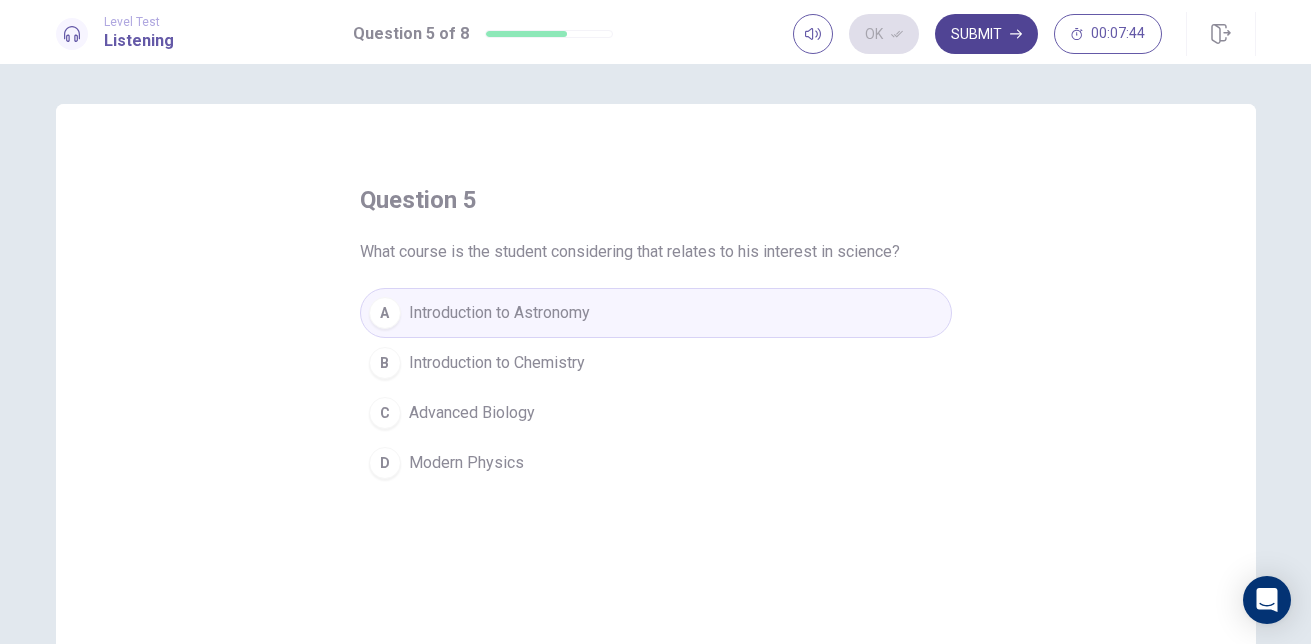 click on "Submit" at bounding box center (986, 34) 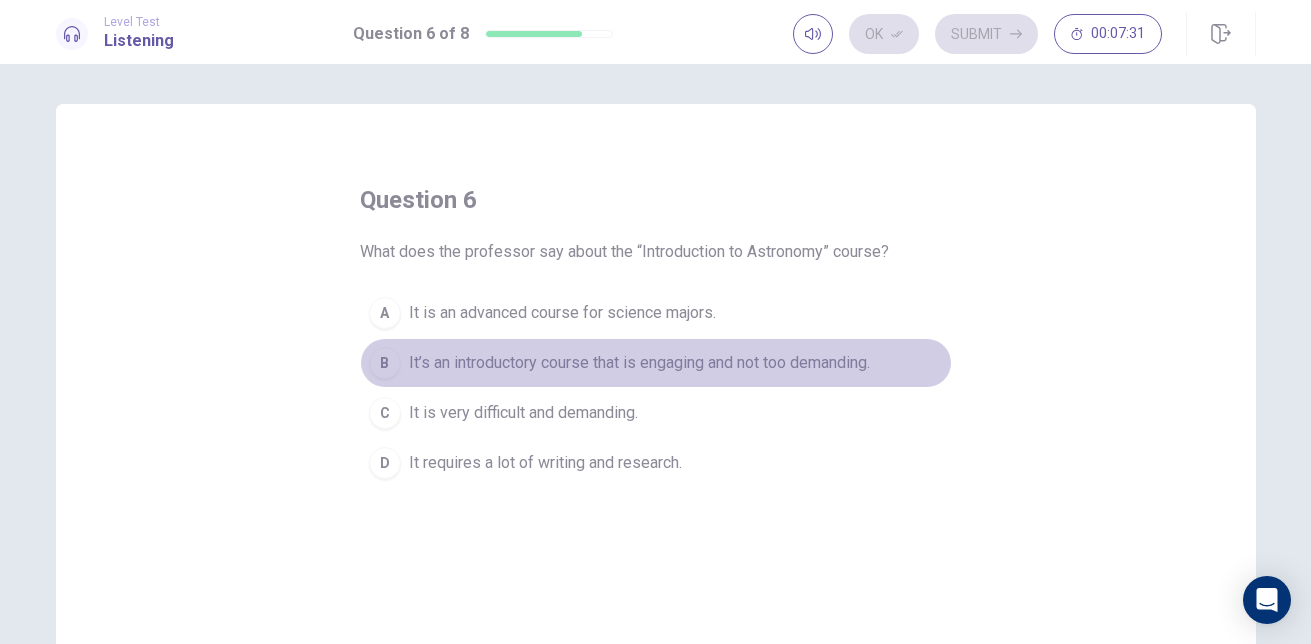 click on "It’s an introductory course that is engaging and not too demanding." at bounding box center [639, 363] 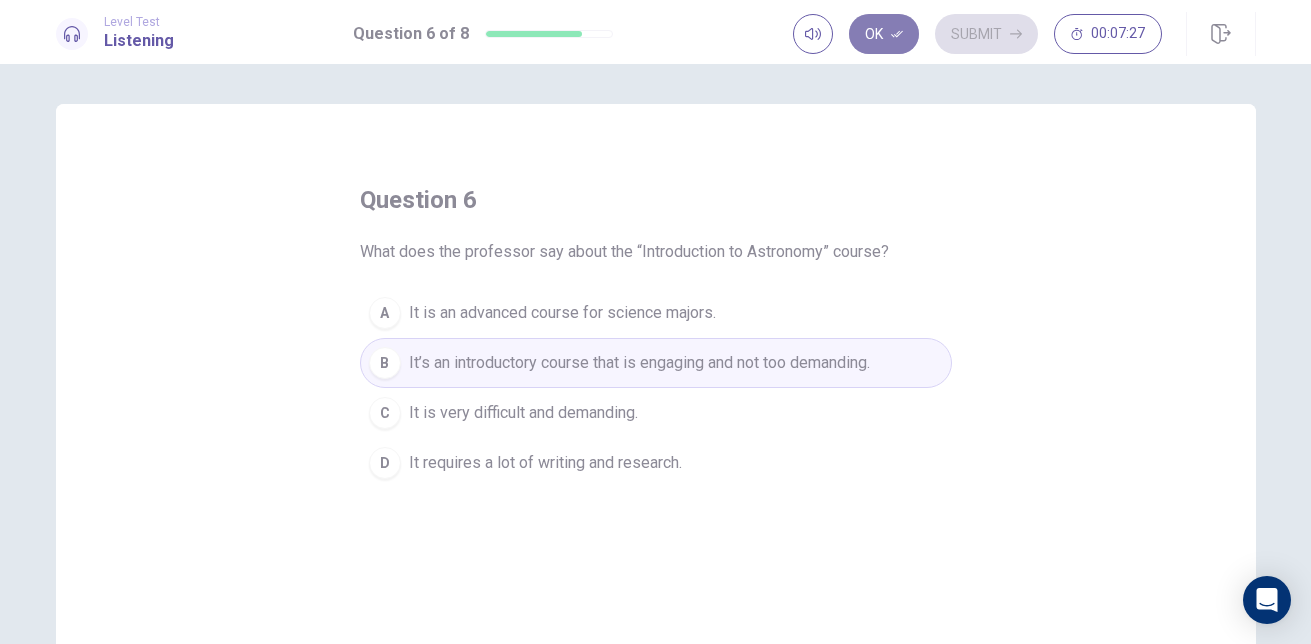 click on "Ok" at bounding box center [884, 34] 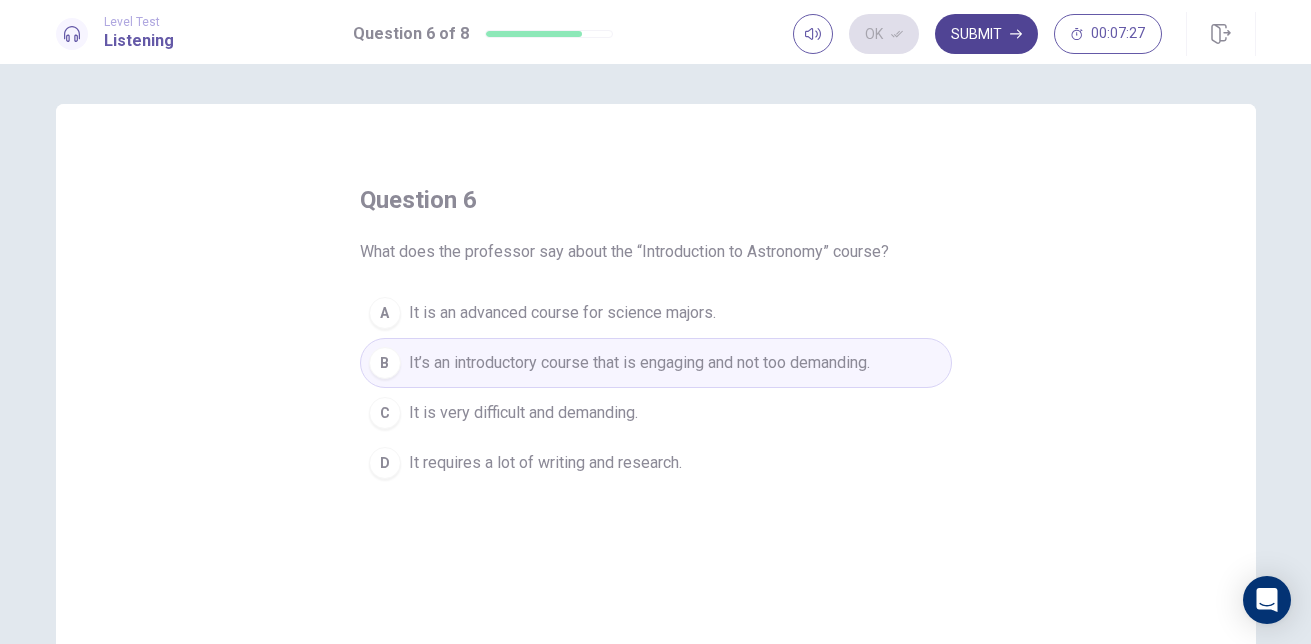 click on "Submit" at bounding box center [986, 34] 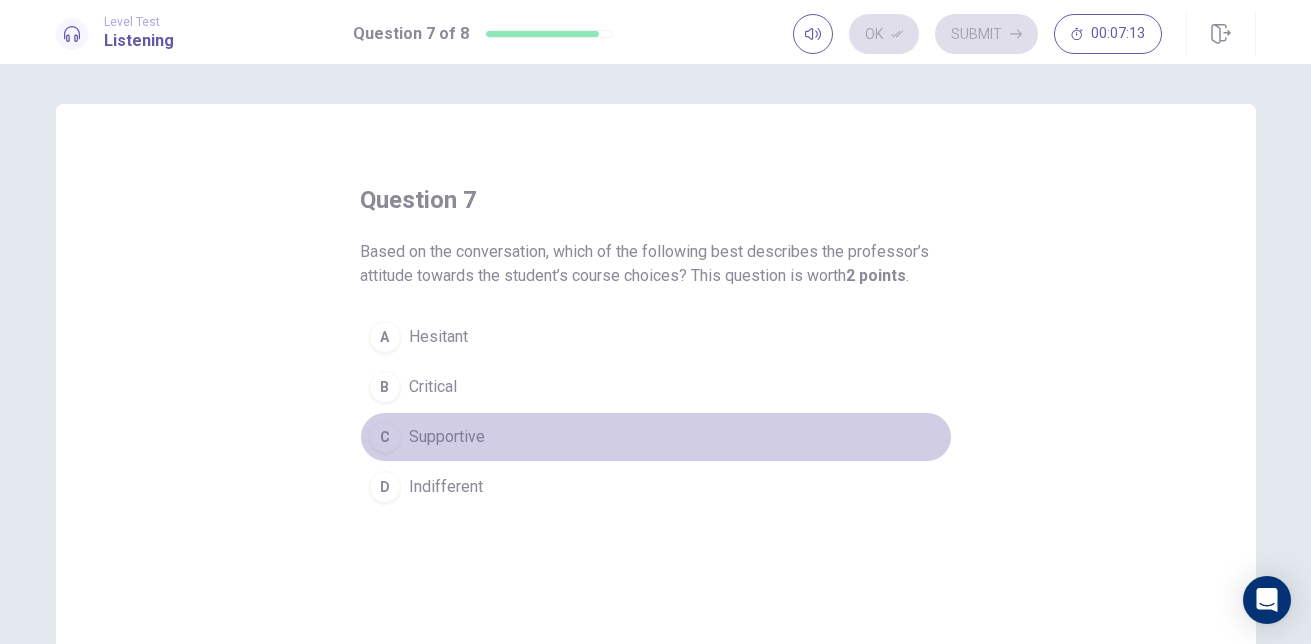 click on "Supportive" at bounding box center [447, 437] 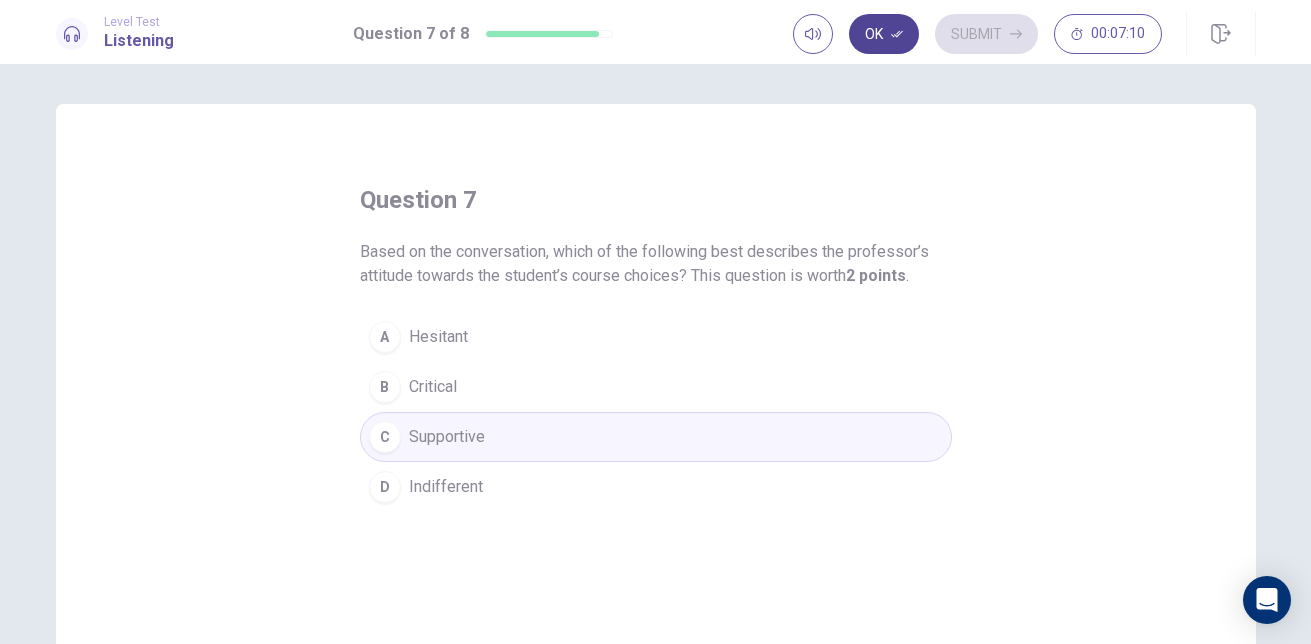 click 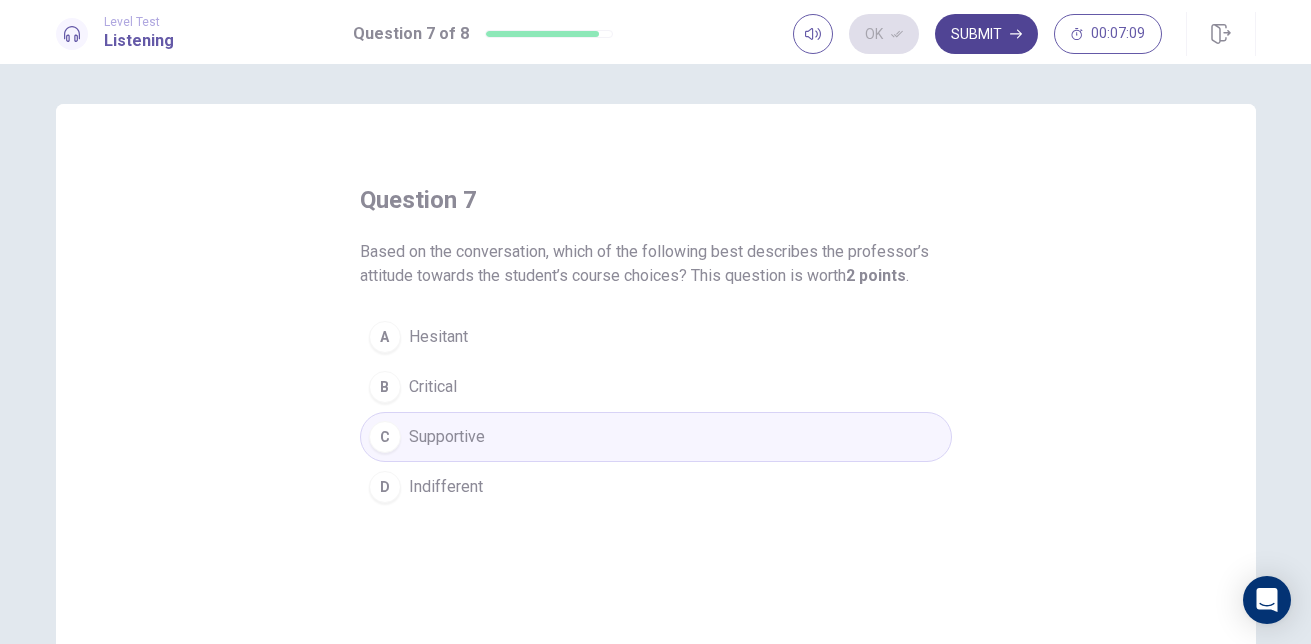 click on "Submit" at bounding box center [986, 34] 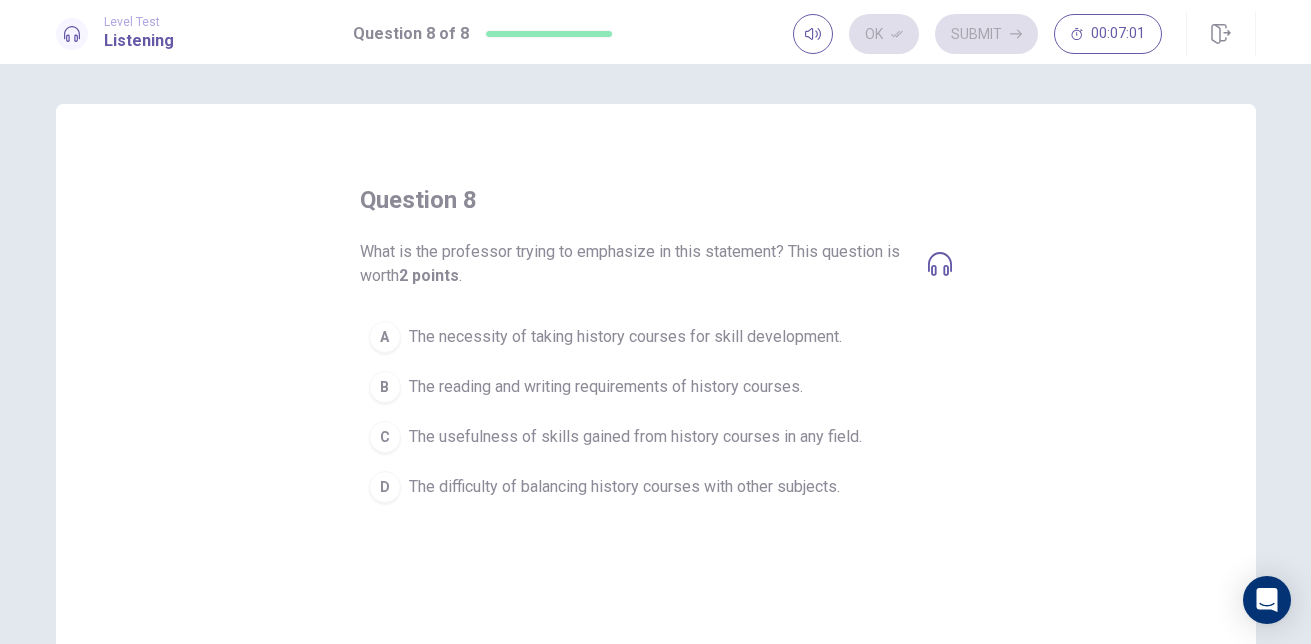 click 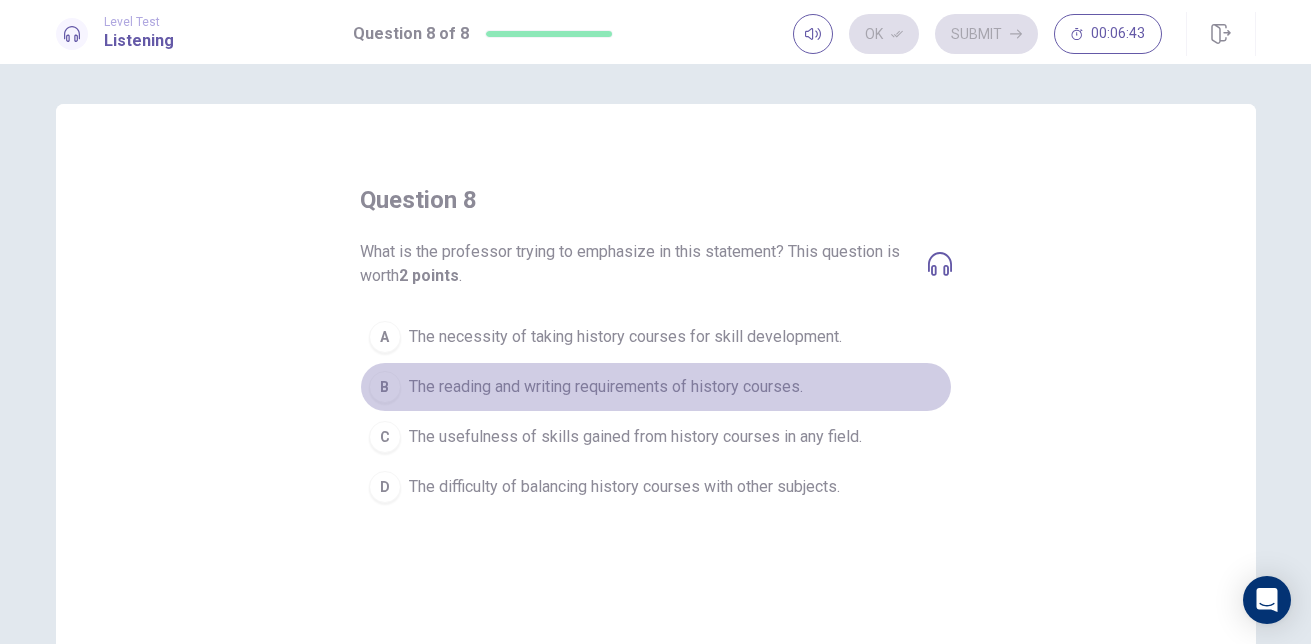 click on "The reading and writing requirements of history courses." at bounding box center [606, 387] 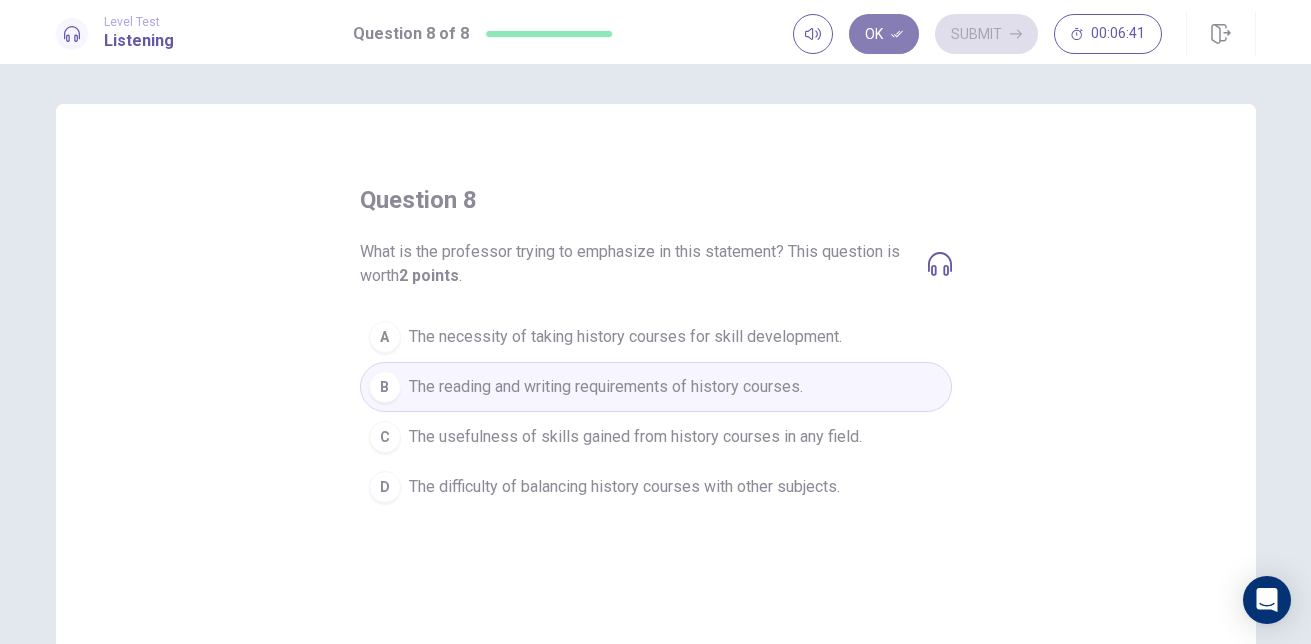 click on "Ok" at bounding box center [884, 34] 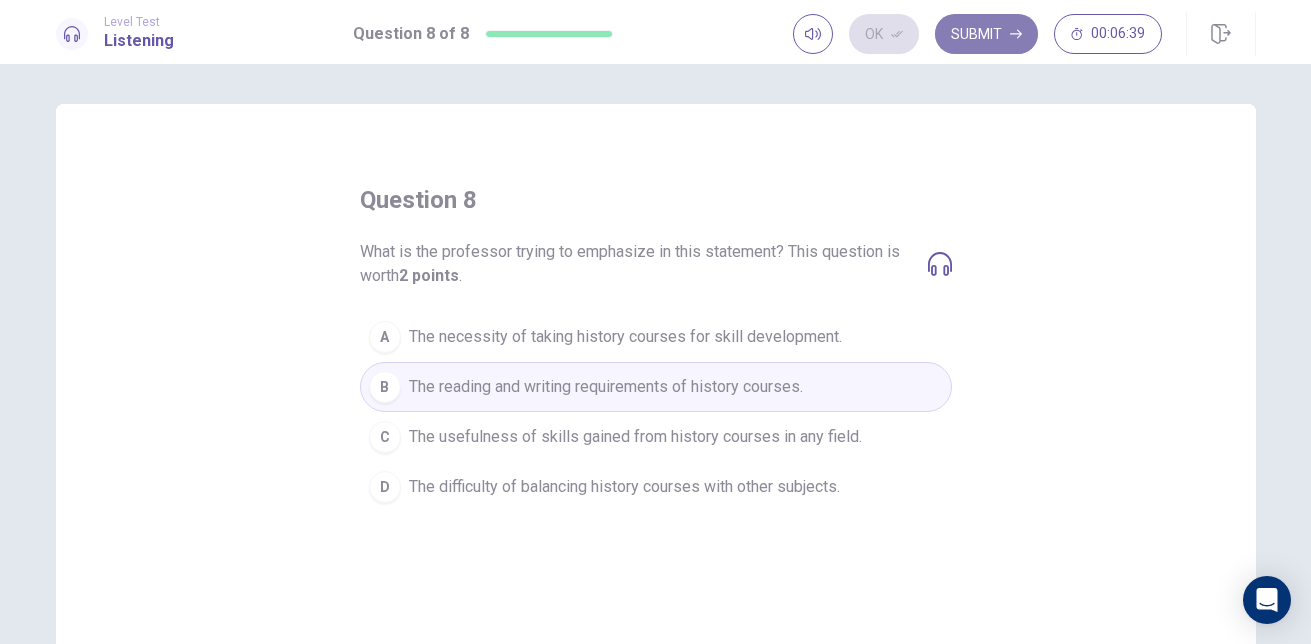 click on "Submit" at bounding box center [986, 34] 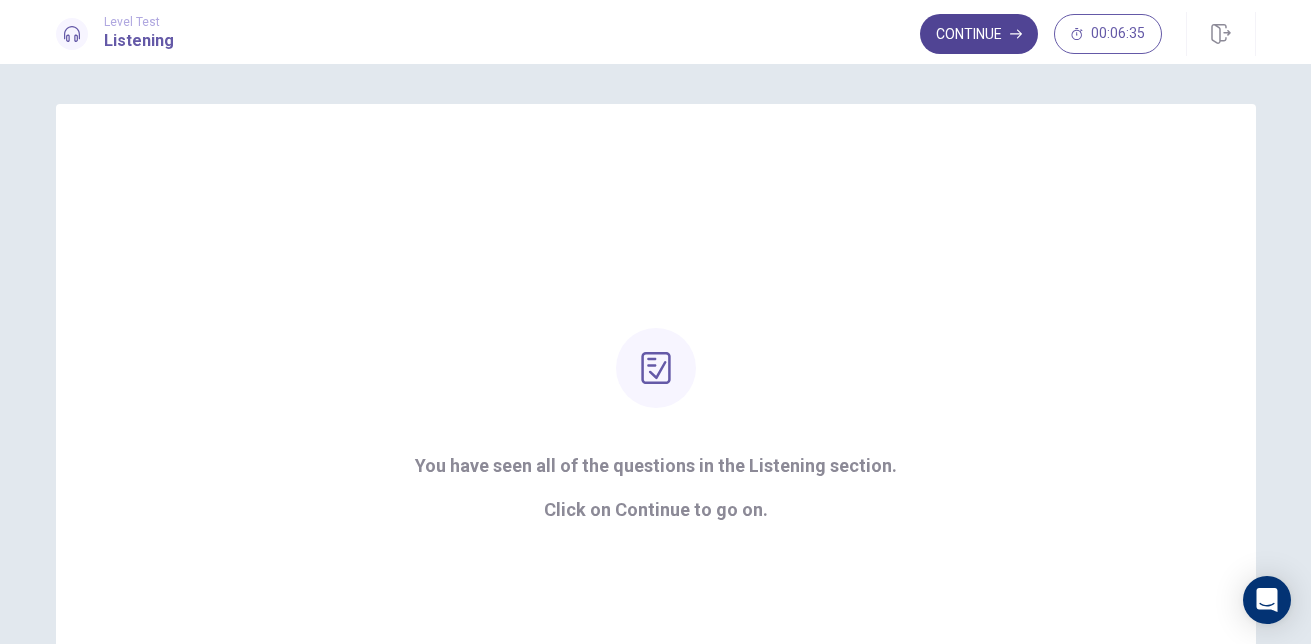 click on "Continue" at bounding box center (979, 34) 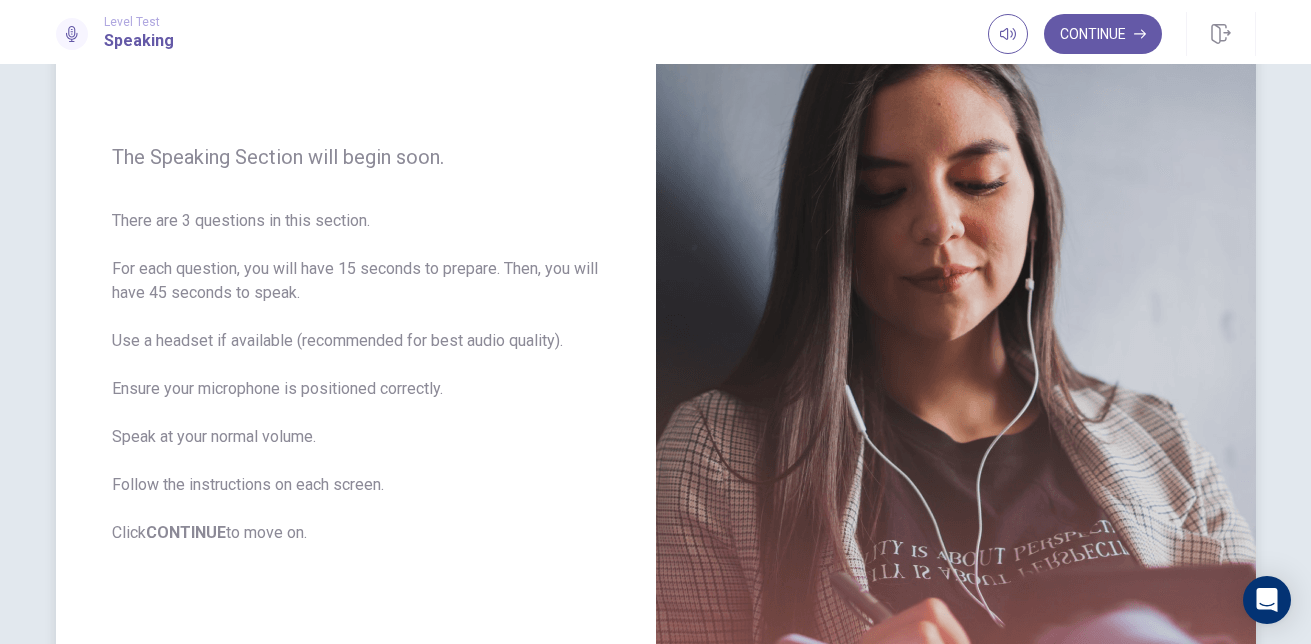 scroll, scrollTop: 202, scrollLeft: 0, axis: vertical 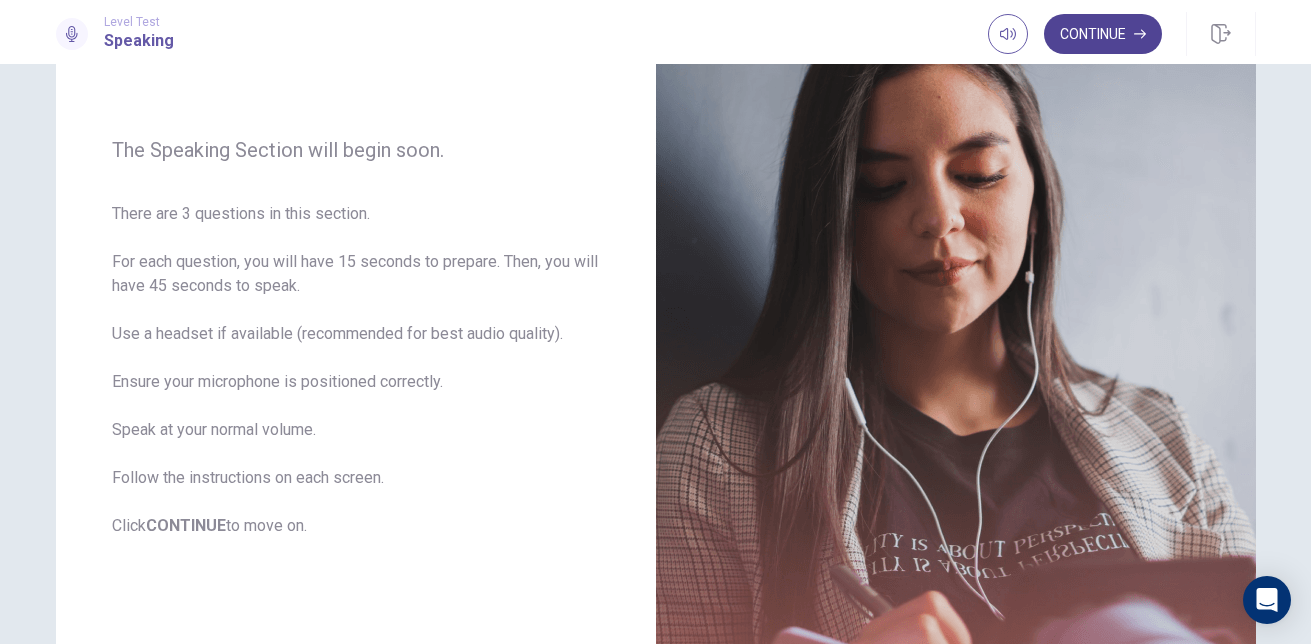 click on "Continue" at bounding box center [1103, 34] 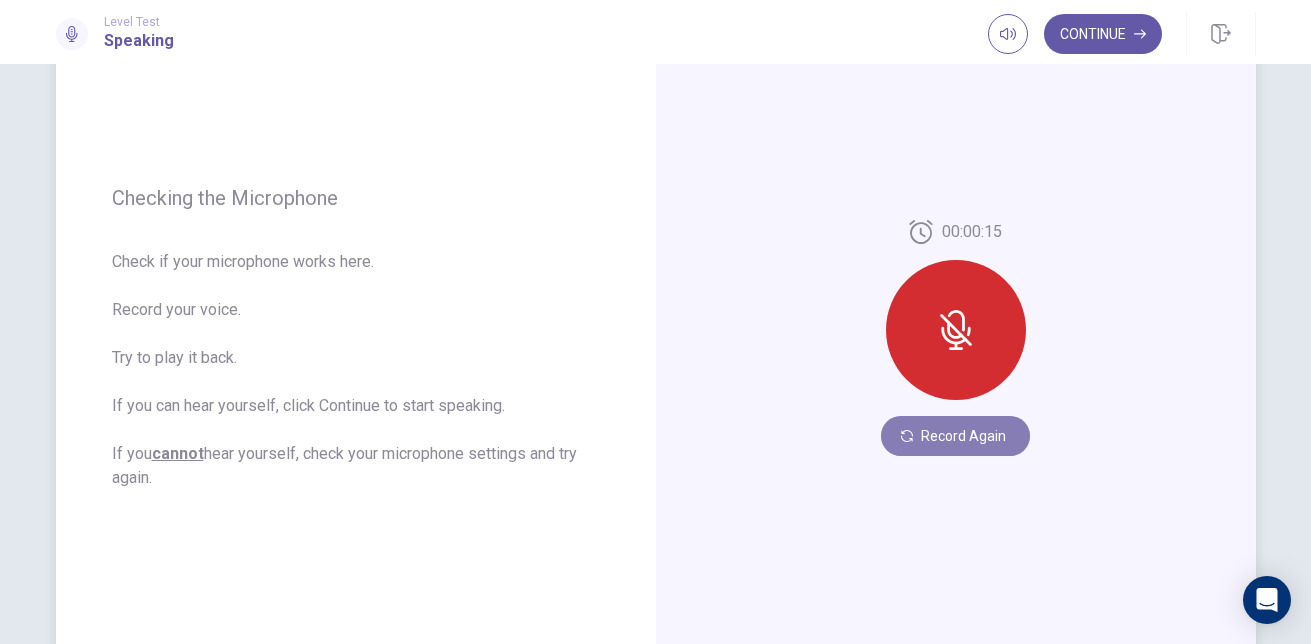 click on "Record Again" at bounding box center [955, 436] 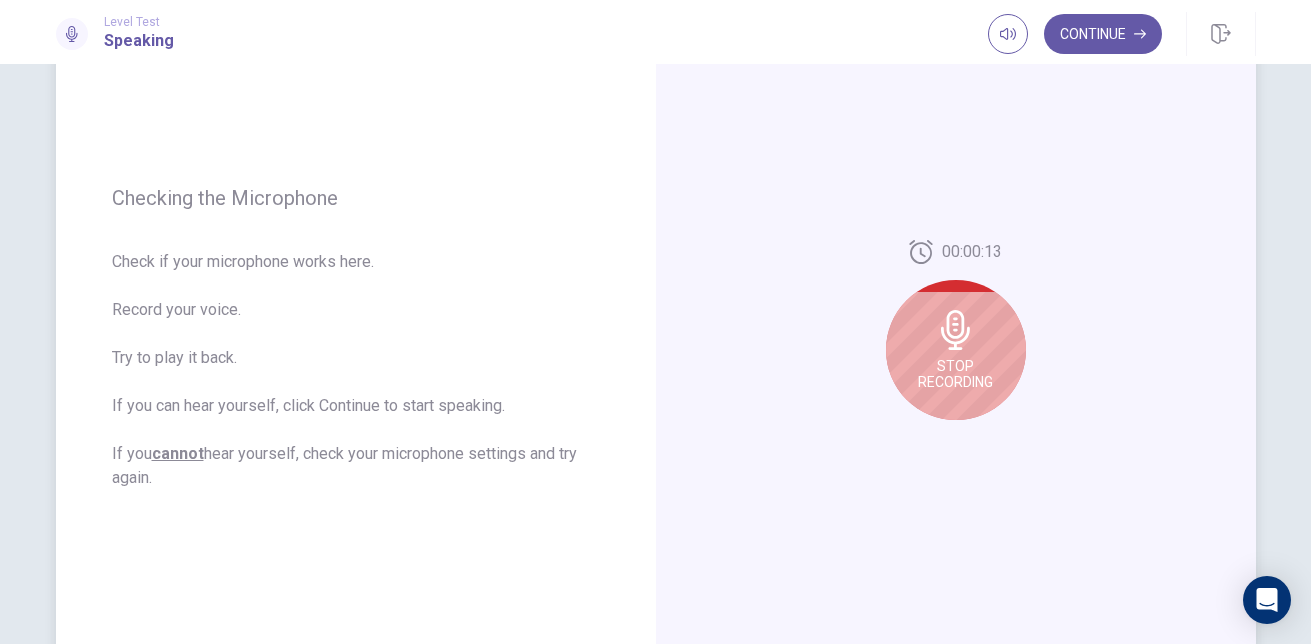 click 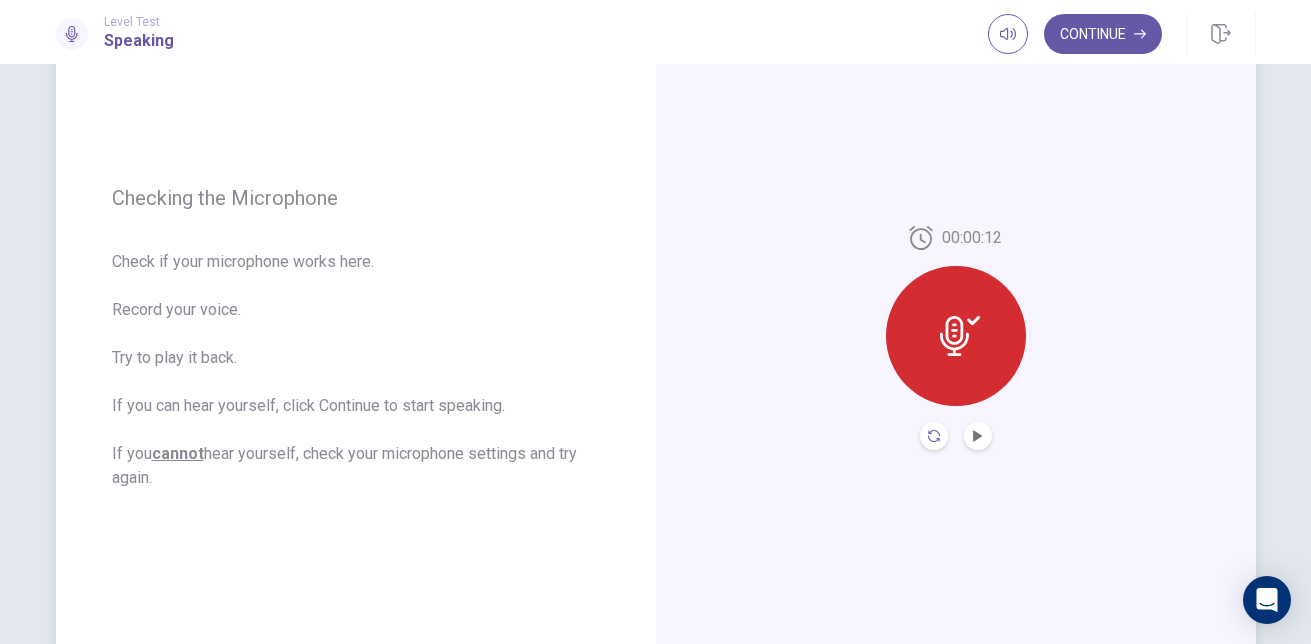 click 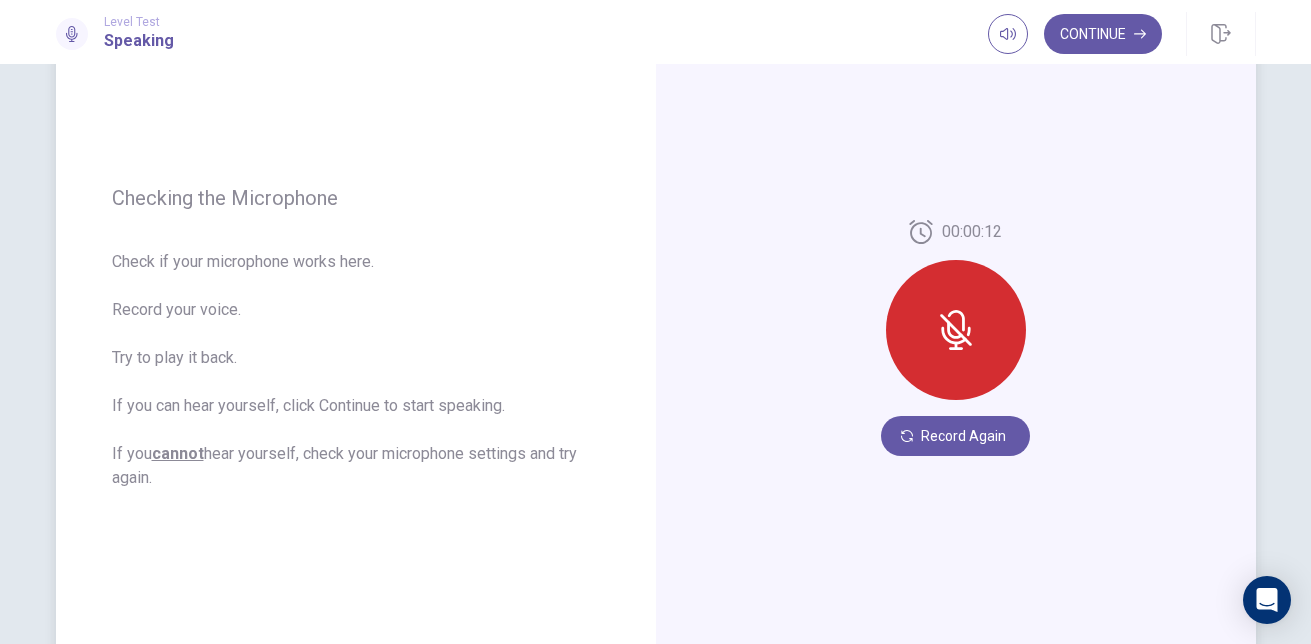 click on "Record Again" at bounding box center [955, 436] 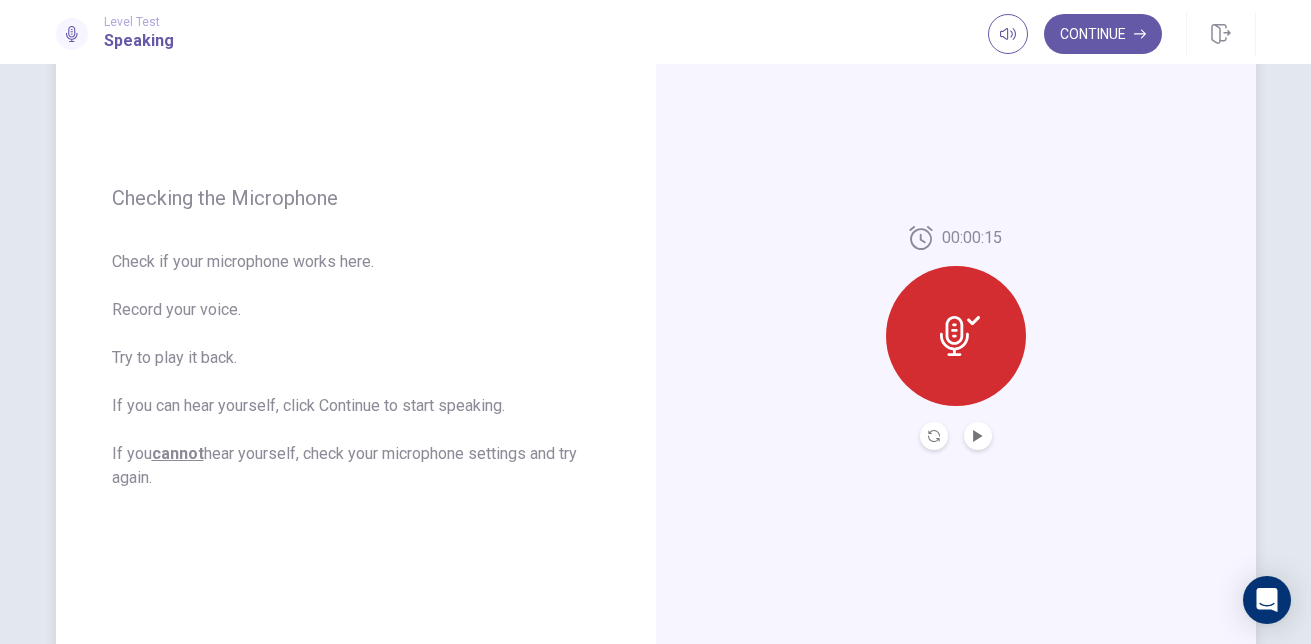 click at bounding box center (956, 336) 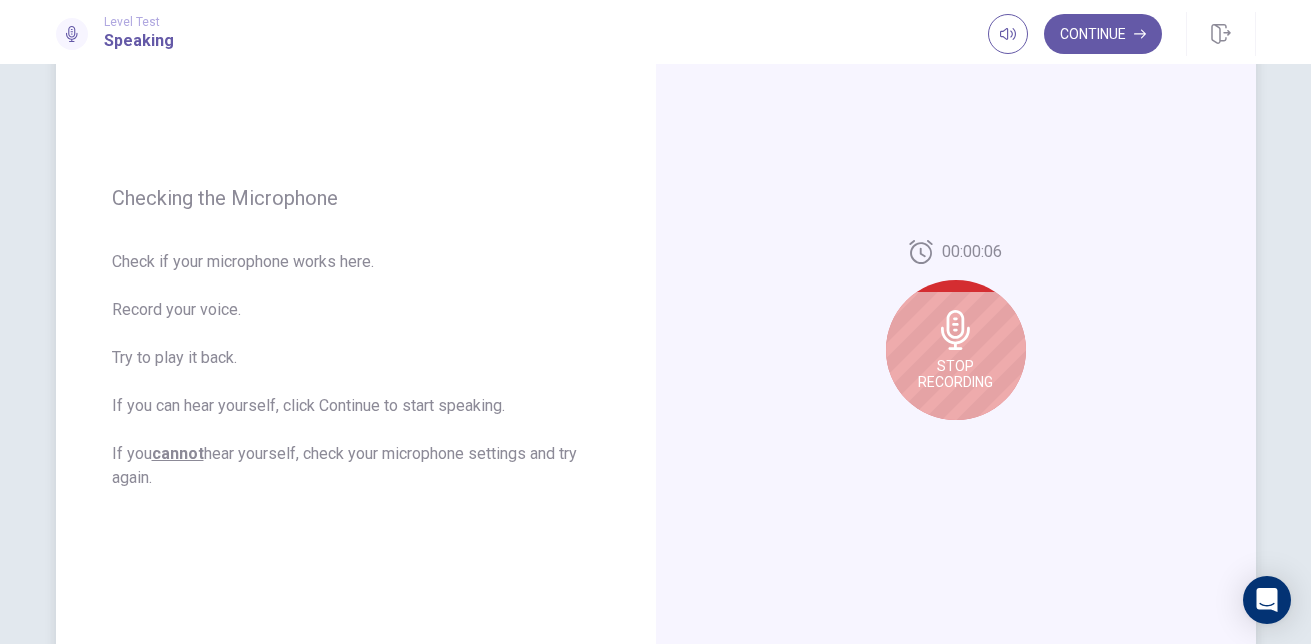 click 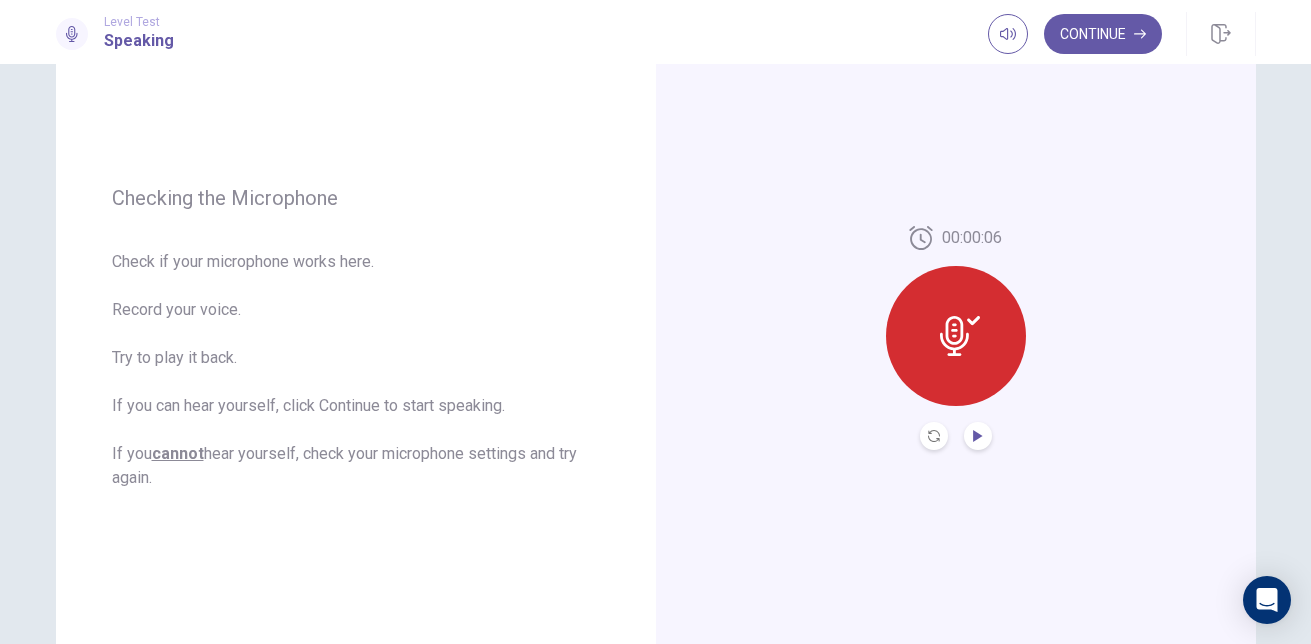 click 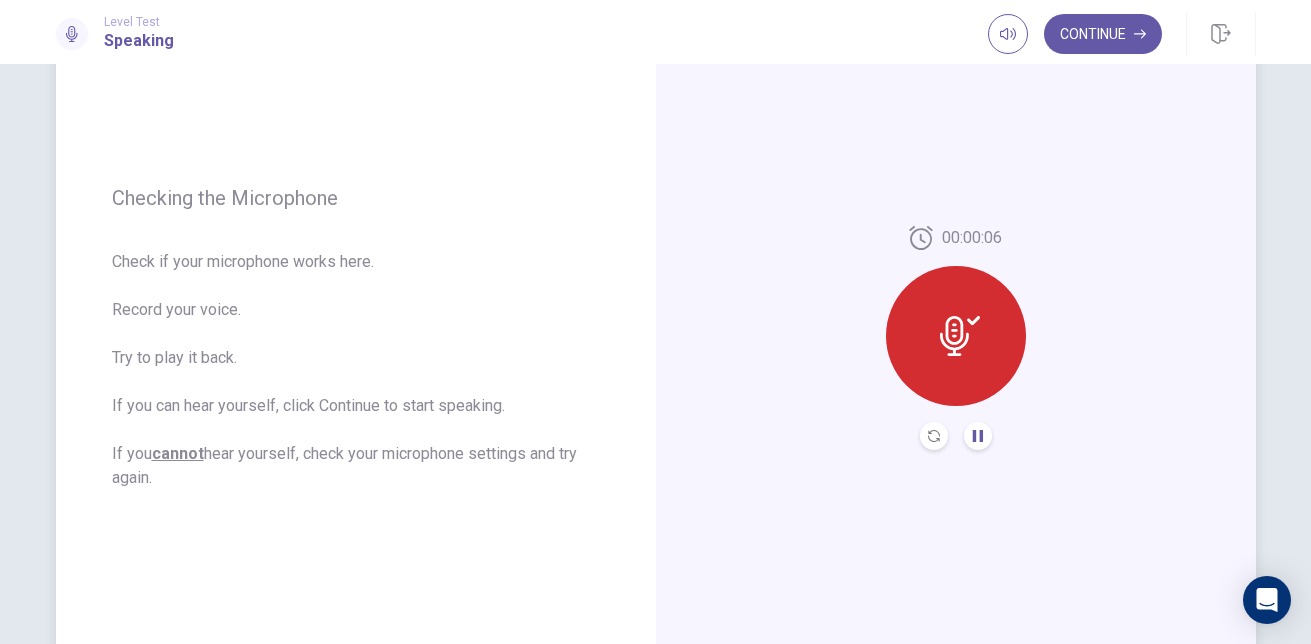 type 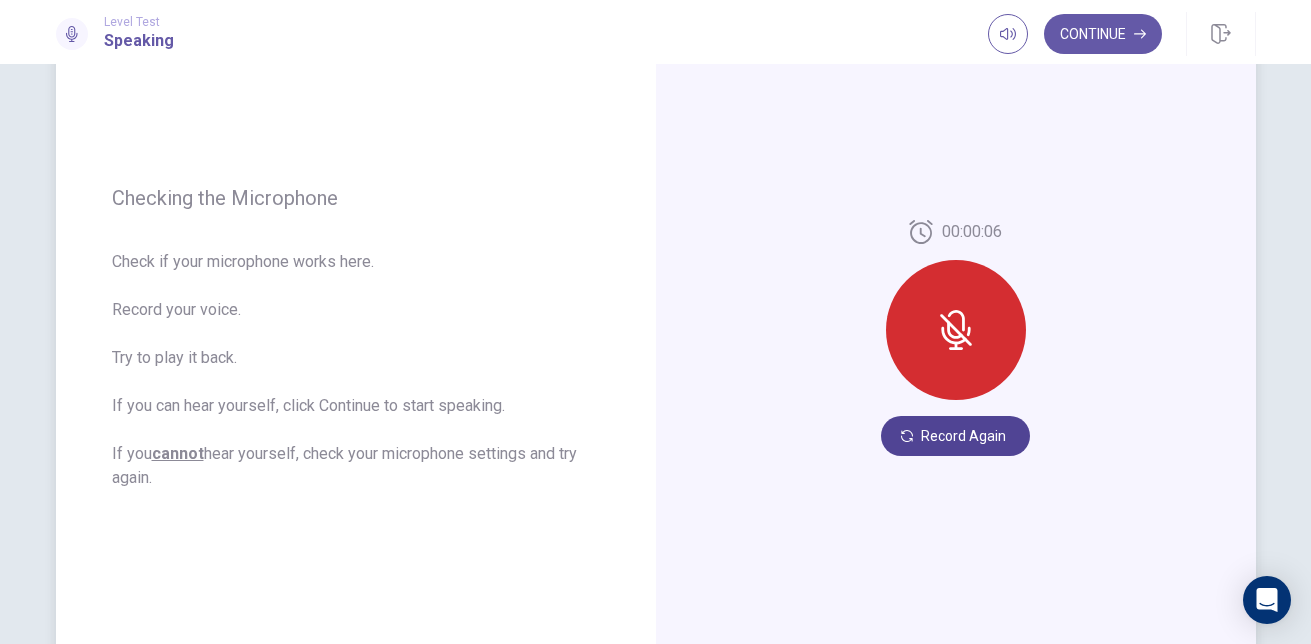 click on "Record Again" at bounding box center [955, 436] 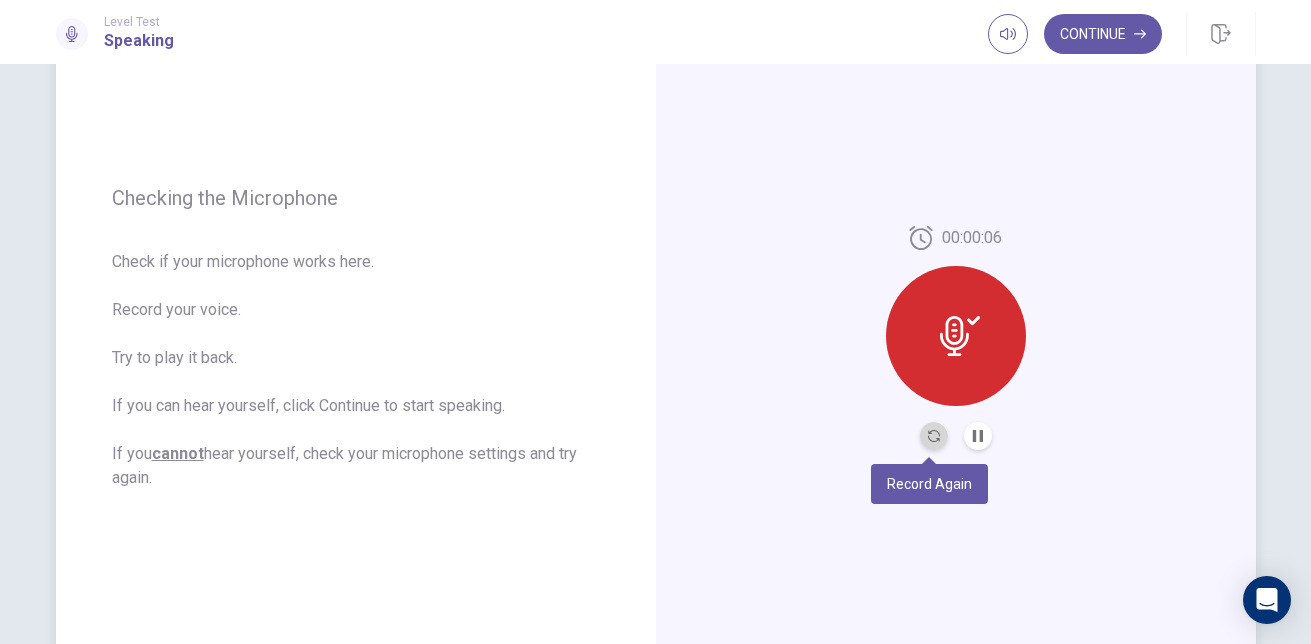 click 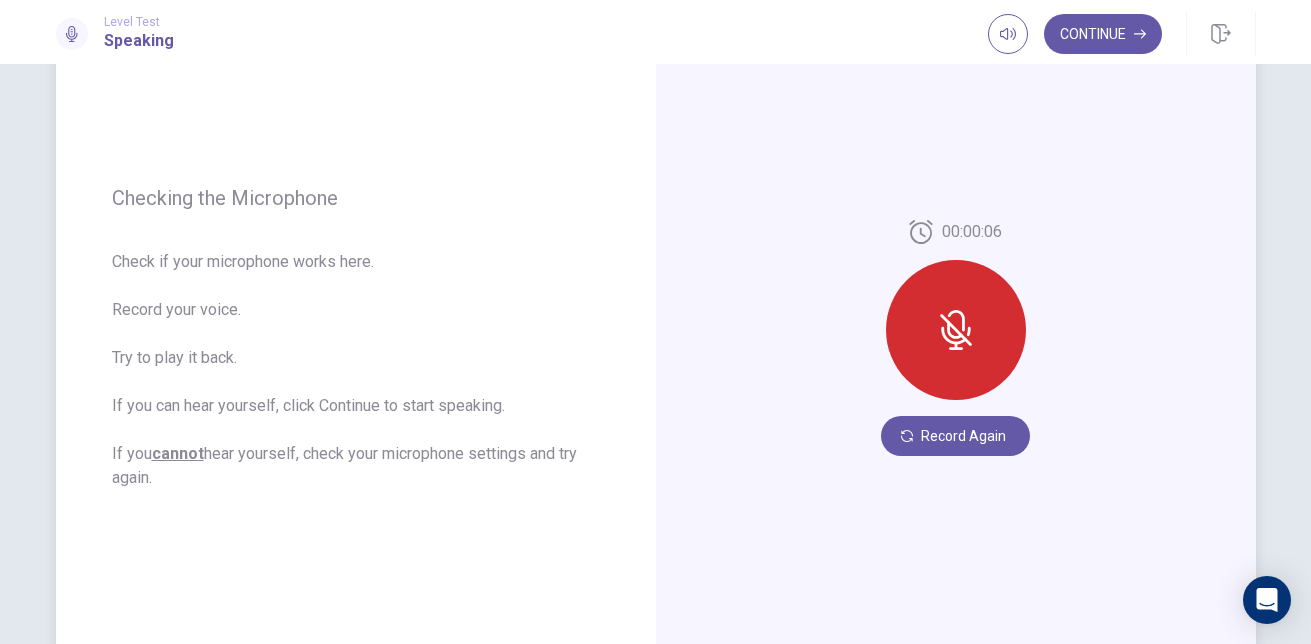 click 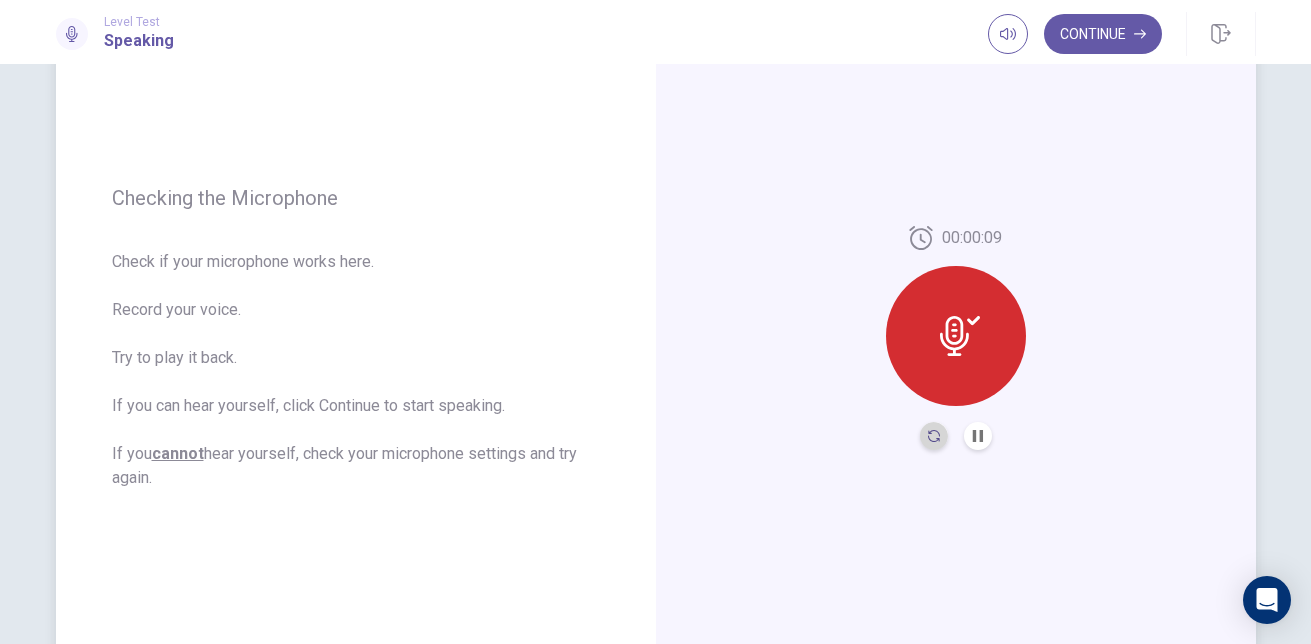 click 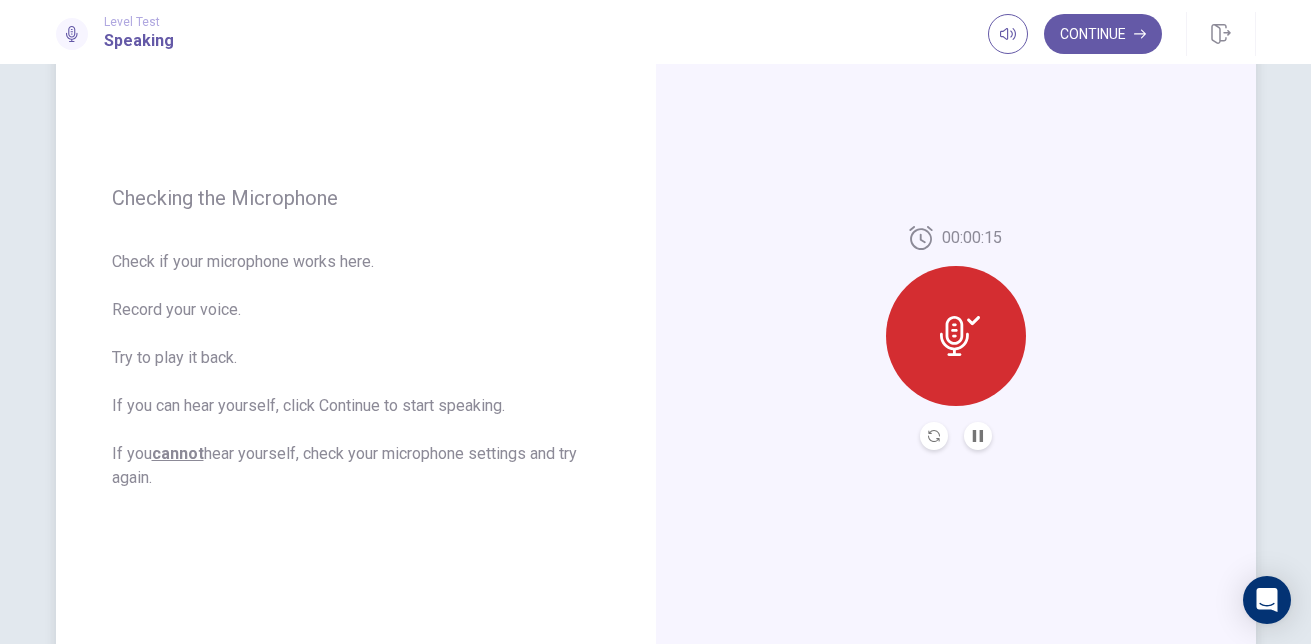 click at bounding box center (956, 336) 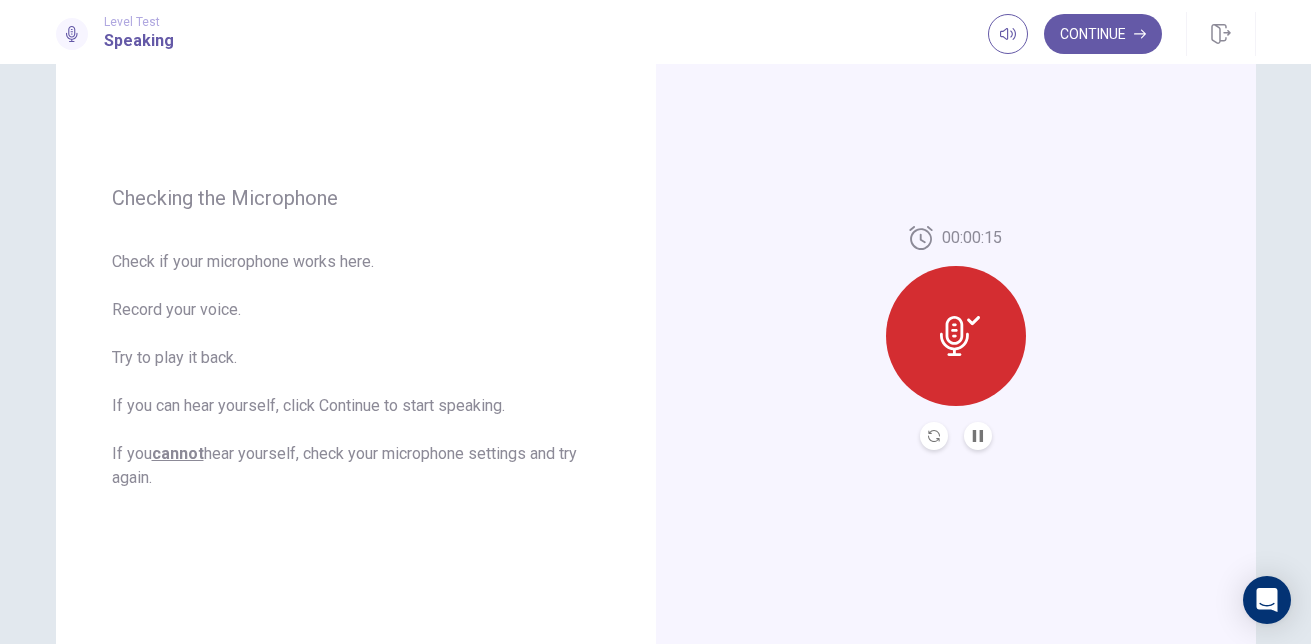 click 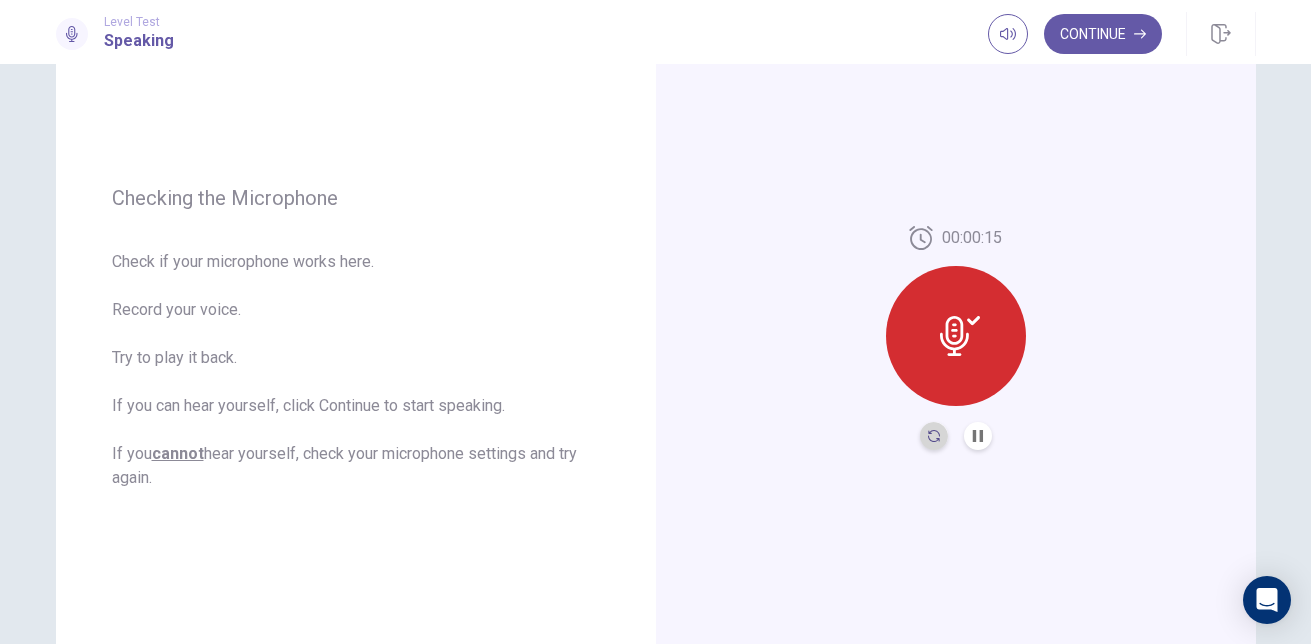 click 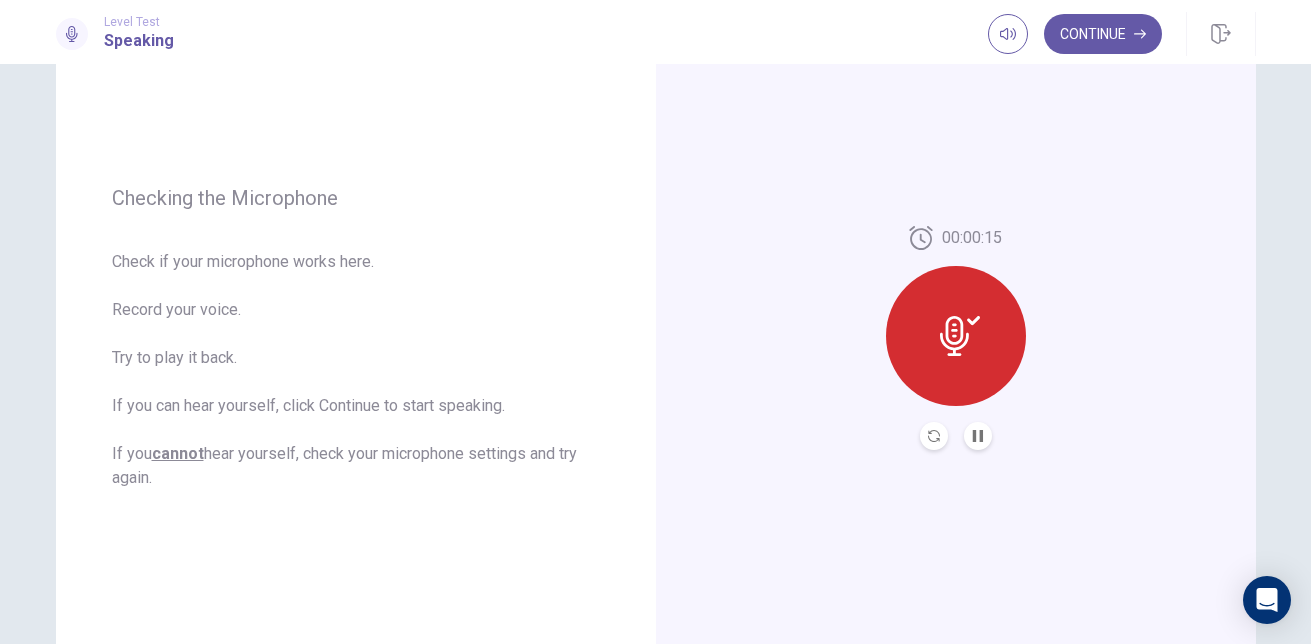 click on "This site uses cookies, as explained in our  Privacy Policy . If you agree to the use of cookies, please click the Accept button and continue to browse our site.   Privacy Policy Accept This site uses cookies, as explained in our  Privacy Policy . If you agree to the use of cookies, please click the Accept button and continue to browse our site.   Privacy Policy Accept Level Test   Speaking Continue Continue Checking the Microphone Check if your microphone works here.
Record your voice.
Try to play it back.
If you can hear yourself, click Continue to start speaking.
If you  cannot  hear yourself, check your microphone settings and try again. 00:00:15 © Copyright  2025 Going somewhere? You are not allowed to open other tabs/pages or switch windows during a test. Doing this will be reported as cheating to the Administrators. Are you sure you want to leave this page? Please continue until you finish your test. It looks like there is a problem with your internet connection. 00:00 Click to reconnect" at bounding box center [655, 322] 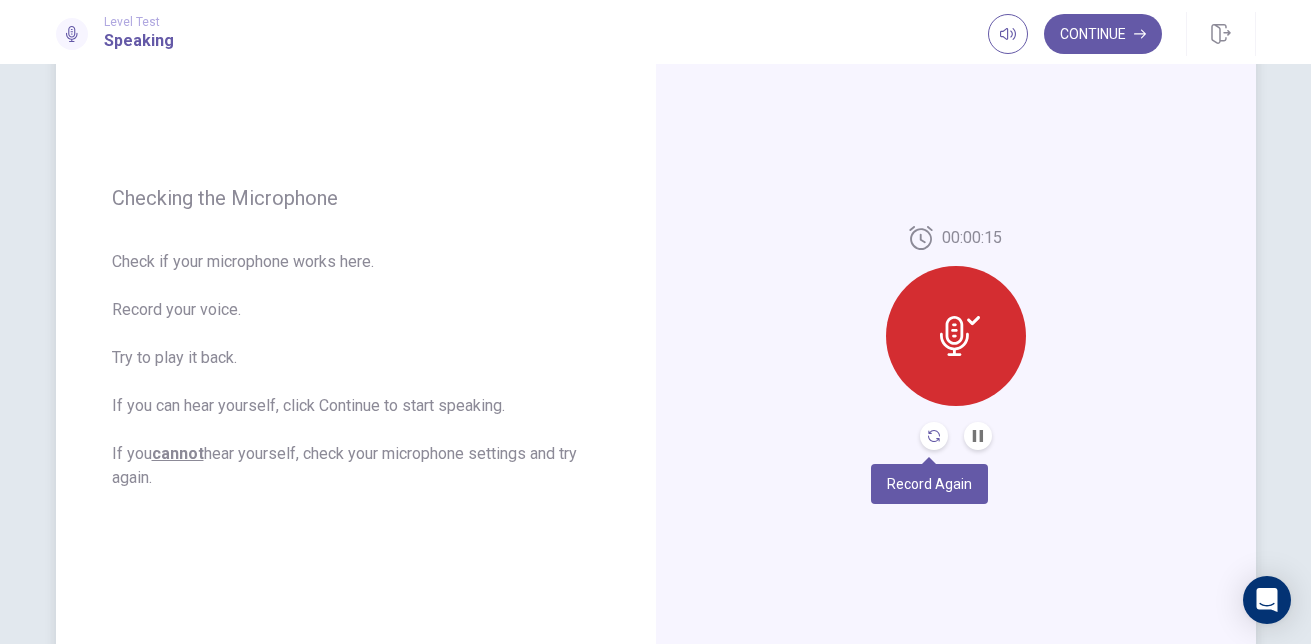 click 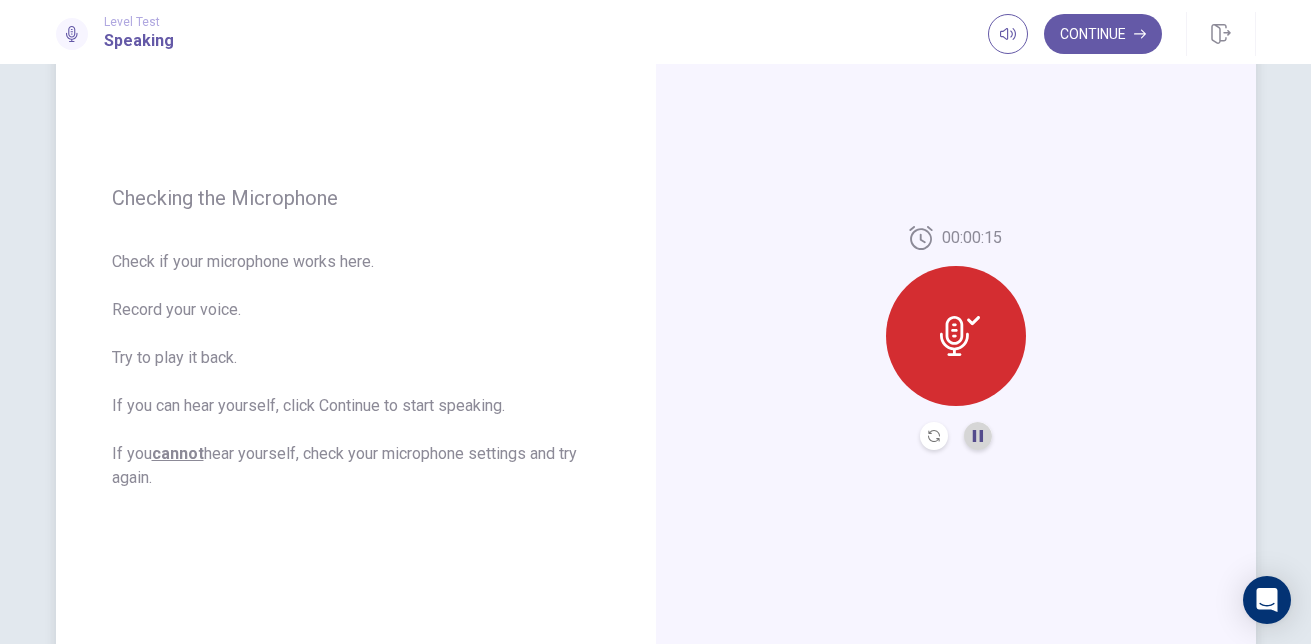 click 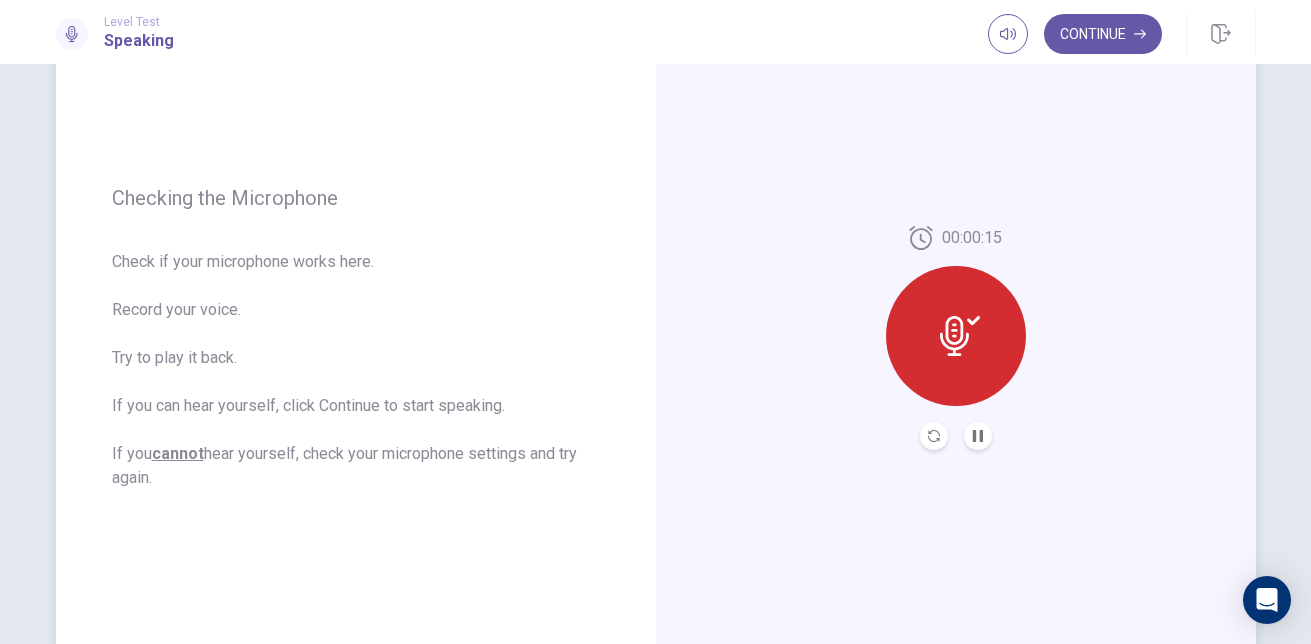 click 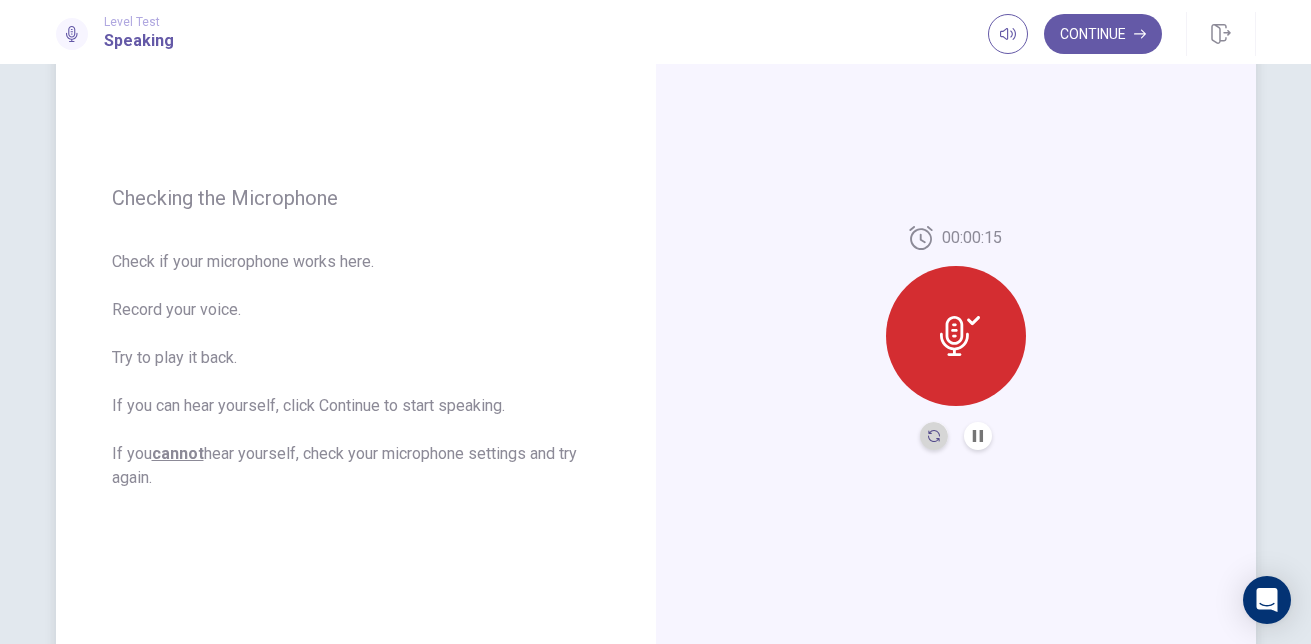 click 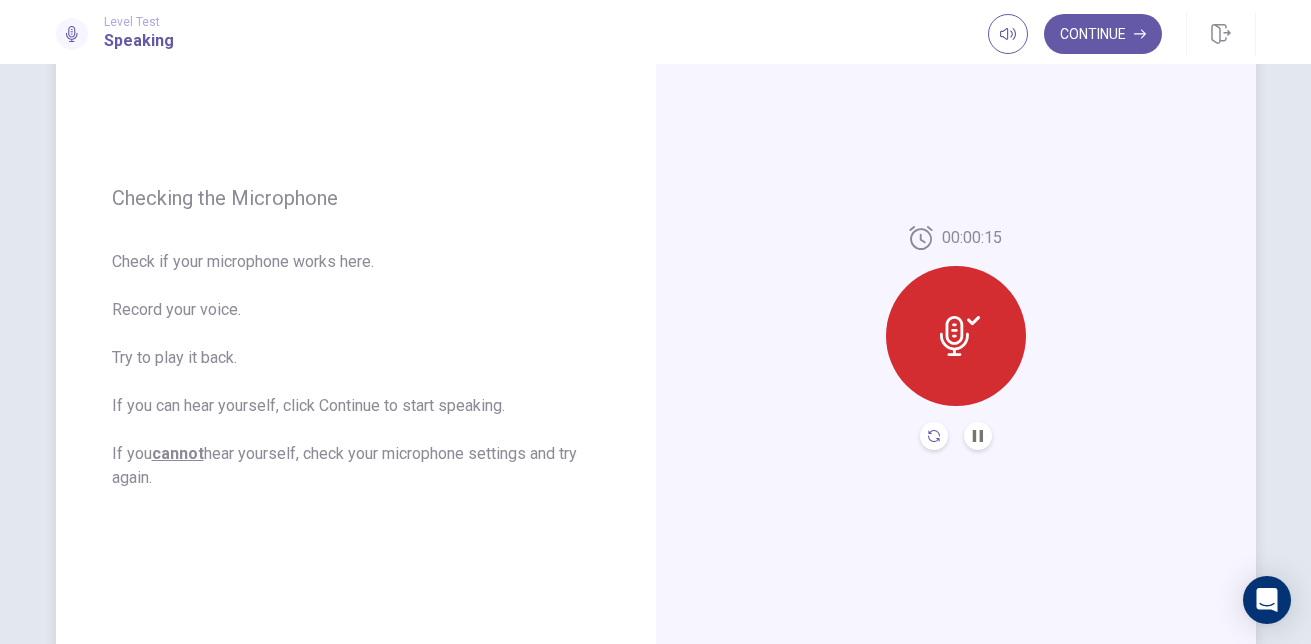 click 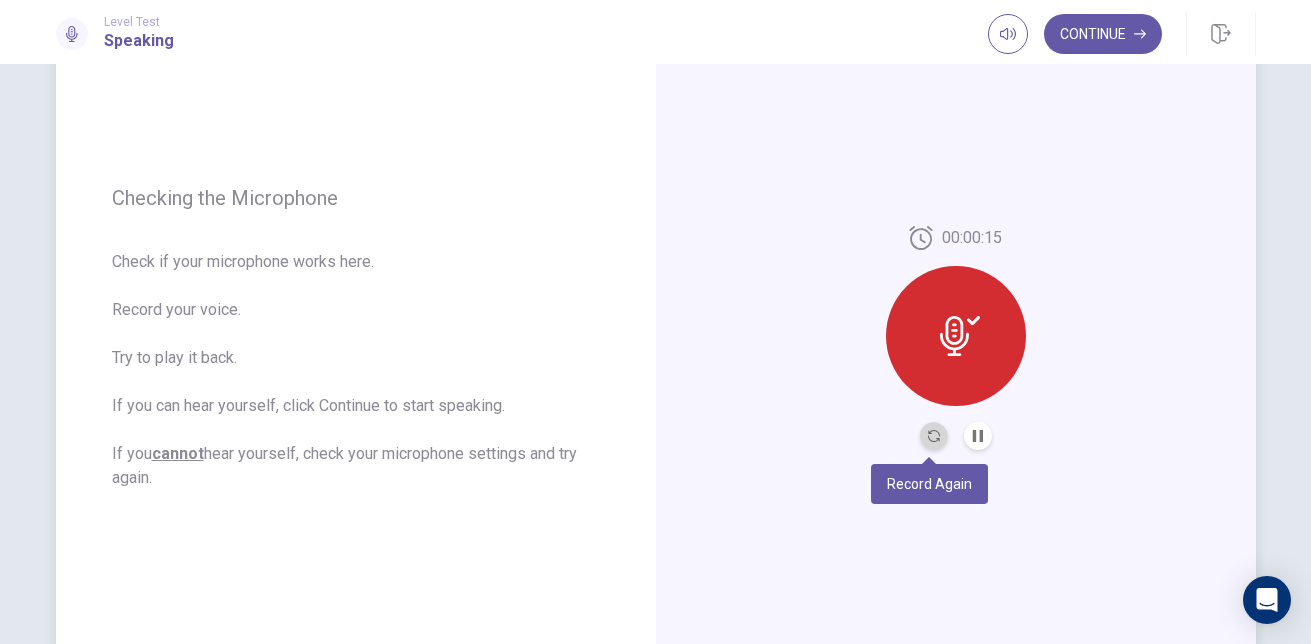 click at bounding box center [934, 436] 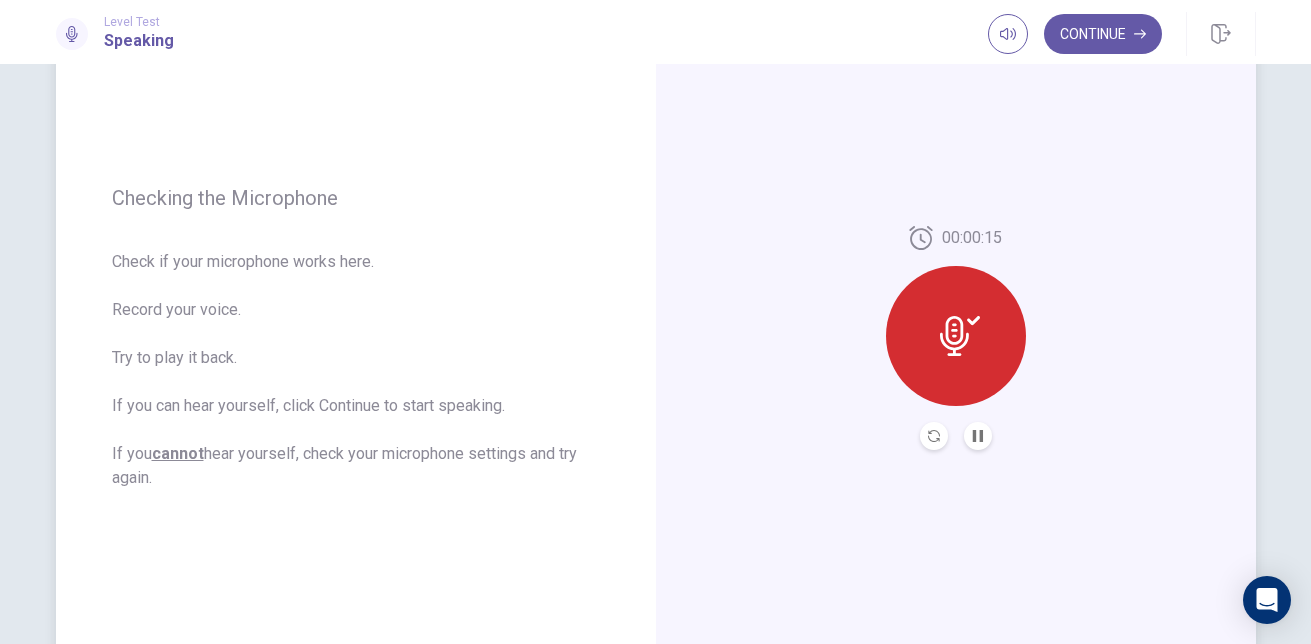 click at bounding box center (956, 336) 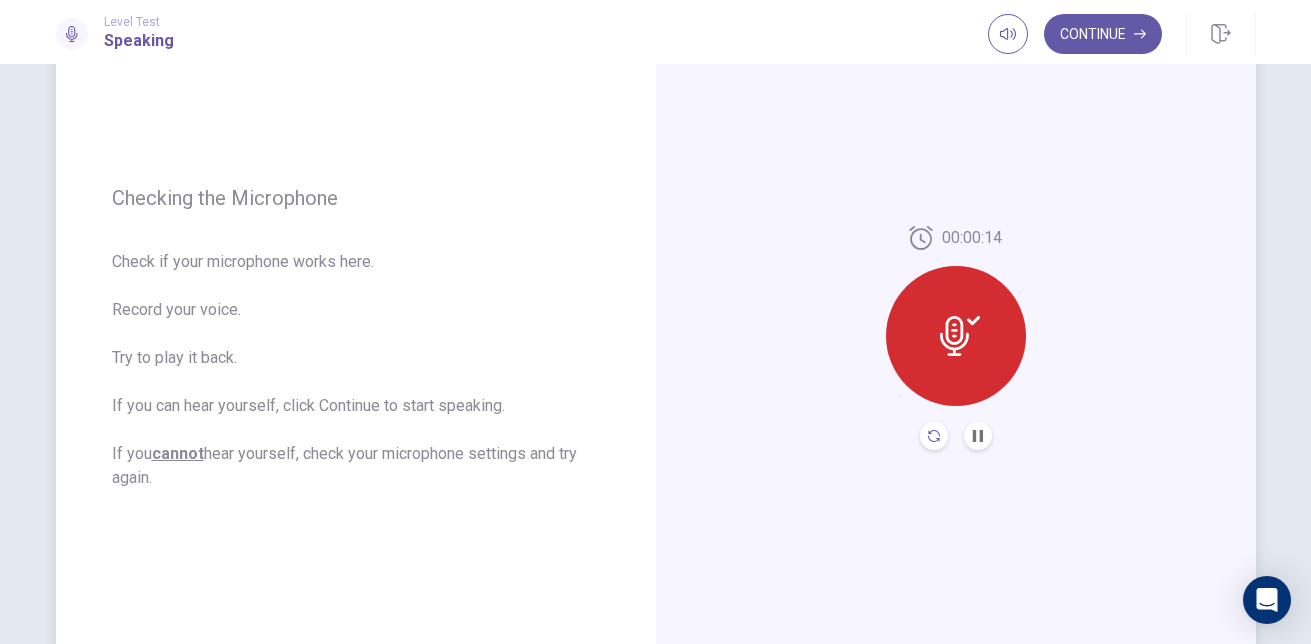 click 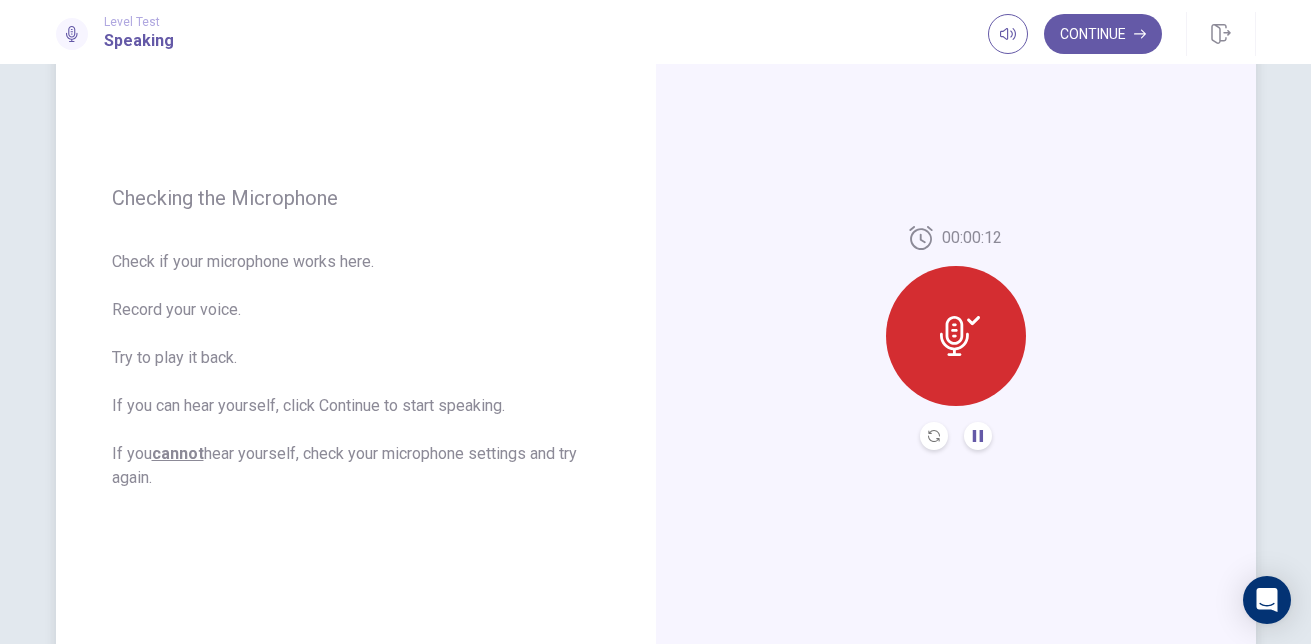 click 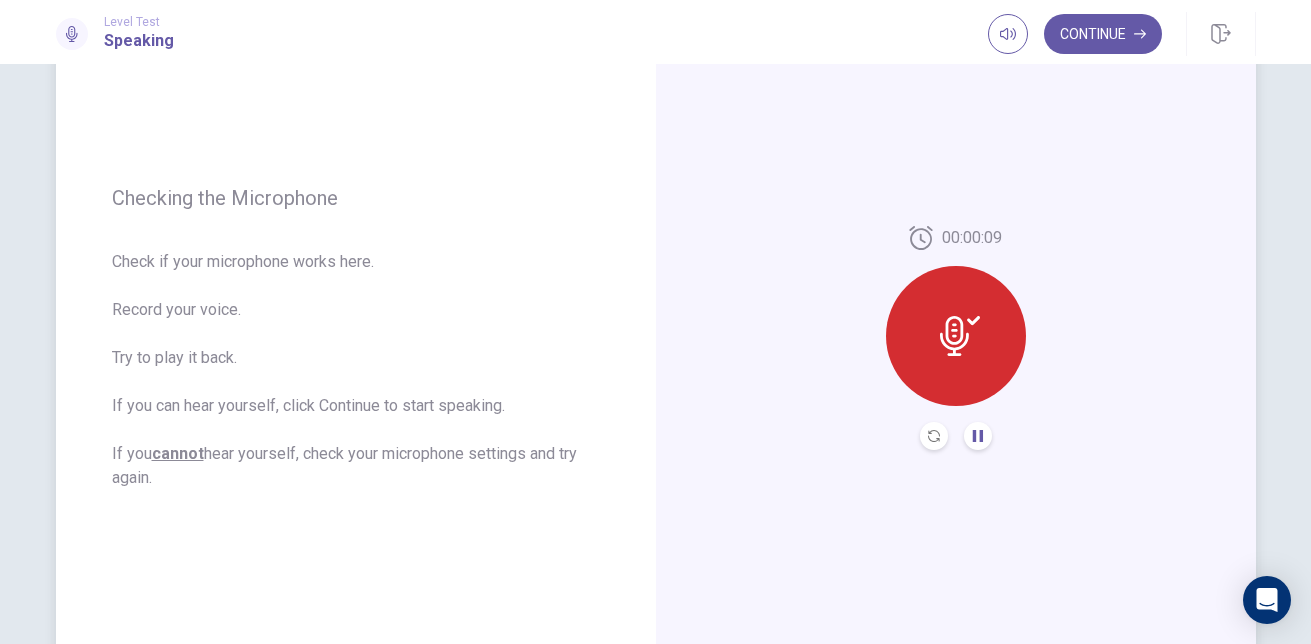 click 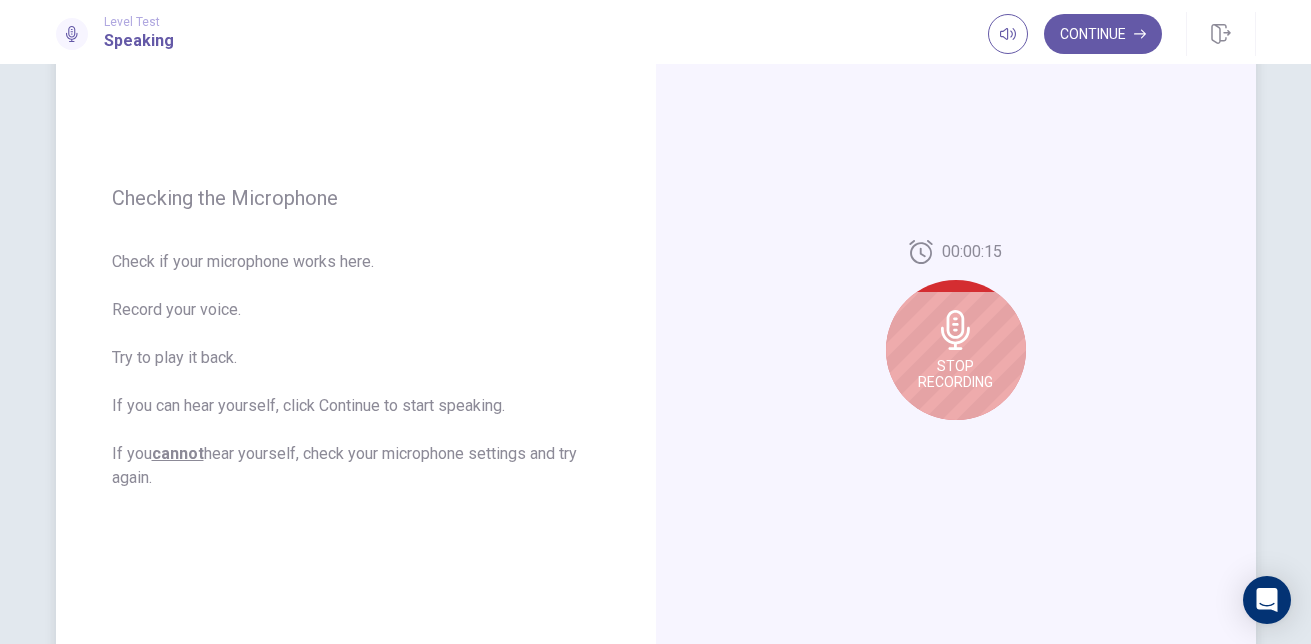 click 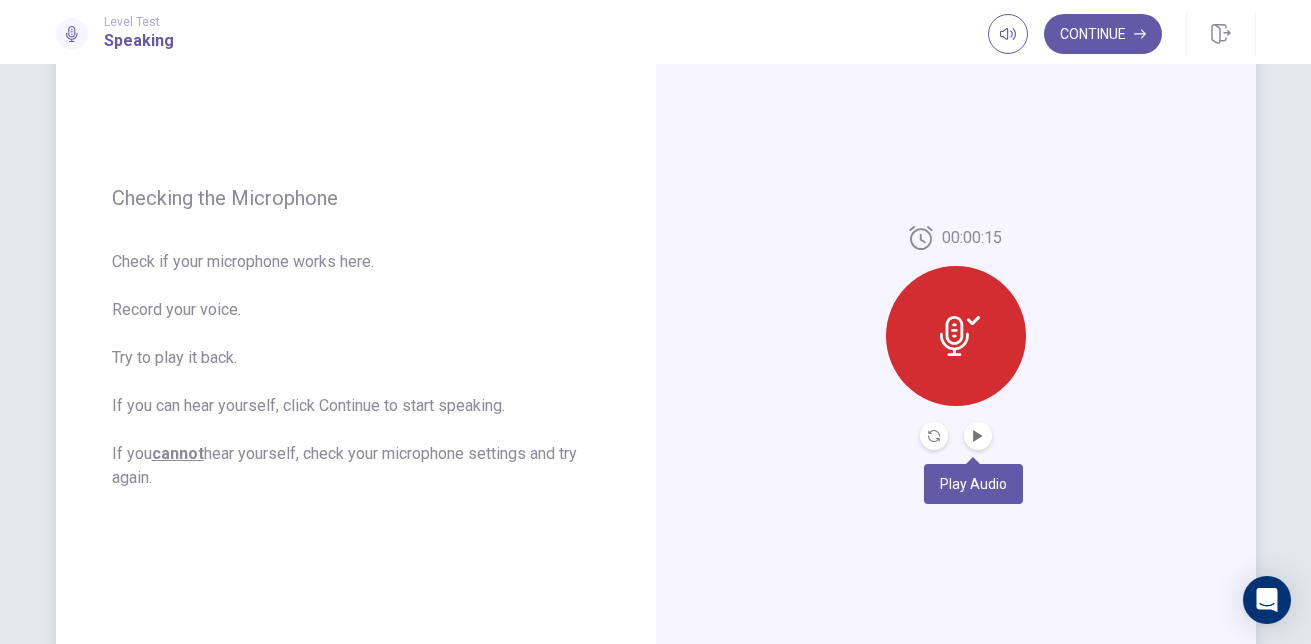 click at bounding box center [978, 436] 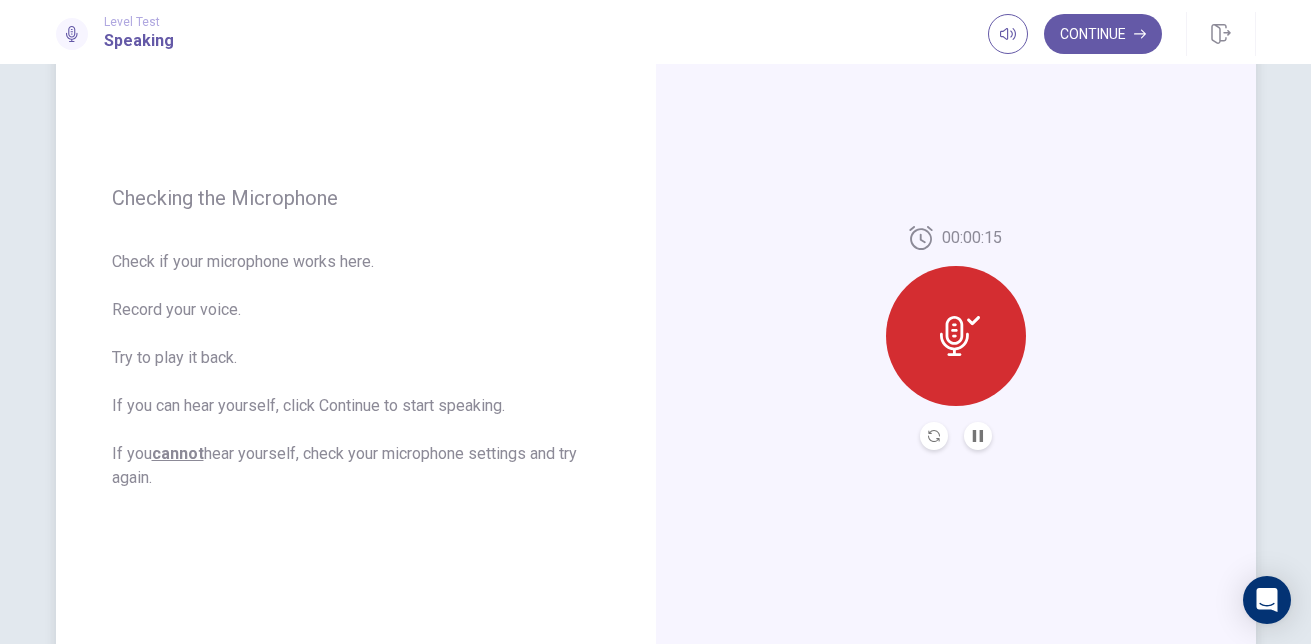 type 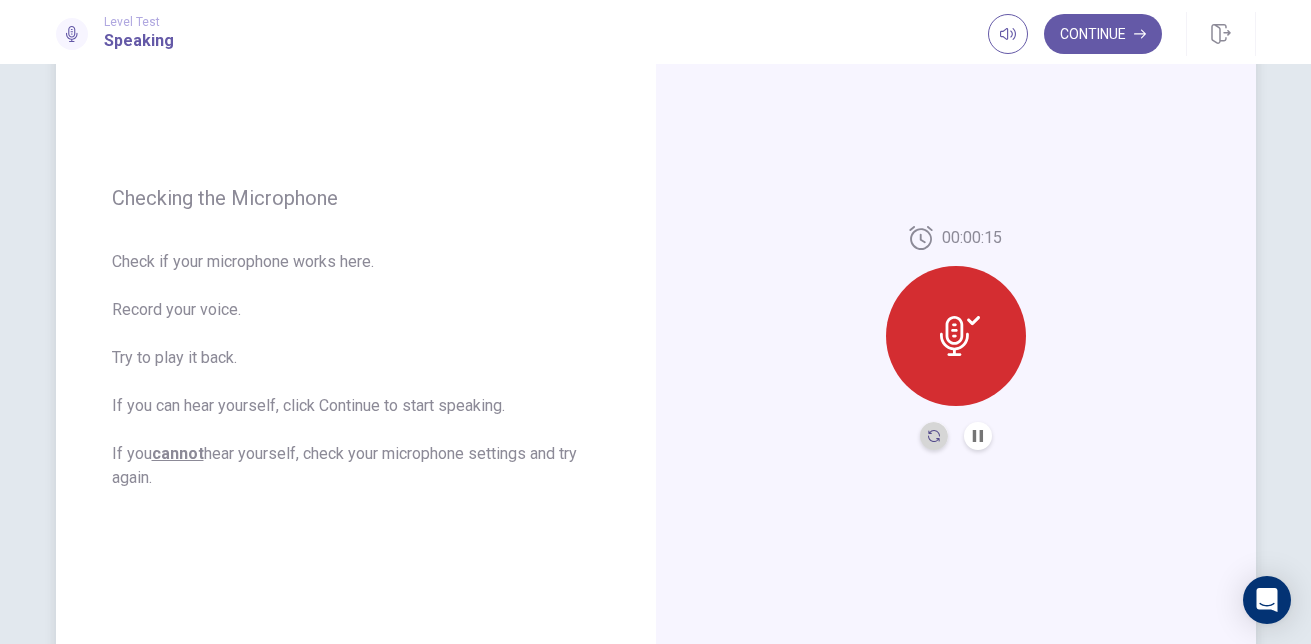 click 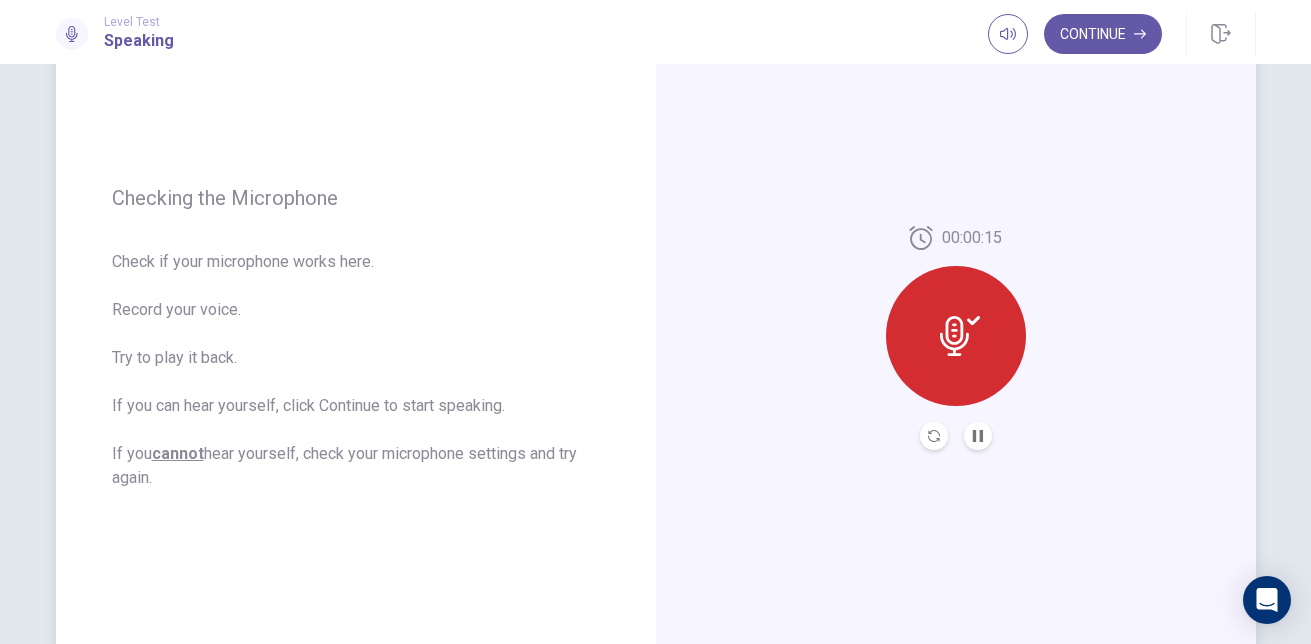 click at bounding box center (978, 436) 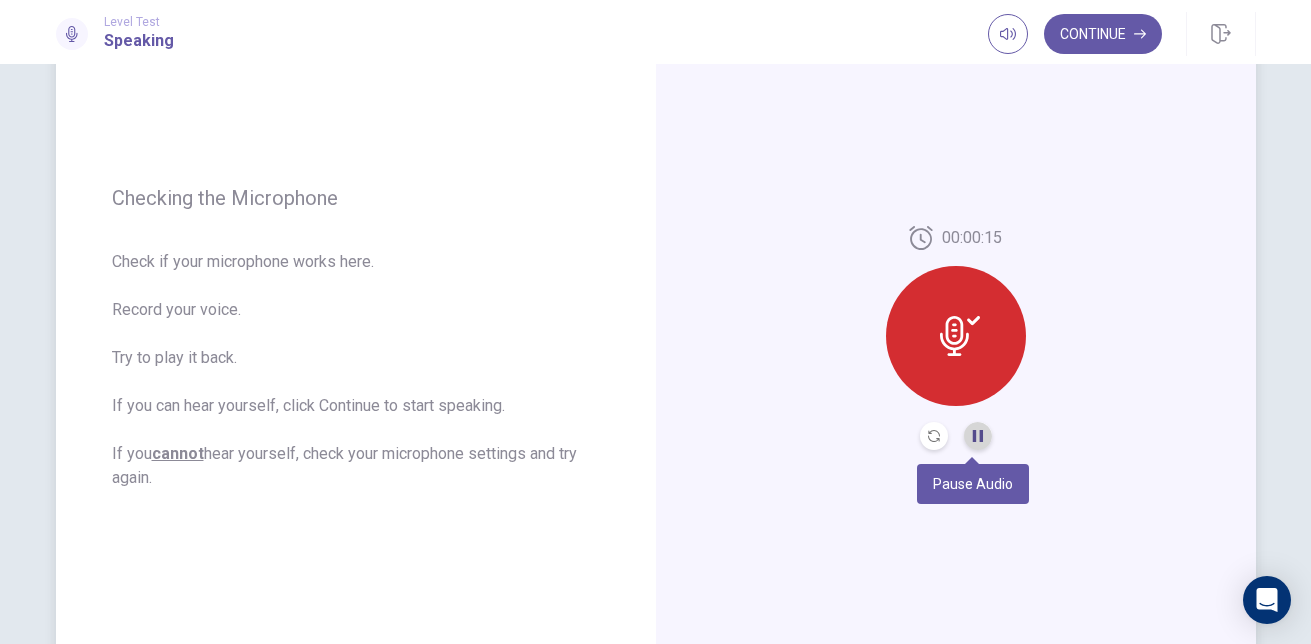 click 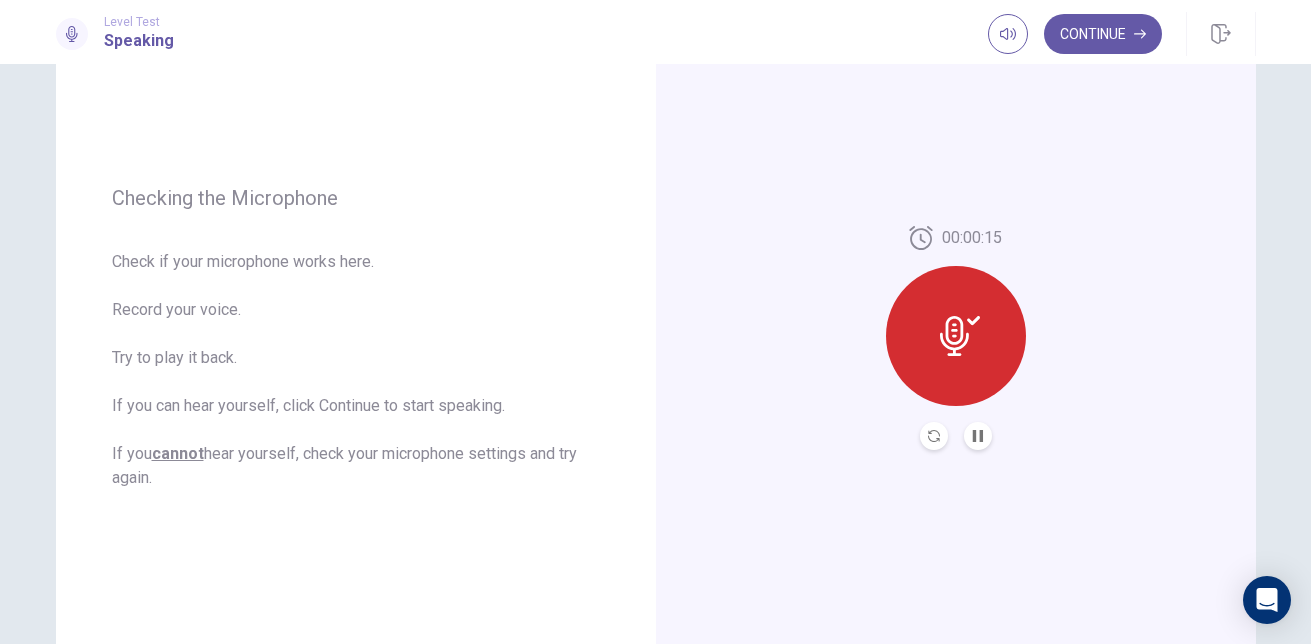 click 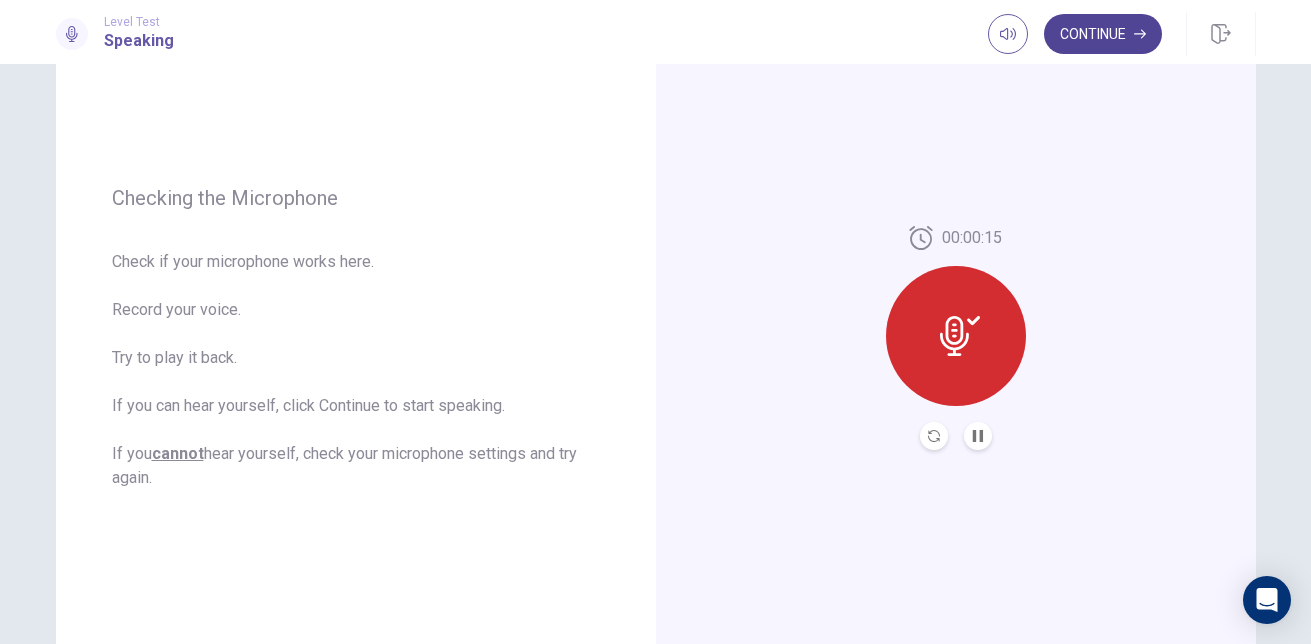 click on "Continue" at bounding box center [1103, 34] 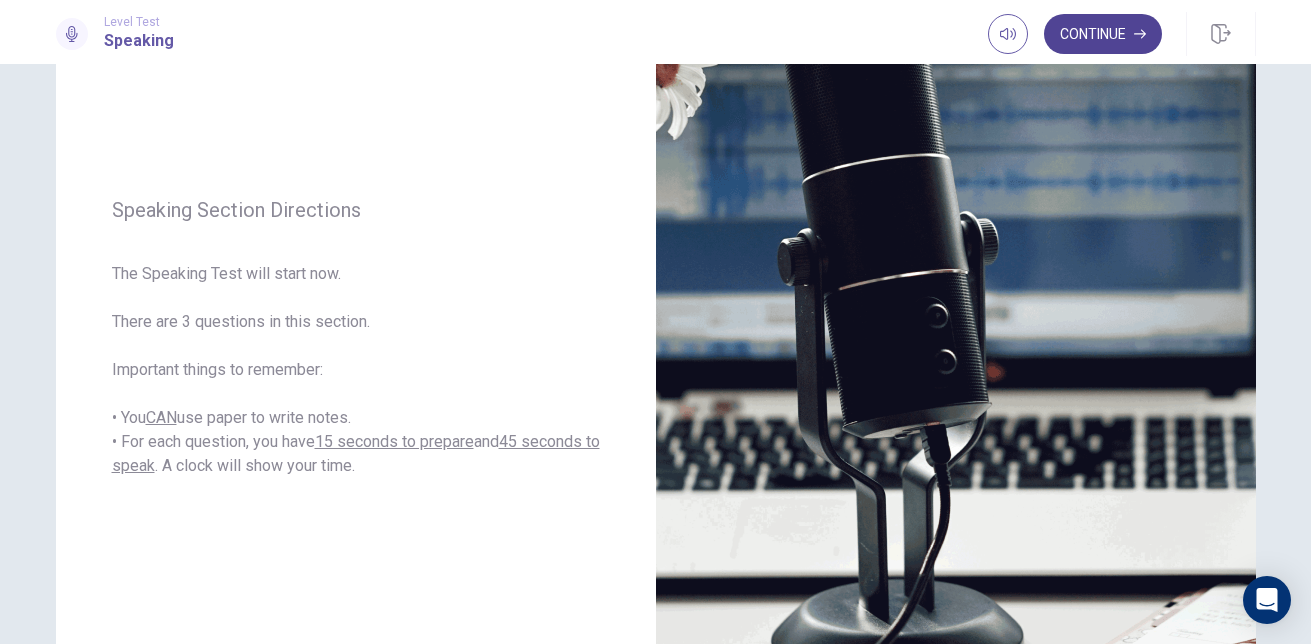 click on "Continue" at bounding box center [1103, 34] 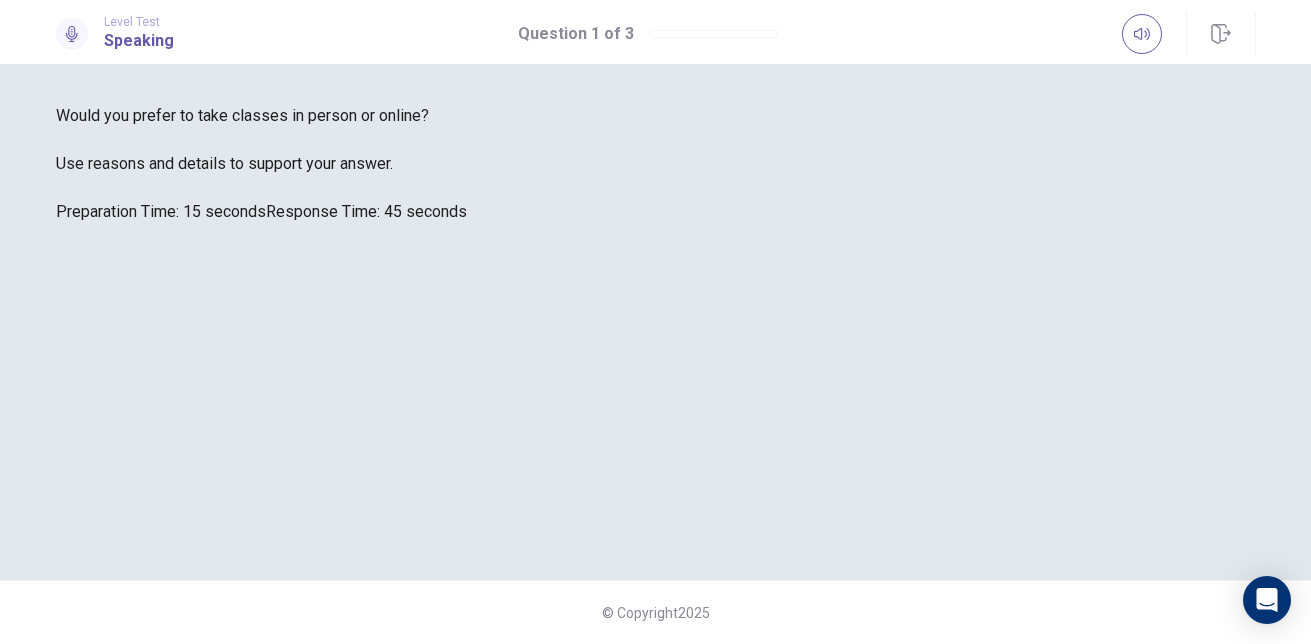 scroll, scrollTop: 315, scrollLeft: 0, axis: vertical 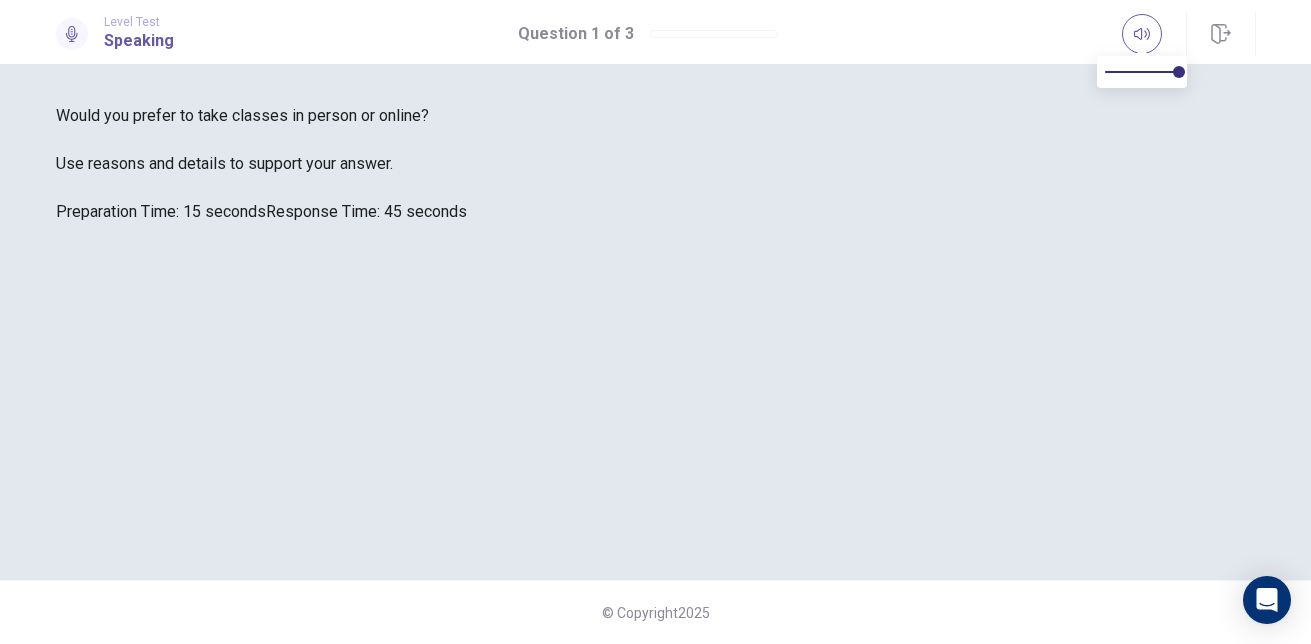 click at bounding box center (656, 224) 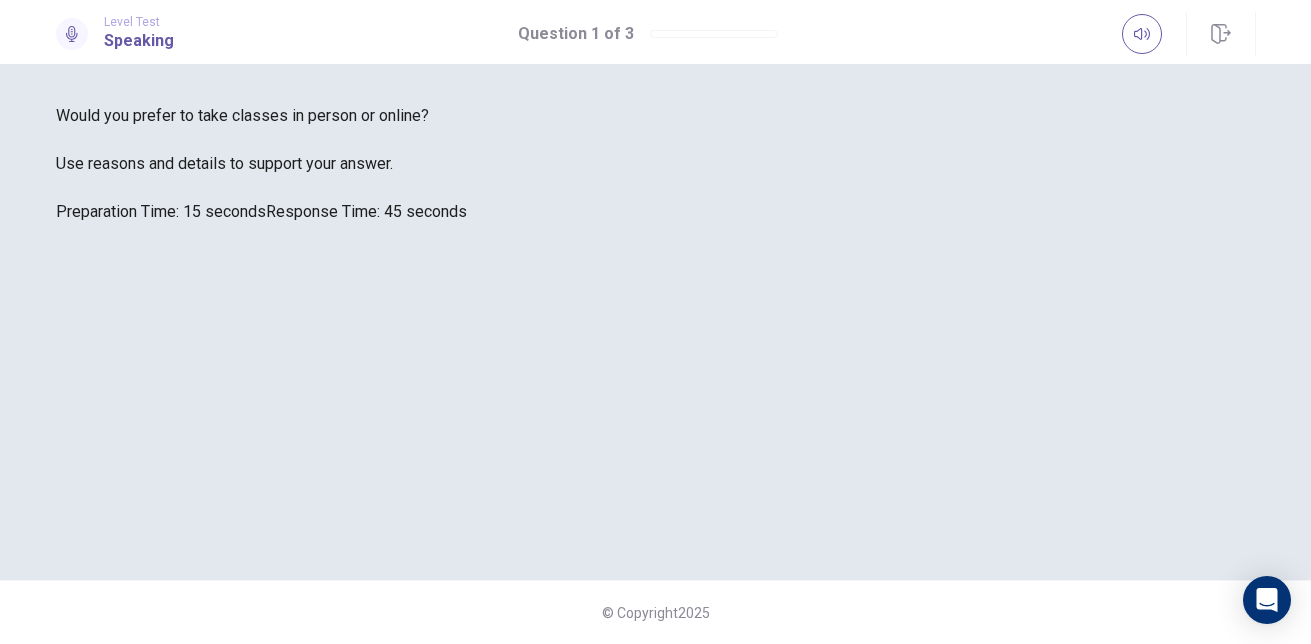 click on "Use reasons and details to support your answer." at bounding box center [656, 164] 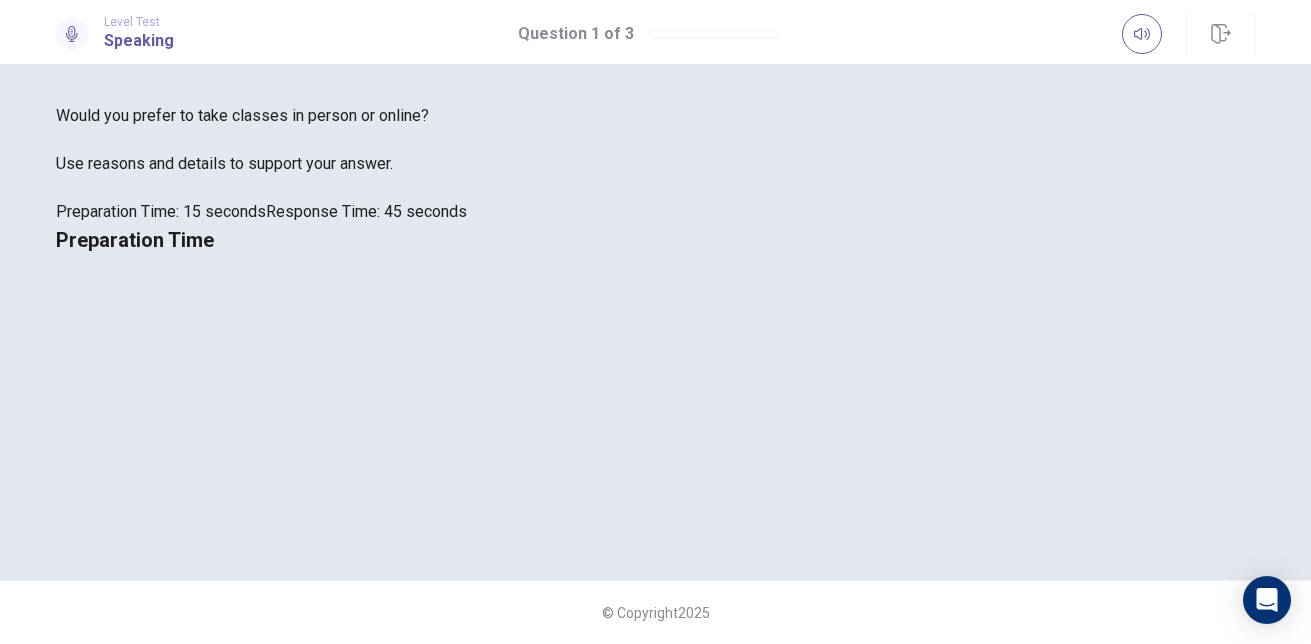 scroll, scrollTop: 250, scrollLeft: 0, axis: vertical 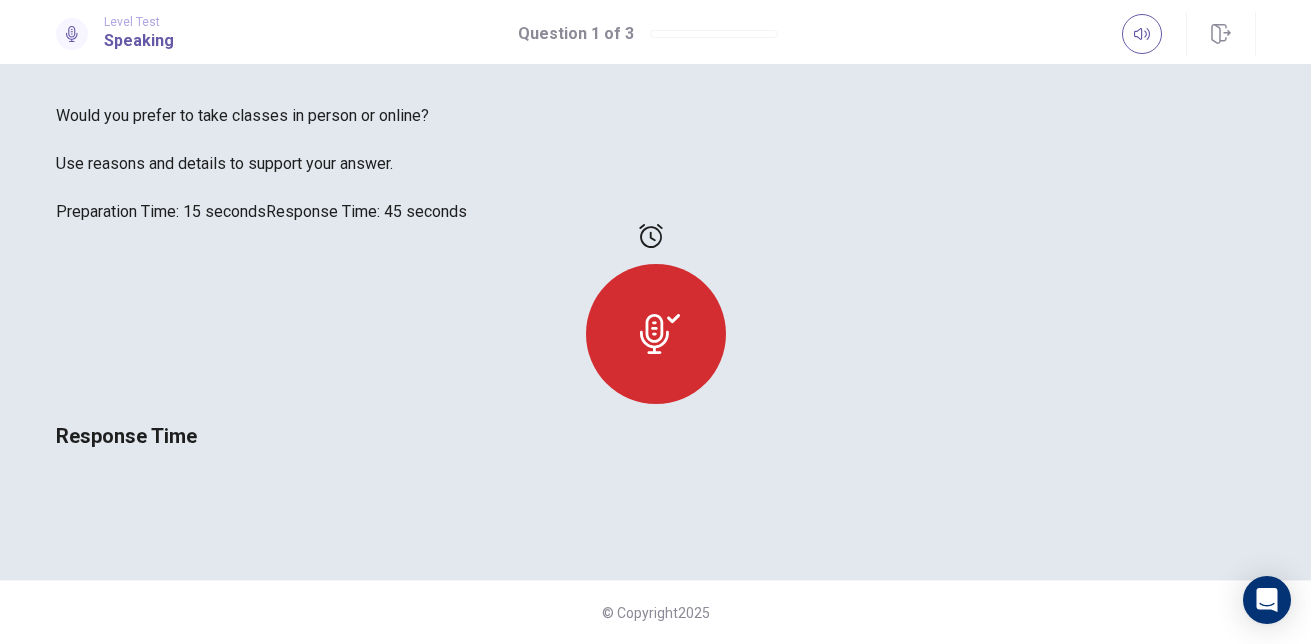 click 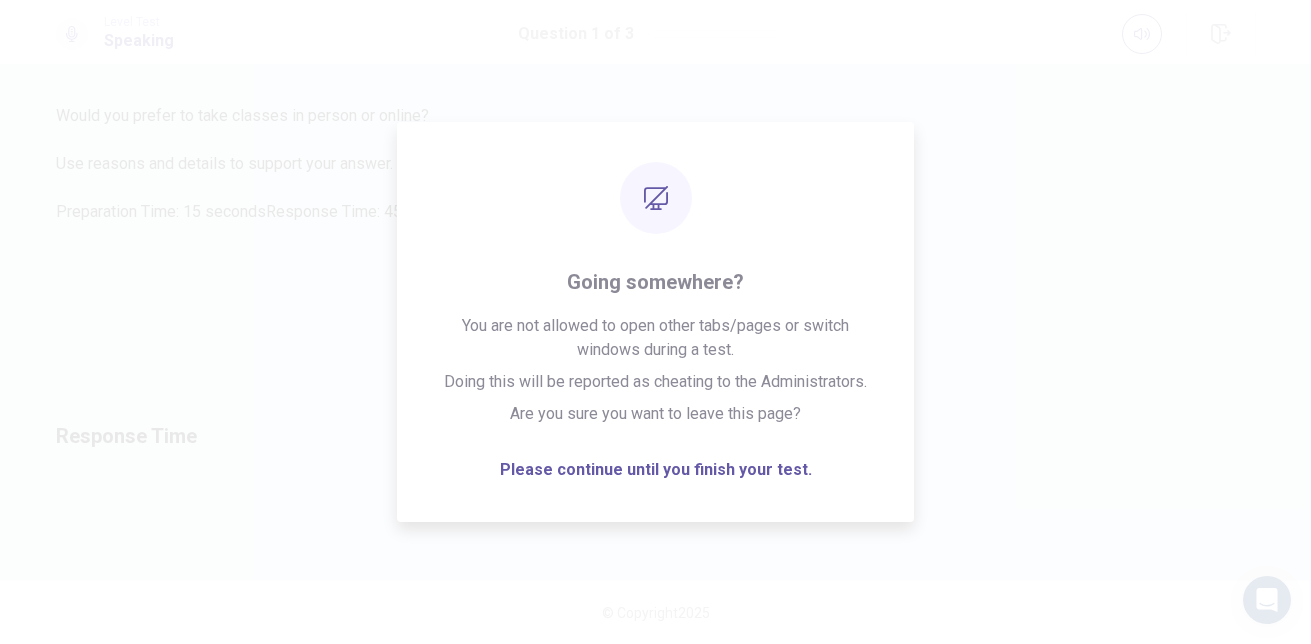 click at bounding box center [656, 322] 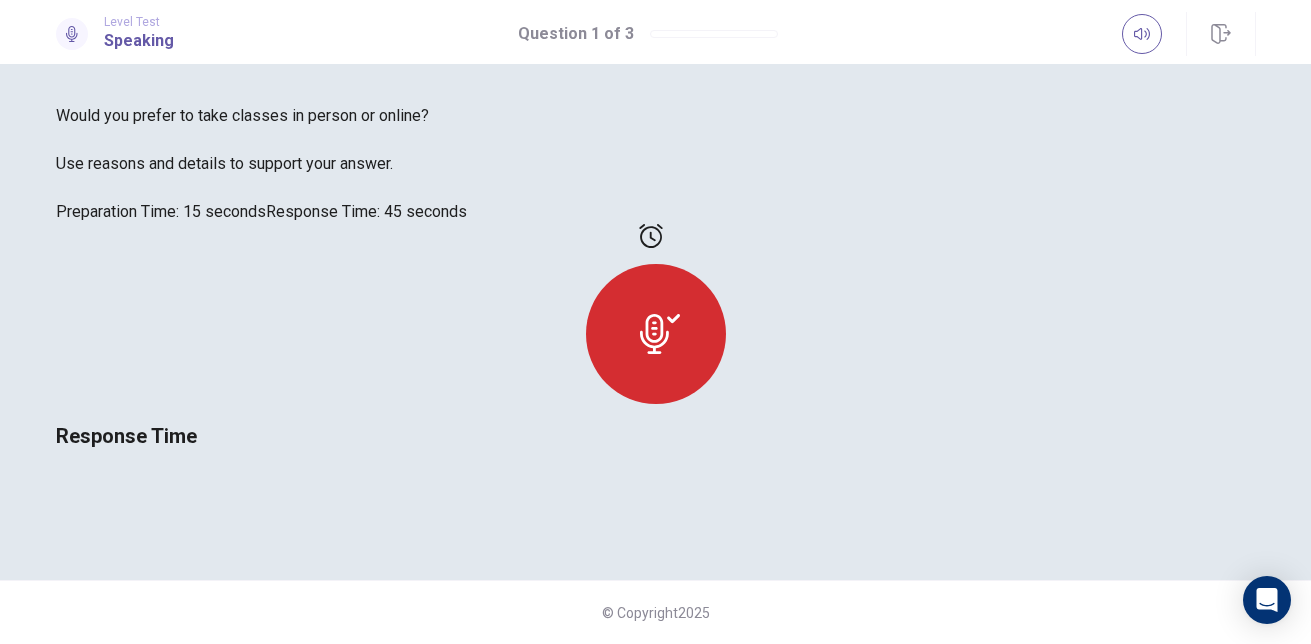 click at bounding box center [656, 334] 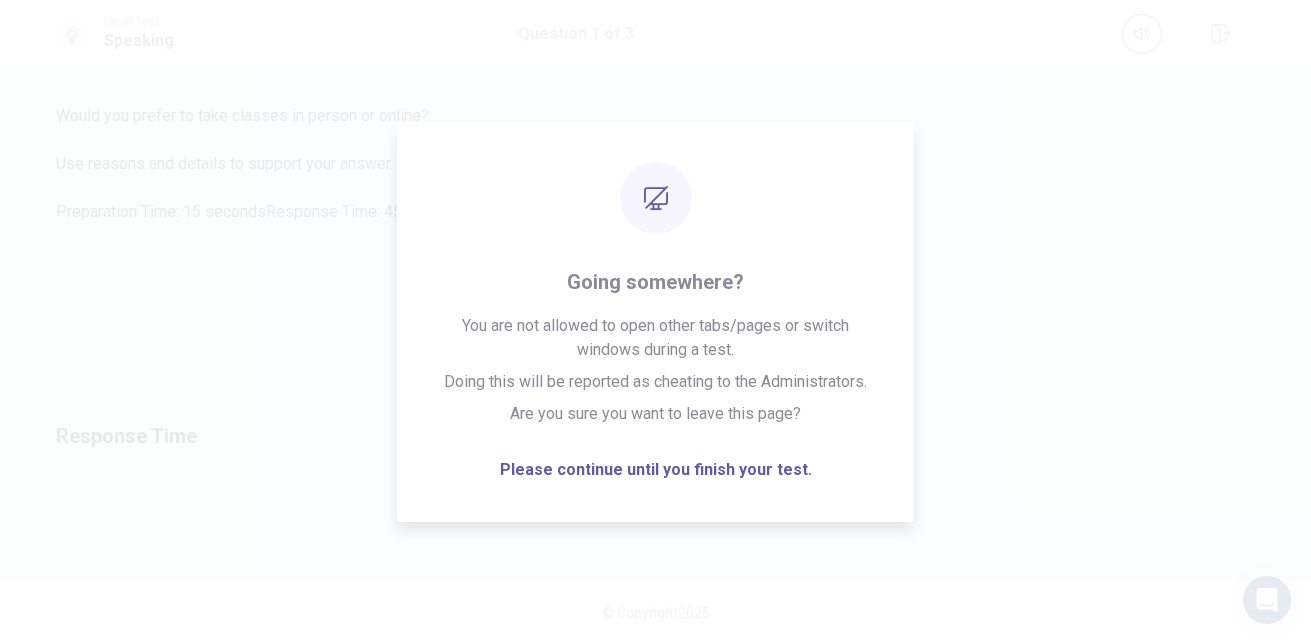 click on "Response Time" at bounding box center (656, 338) 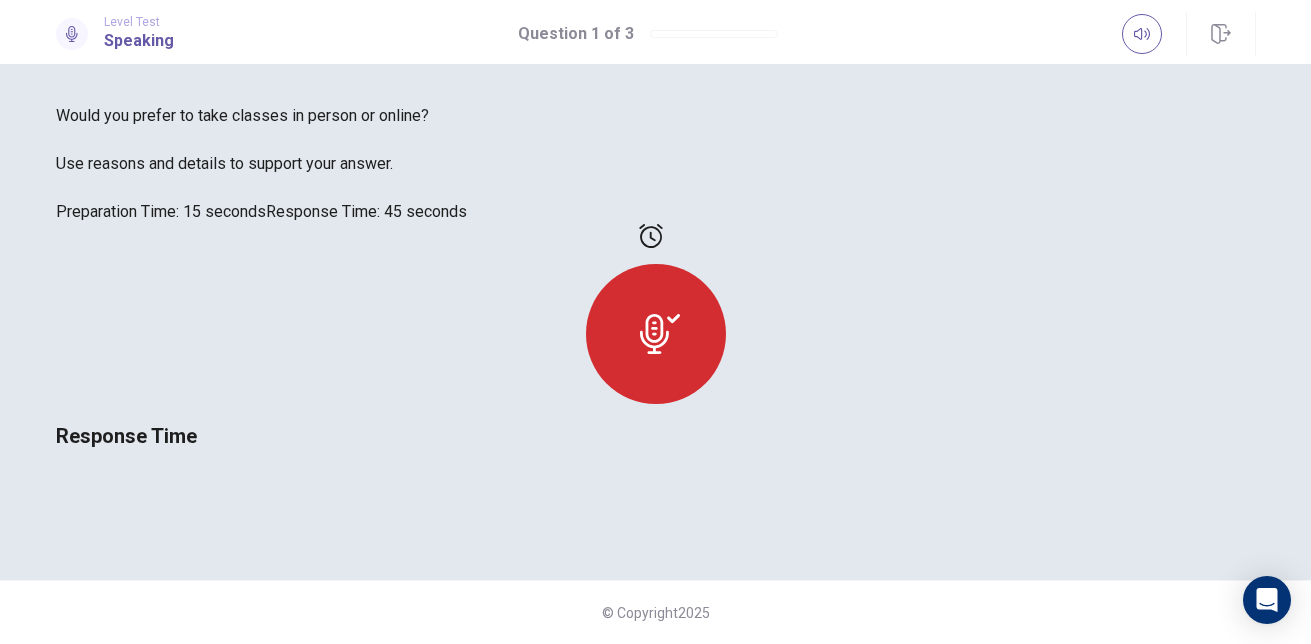 click on "Response Time" at bounding box center [656, 338] 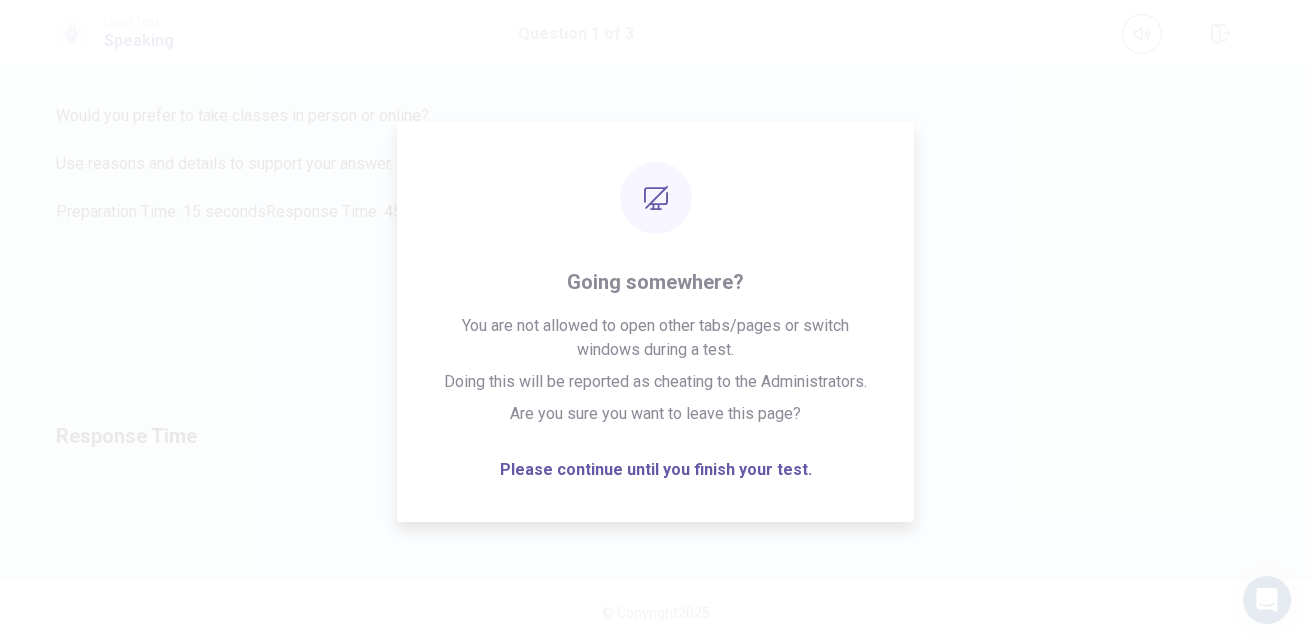 click on "Response Time" at bounding box center (656, 338) 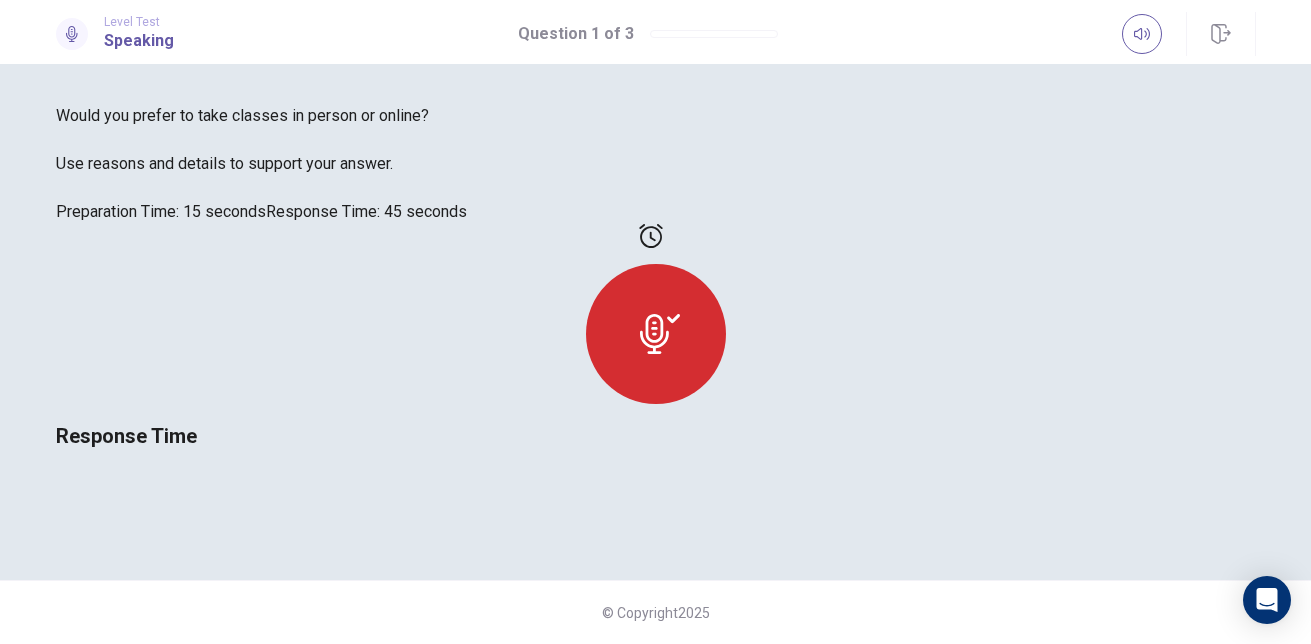 click at bounding box center (656, 334) 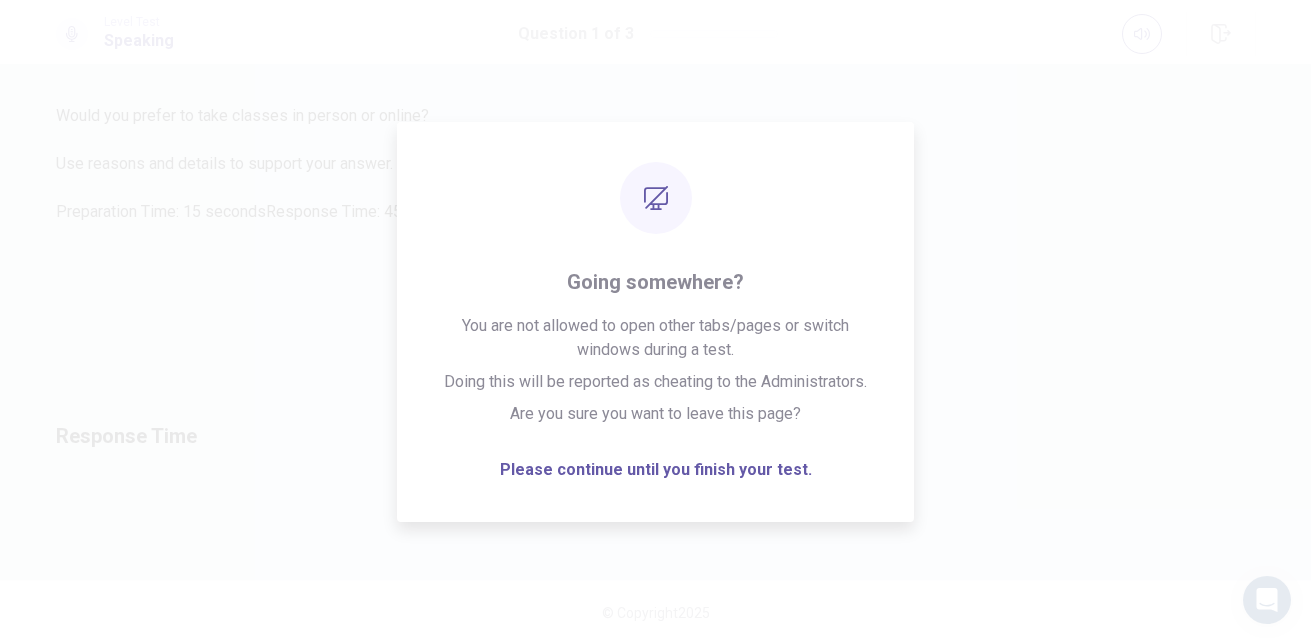 click on "Response Time" at bounding box center (656, 338) 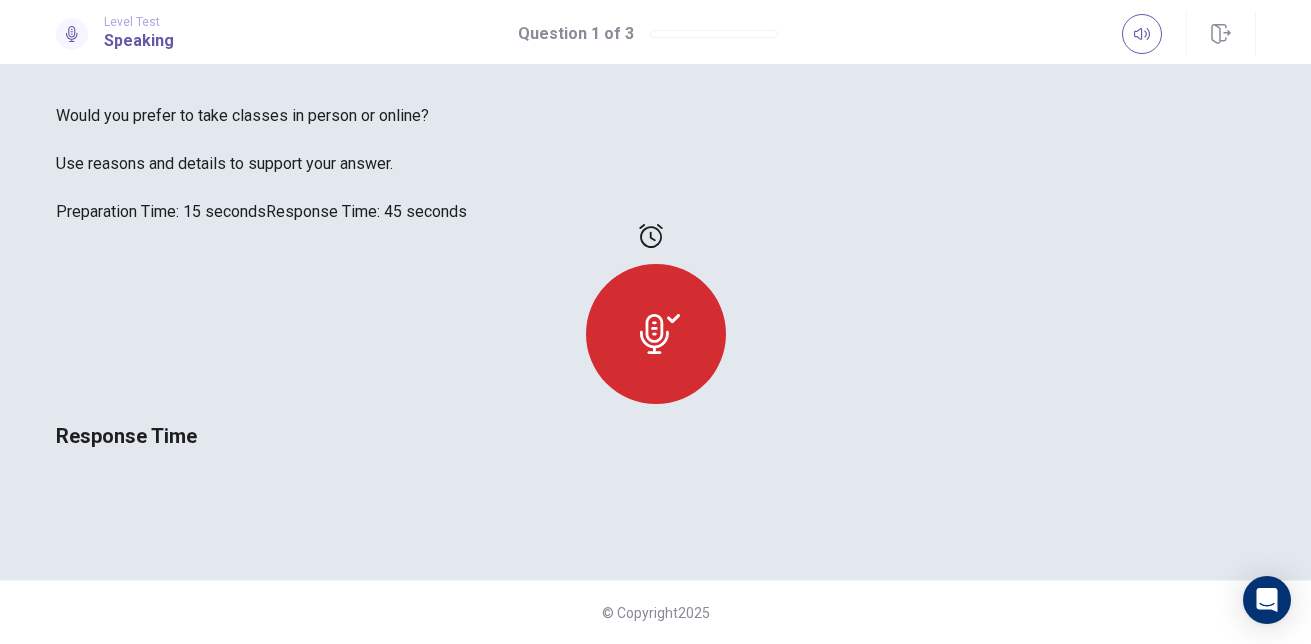 click on "Response Time" at bounding box center (656, 338) 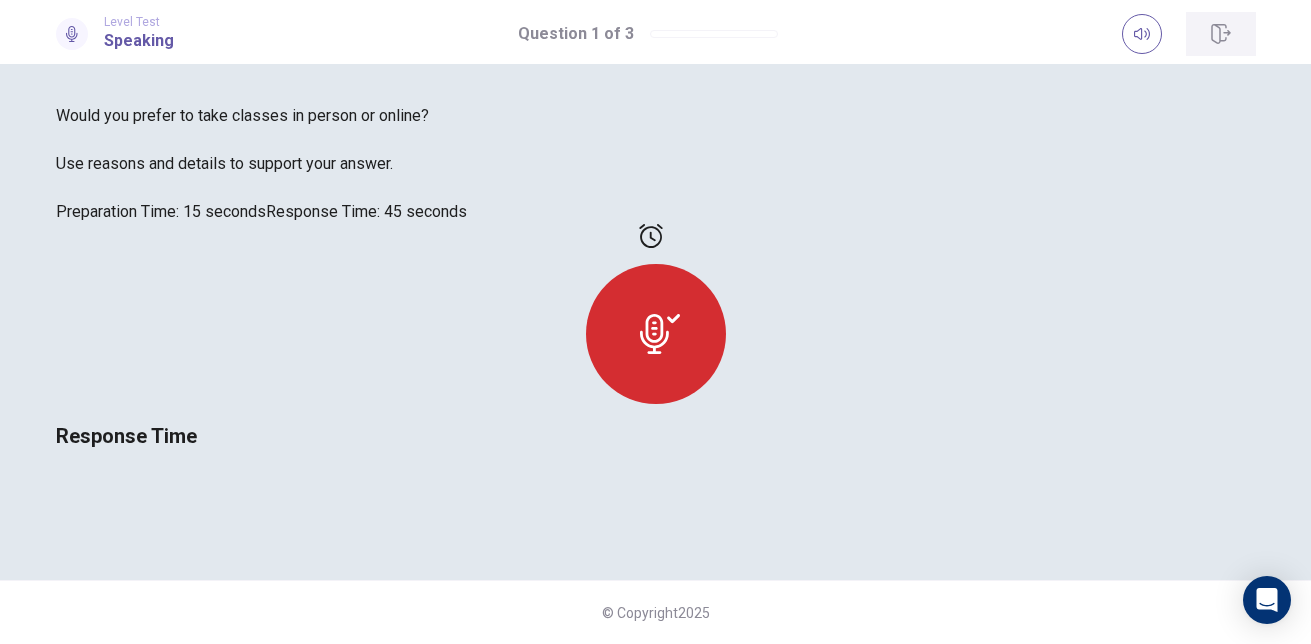 click at bounding box center (1221, 34) 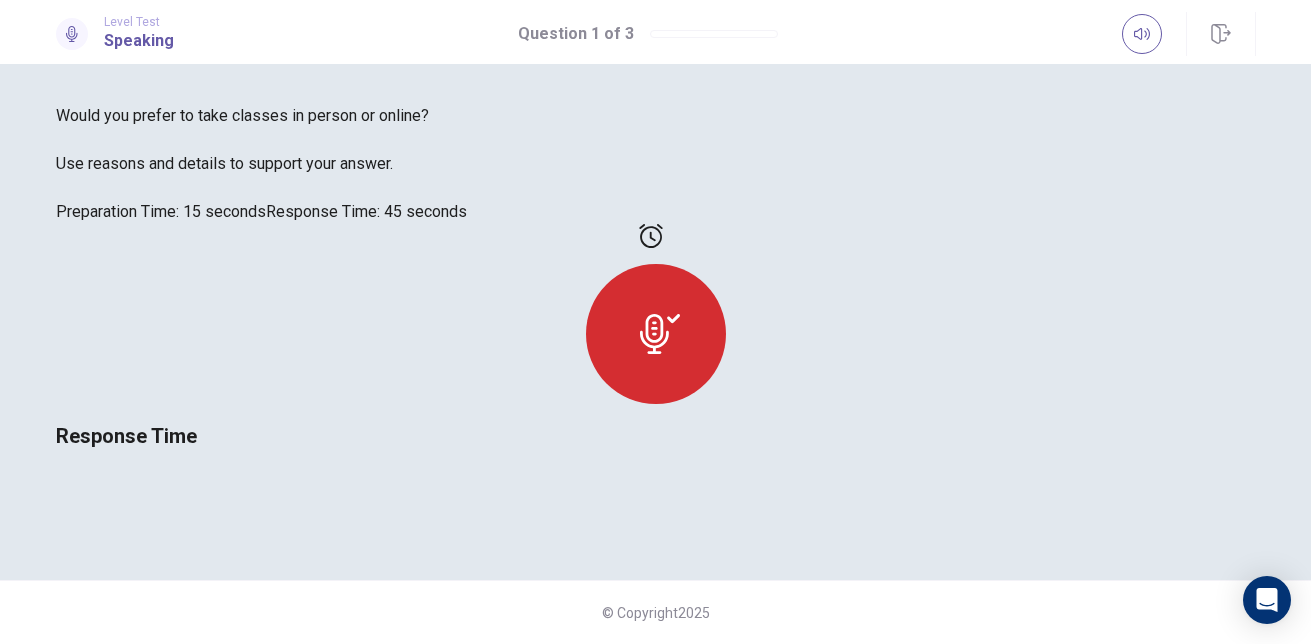 click 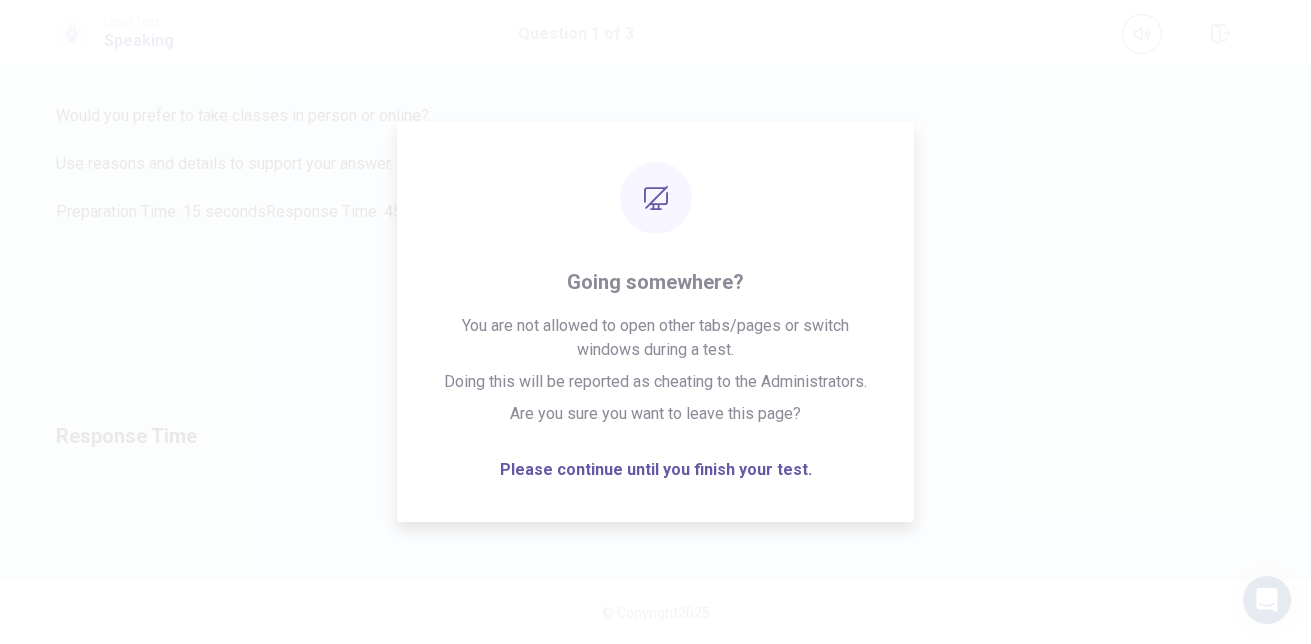 click on "Response Time" at bounding box center (656, 338) 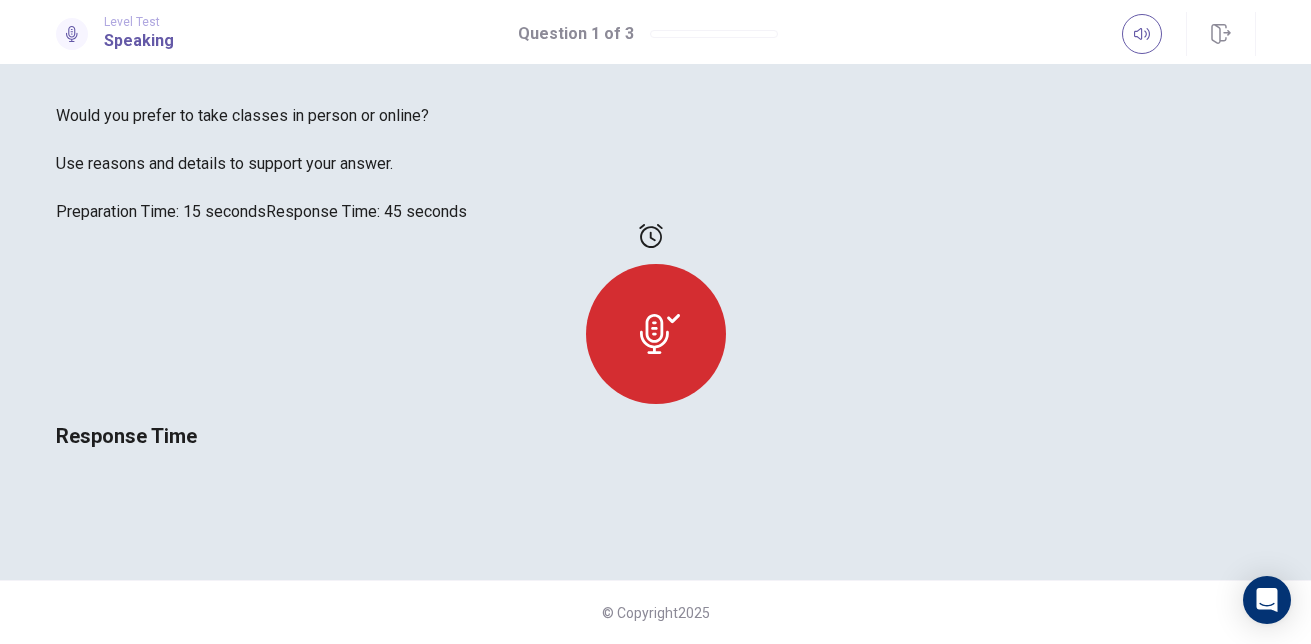 click at bounding box center [656, 334] 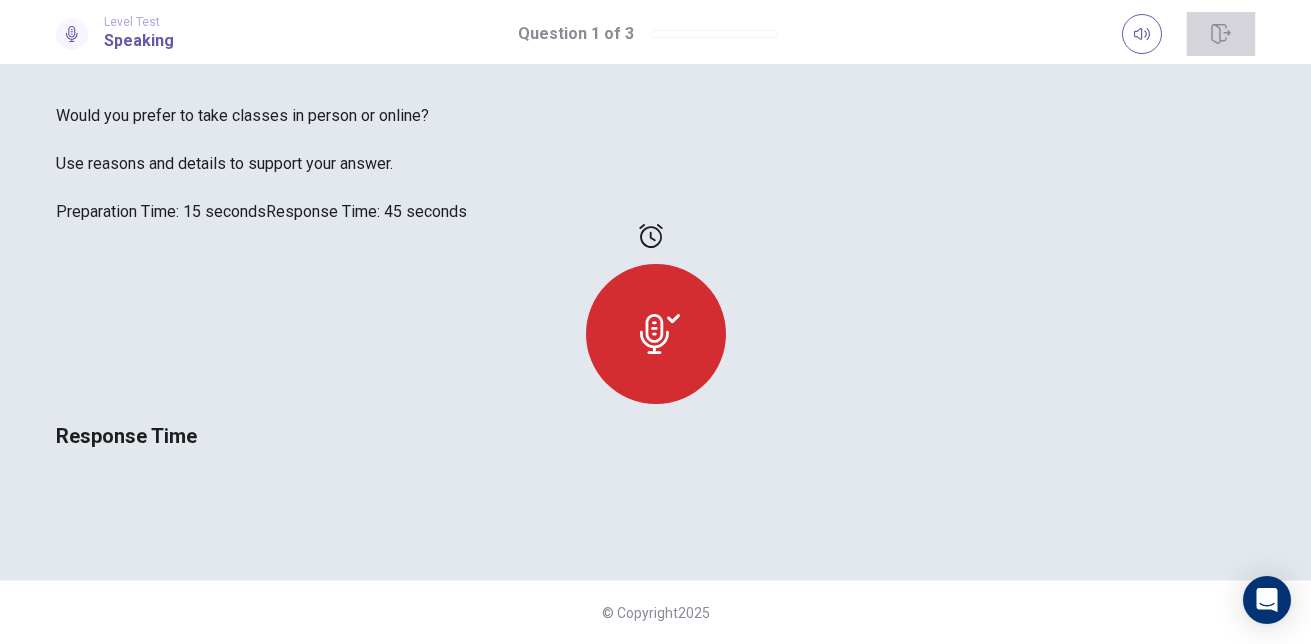 click at bounding box center (1221, 34) 